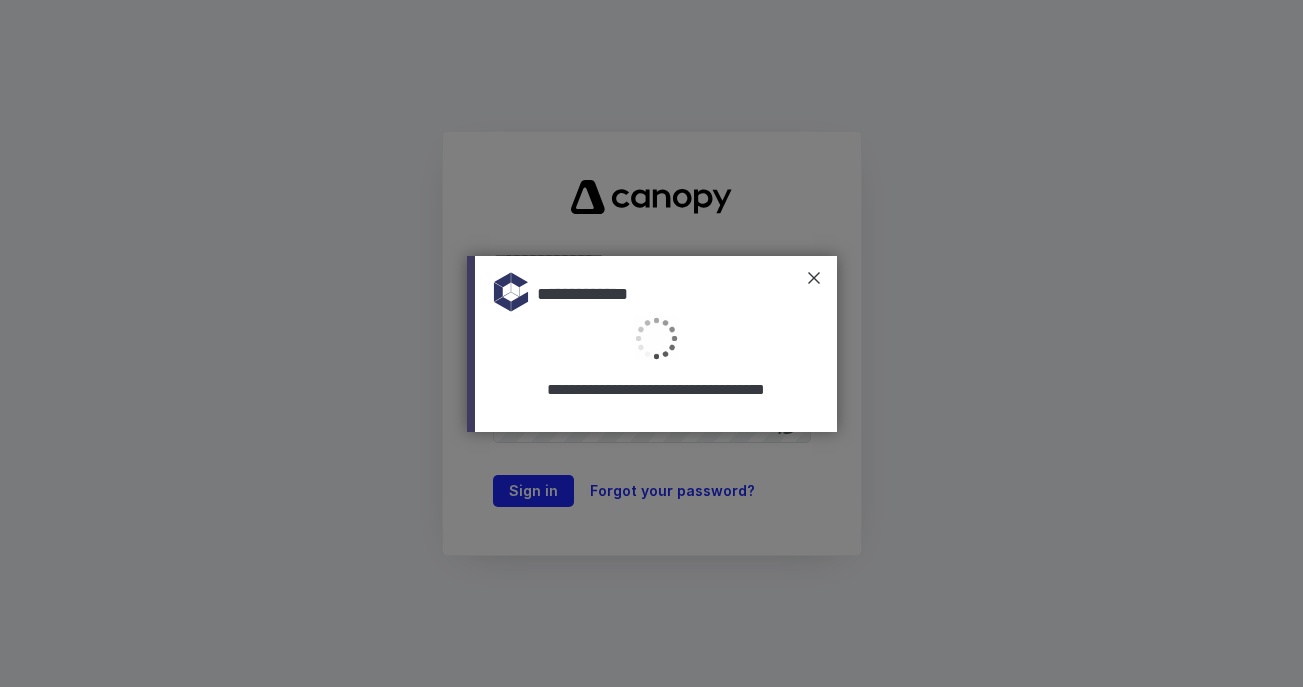 scroll, scrollTop: 0, scrollLeft: 0, axis: both 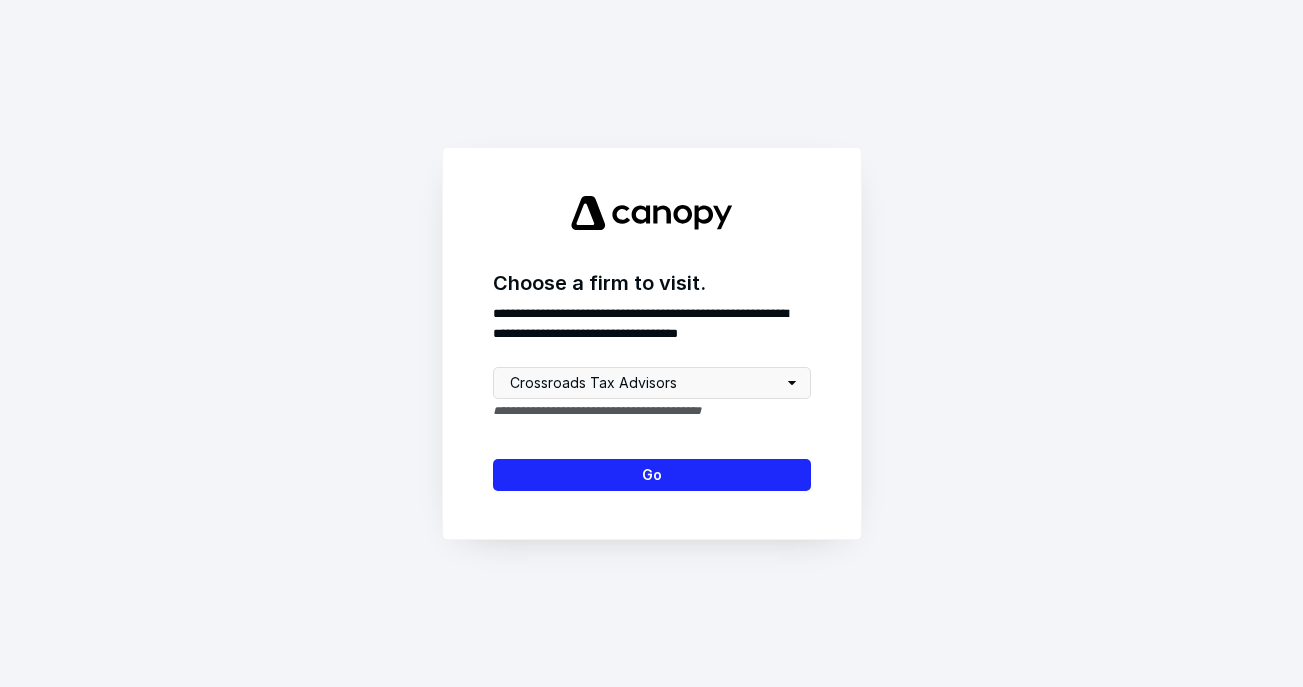 click on "Go" at bounding box center [652, 475] 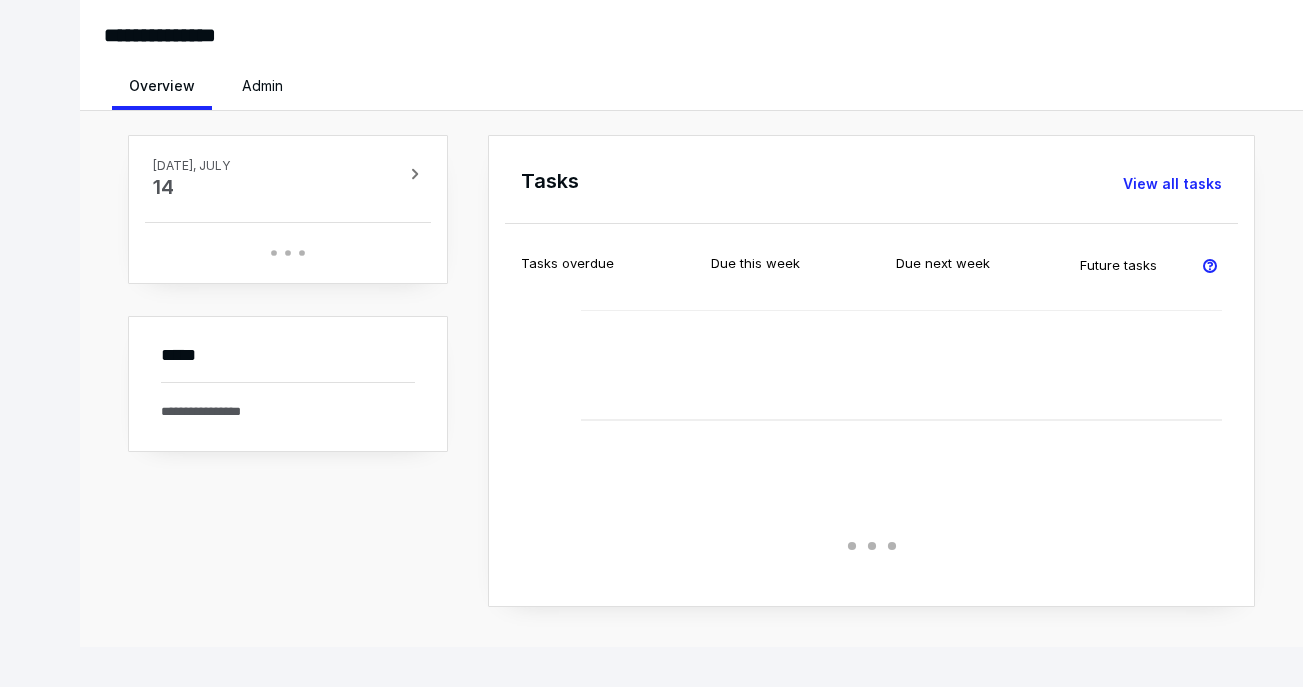 scroll, scrollTop: 0, scrollLeft: 0, axis: both 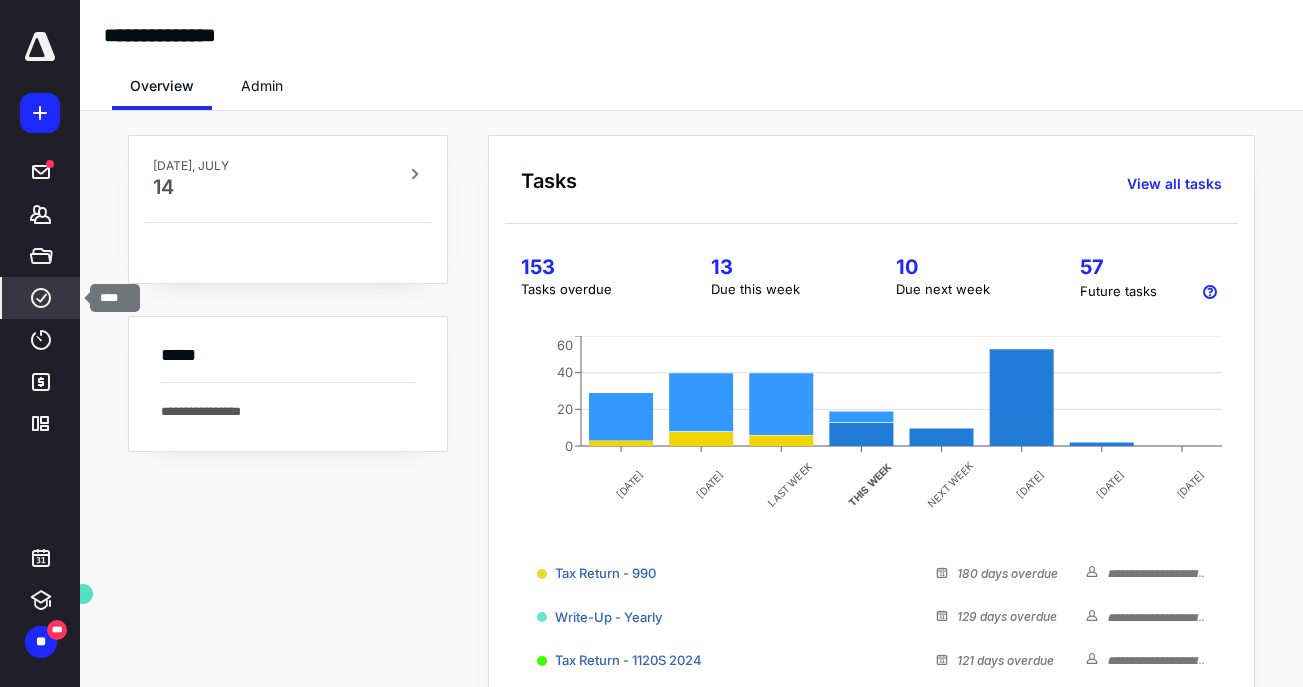 click 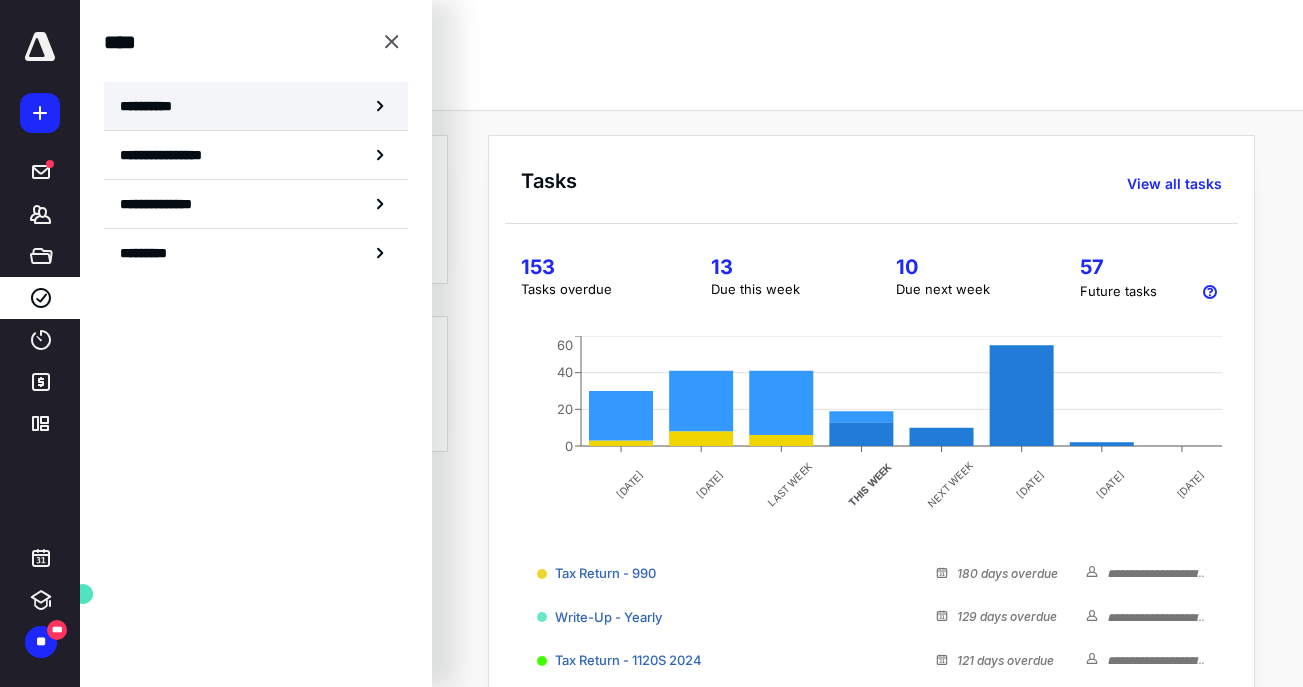 click on "**********" at bounding box center (153, 106) 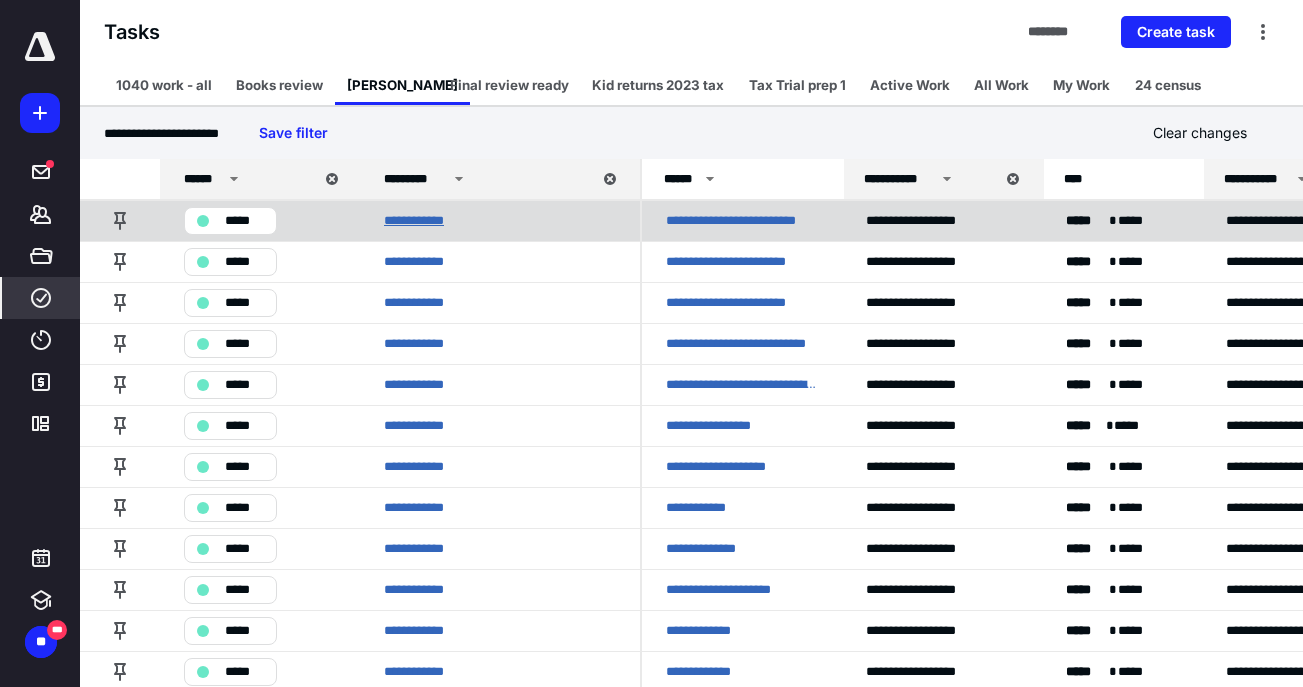 click on "**********" at bounding box center (422, 221) 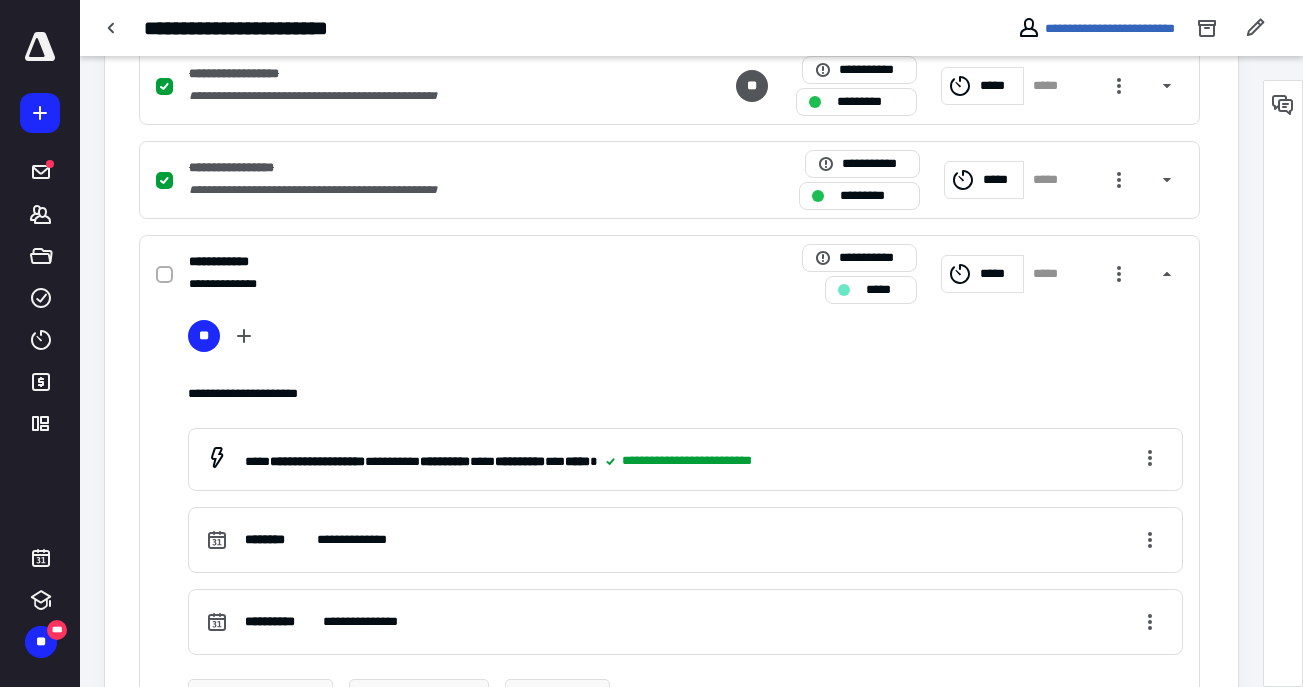 scroll, scrollTop: 927, scrollLeft: 0, axis: vertical 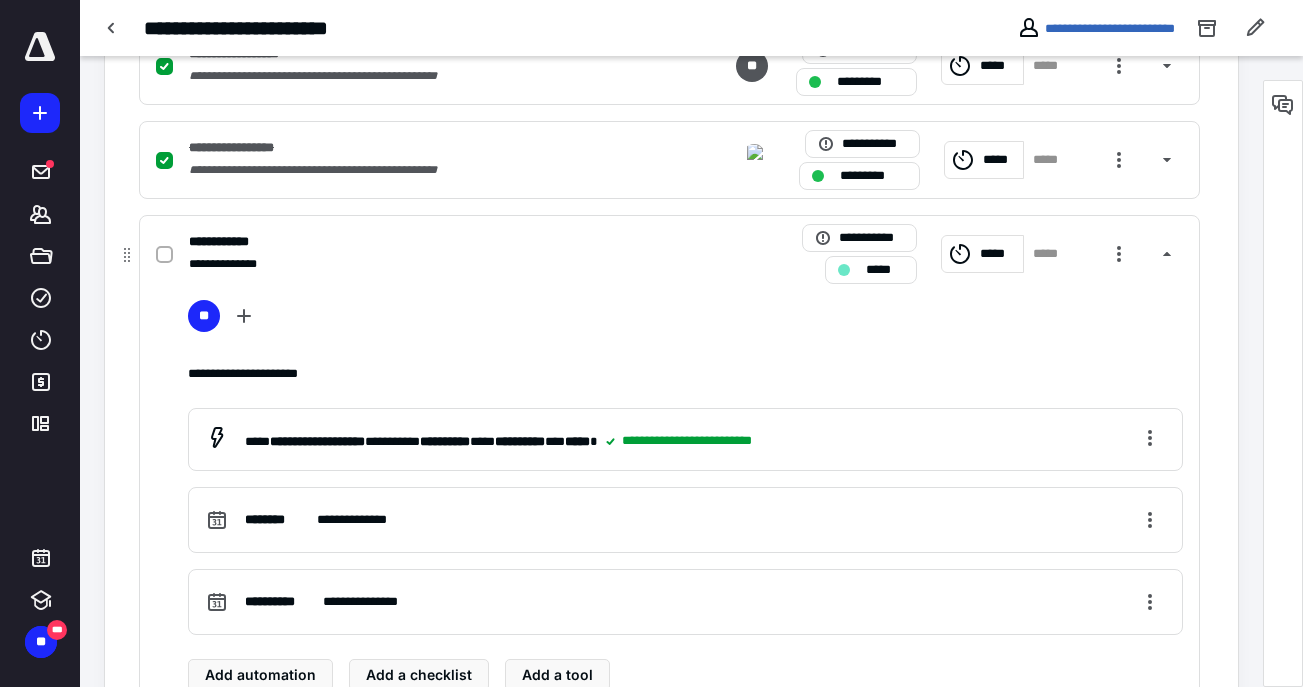 click on "*****" at bounding box center [982, 254] 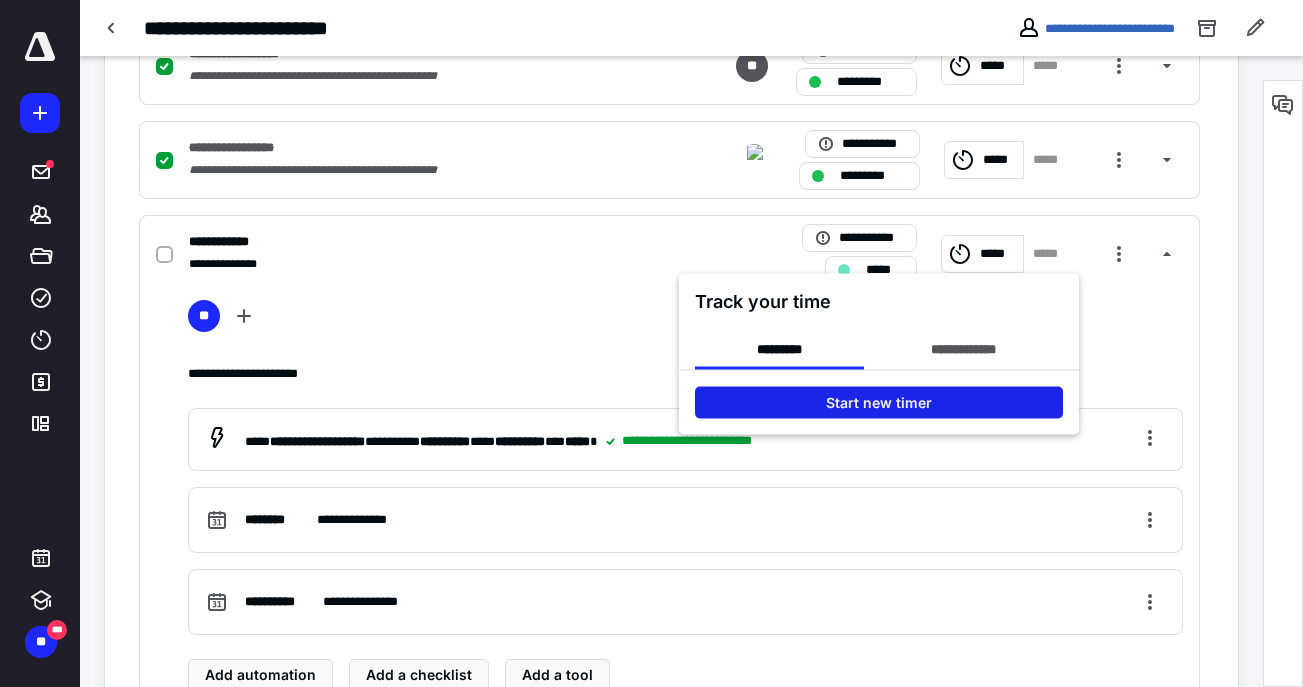 click on "Start new timer" at bounding box center [879, 403] 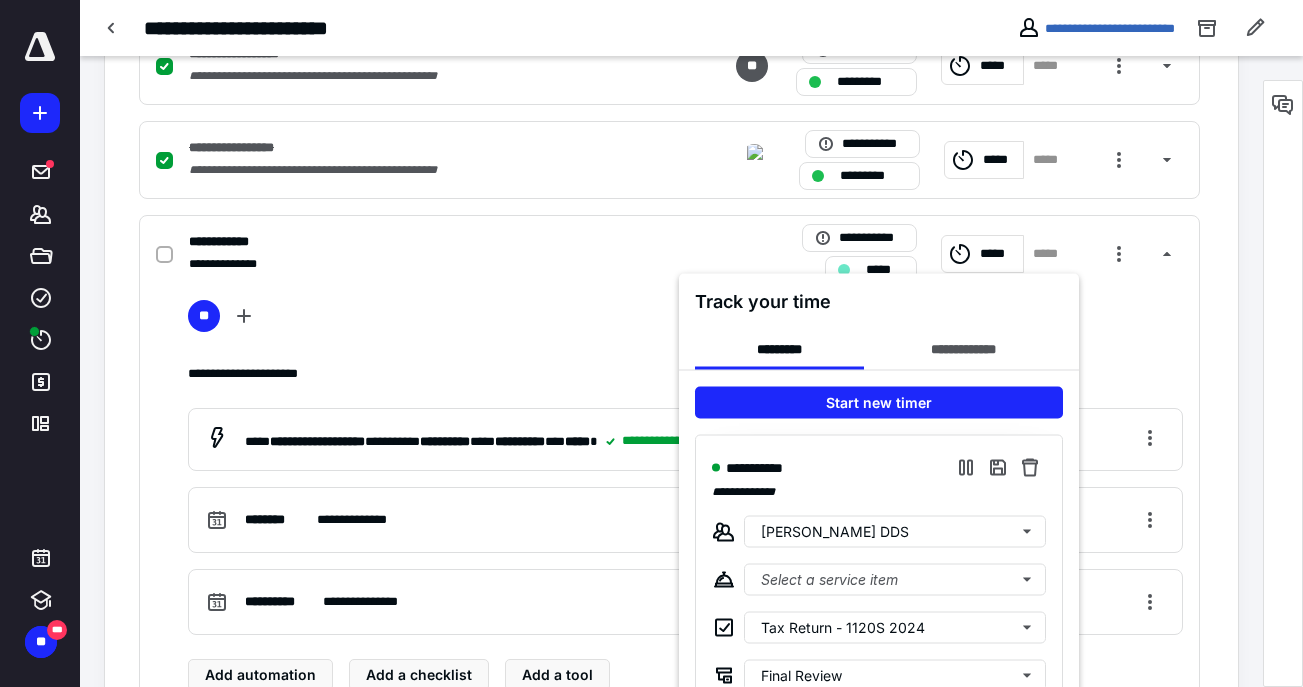 type 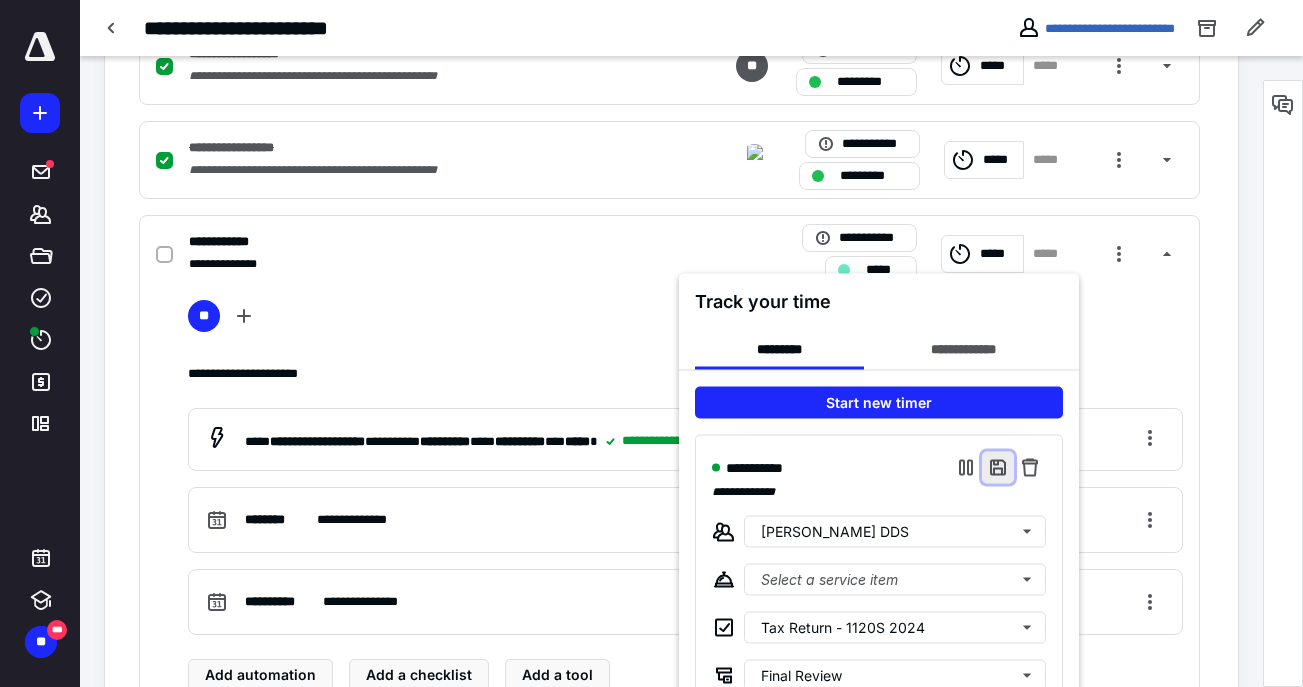 click at bounding box center (998, 468) 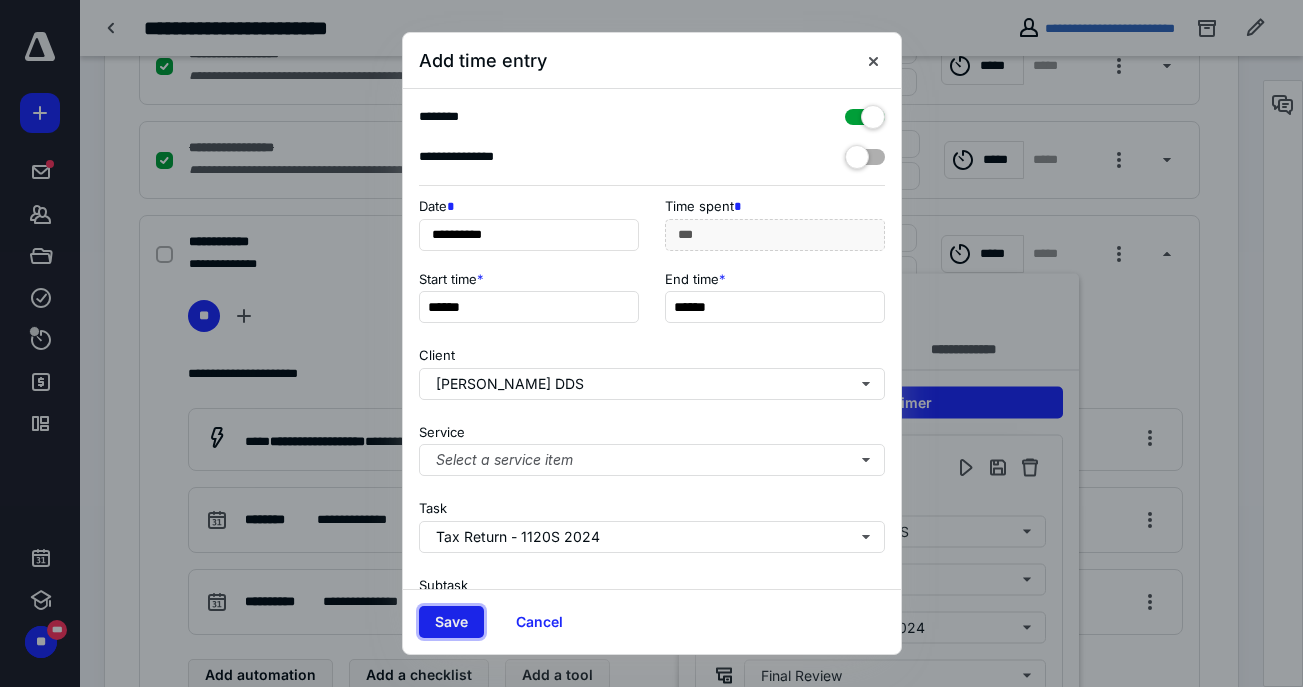 click on "Save" at bounding box center (451, 622) 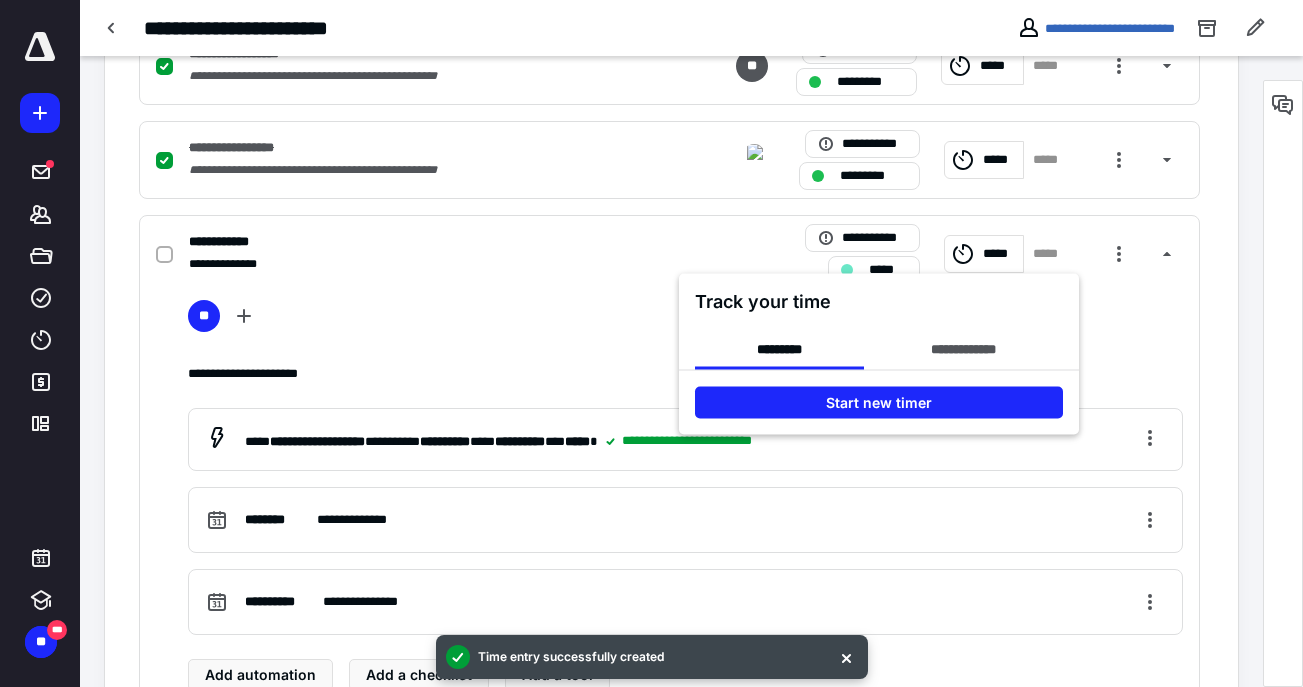 click at bounding box center [651, 343] 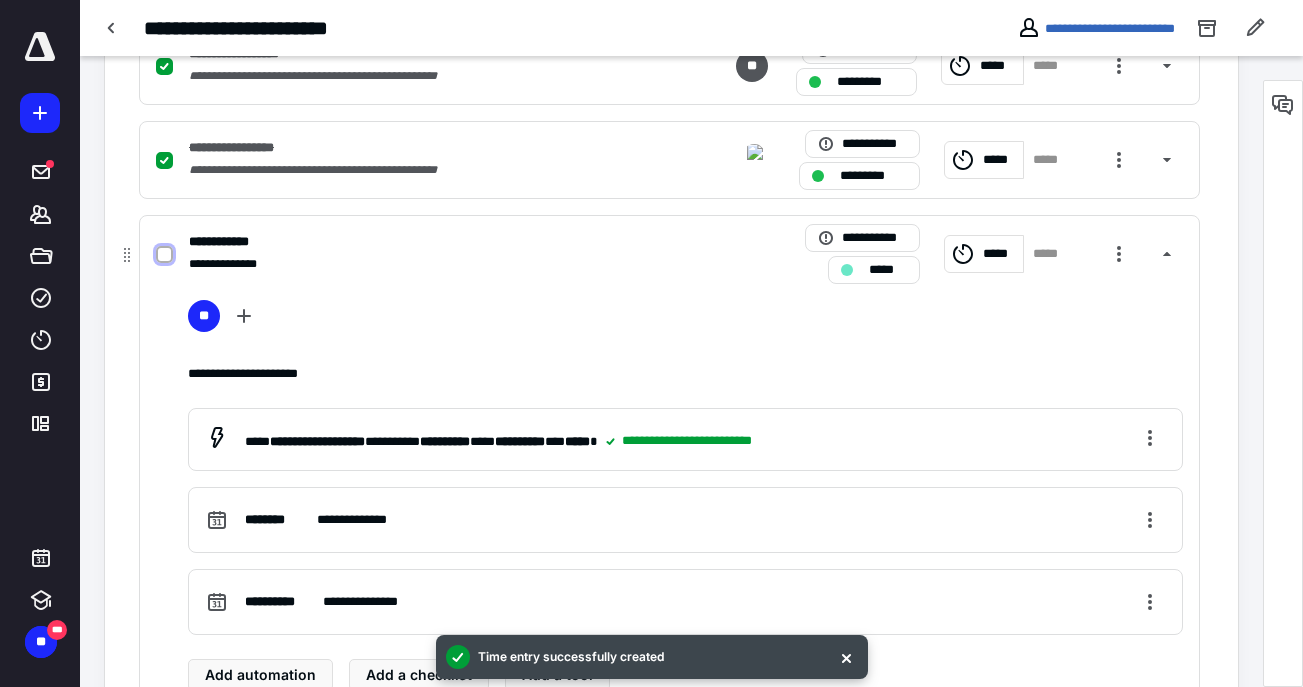 click at bounding box center [164, 255] 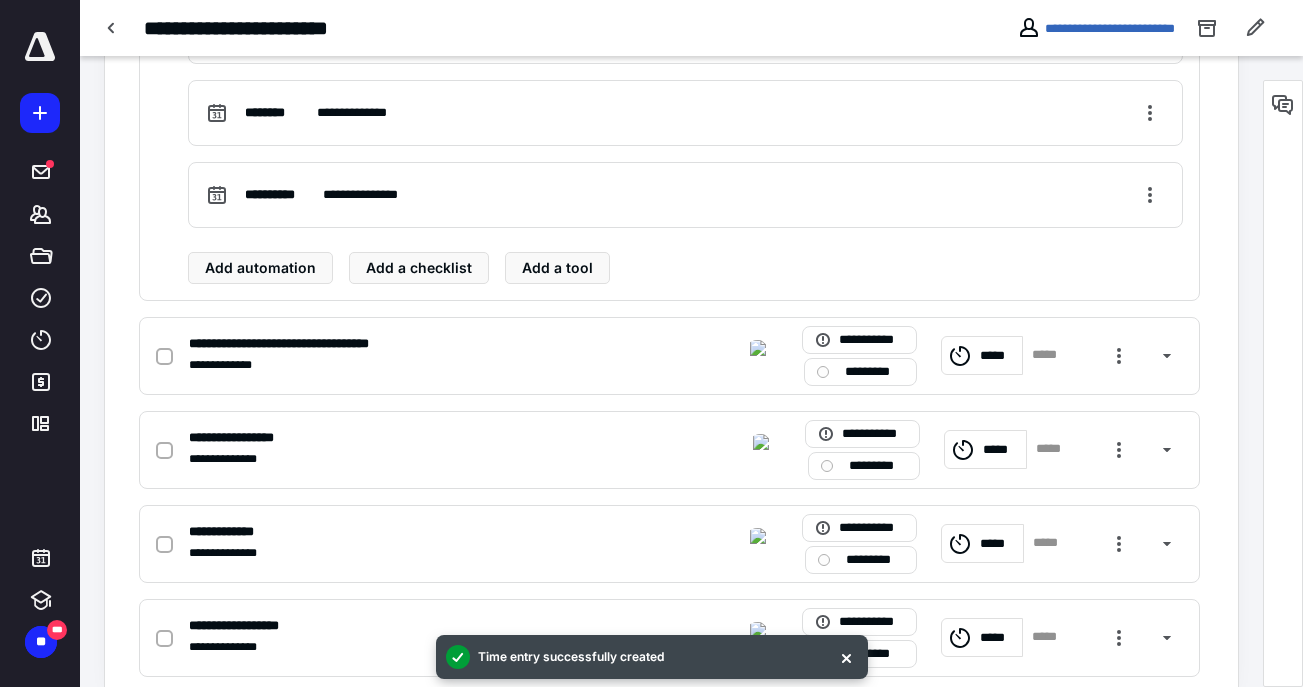 scroll, scrollTop: 1373, scrollLeft: 0, axis: vertical 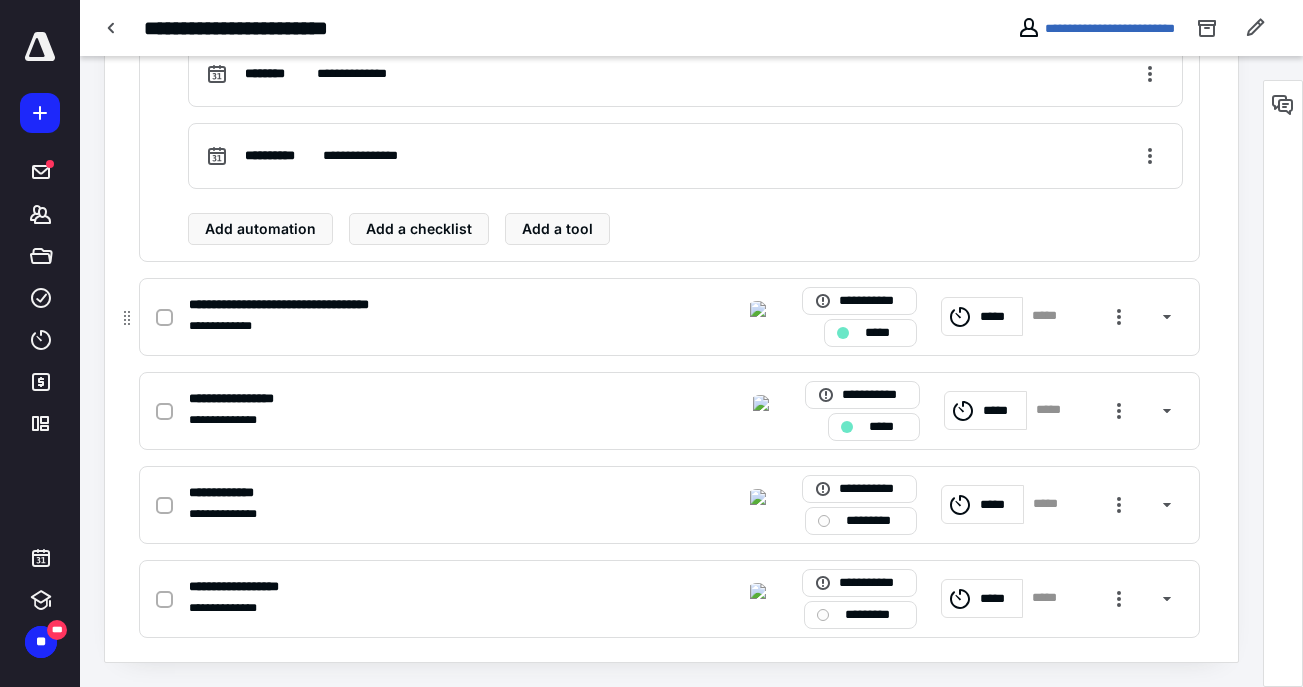 click 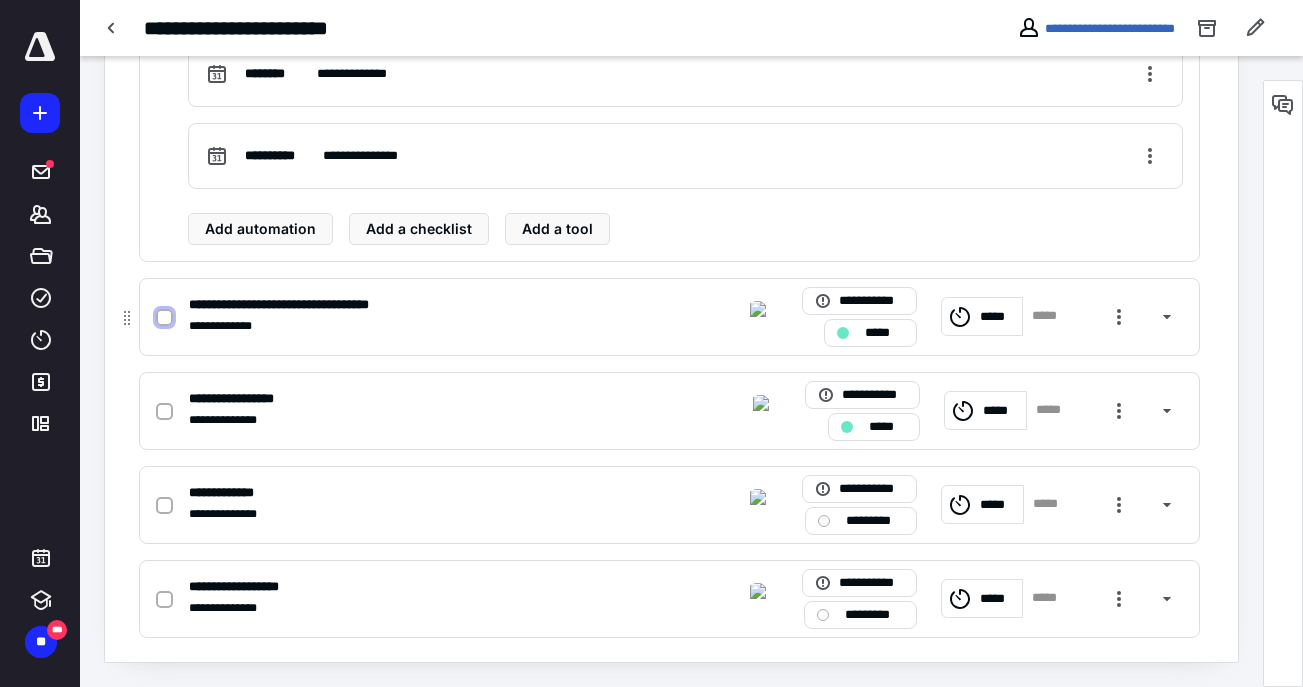 click at bounding box center (164, 317) 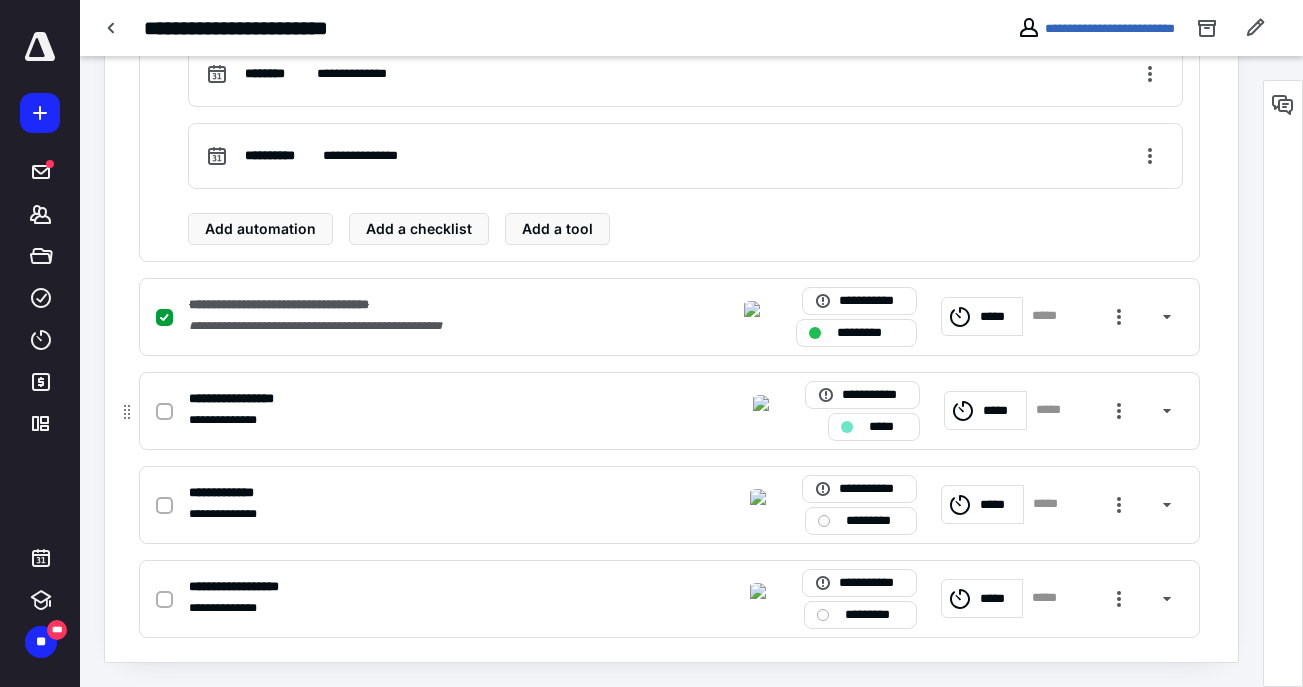 click 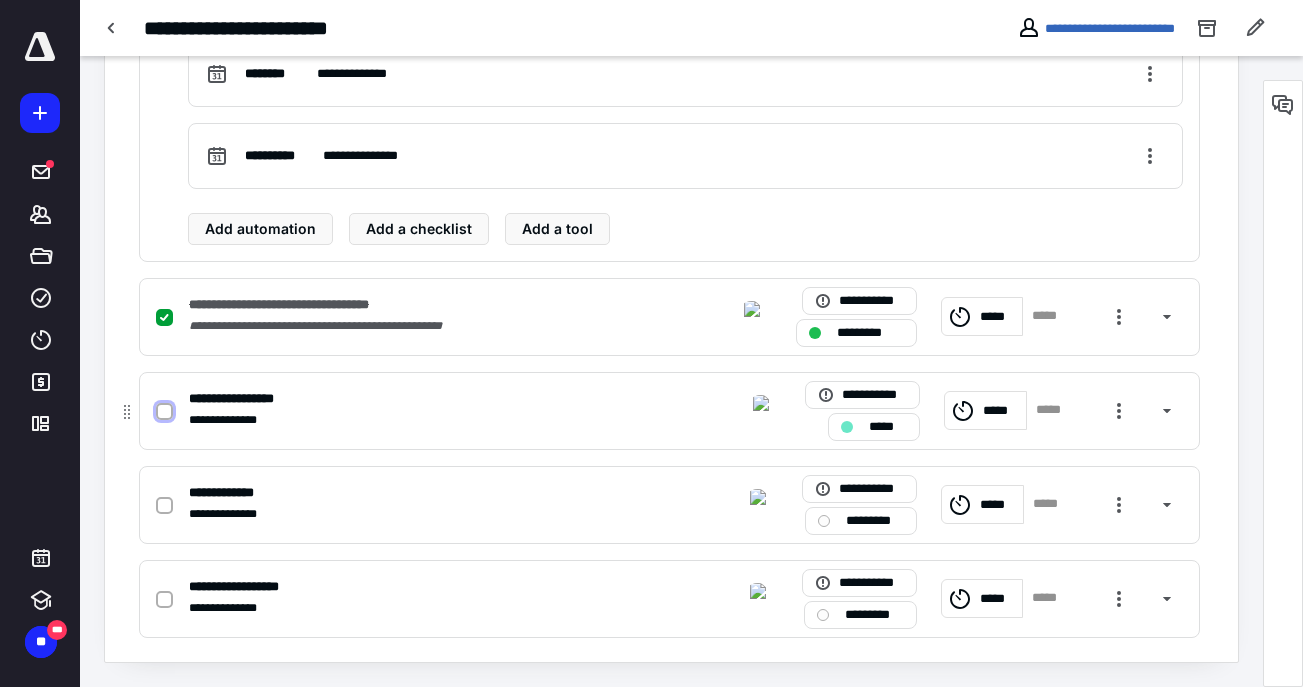 click at bounding box center (164, 411) 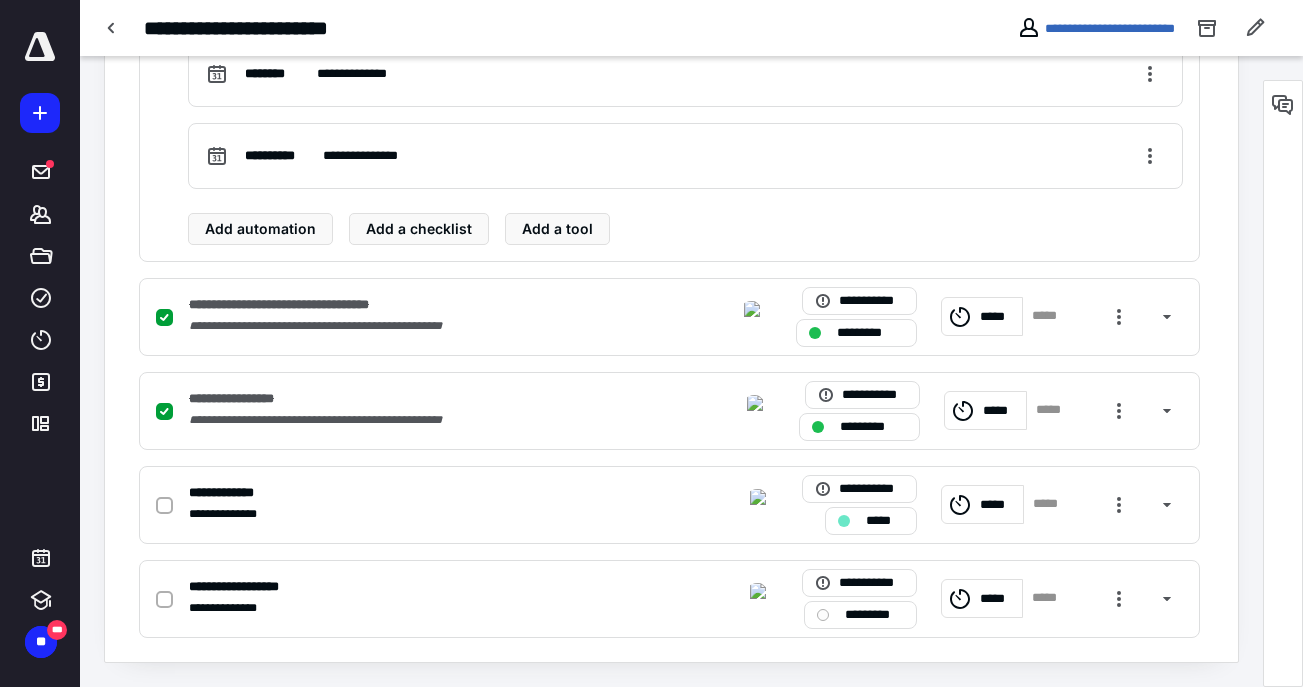 click on "**********" at bounding box center [1096, 28] 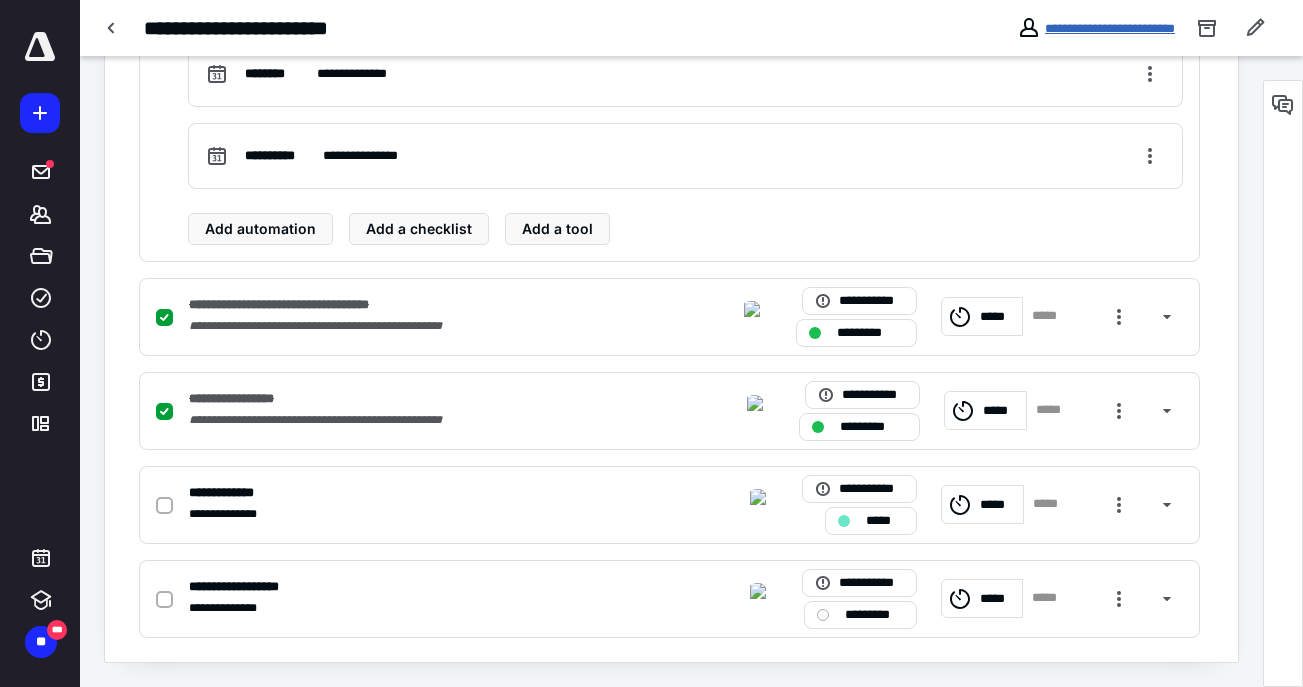 click on "**********" at bounding box center (1110, 28) 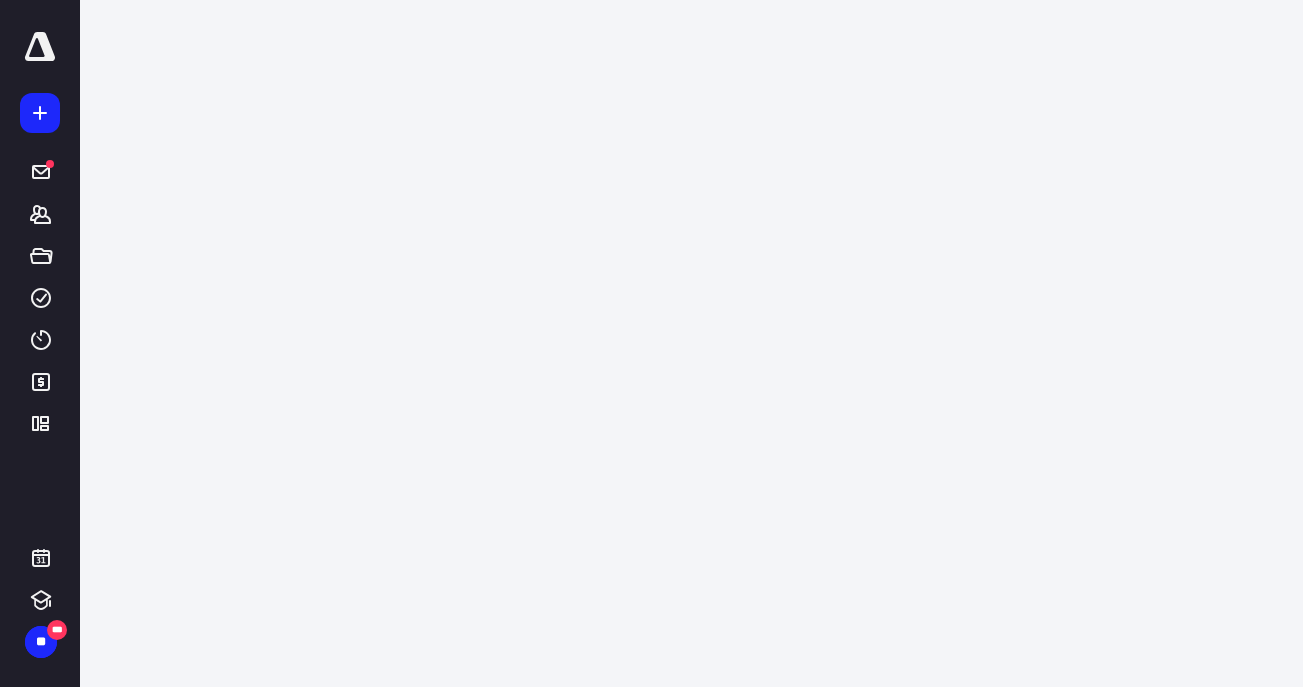 scroll, scrollTop: 0, scrollLeft: 0, axis: both 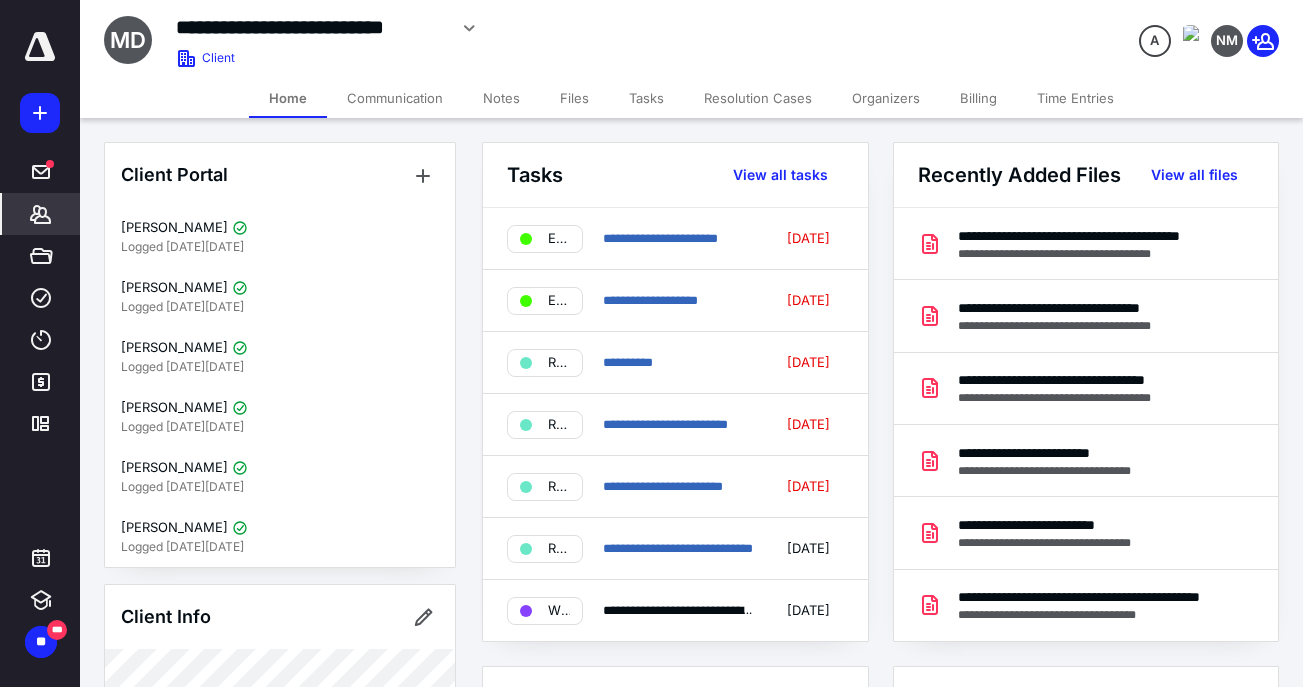 click on "Communication" at bounding box center (395, 98) 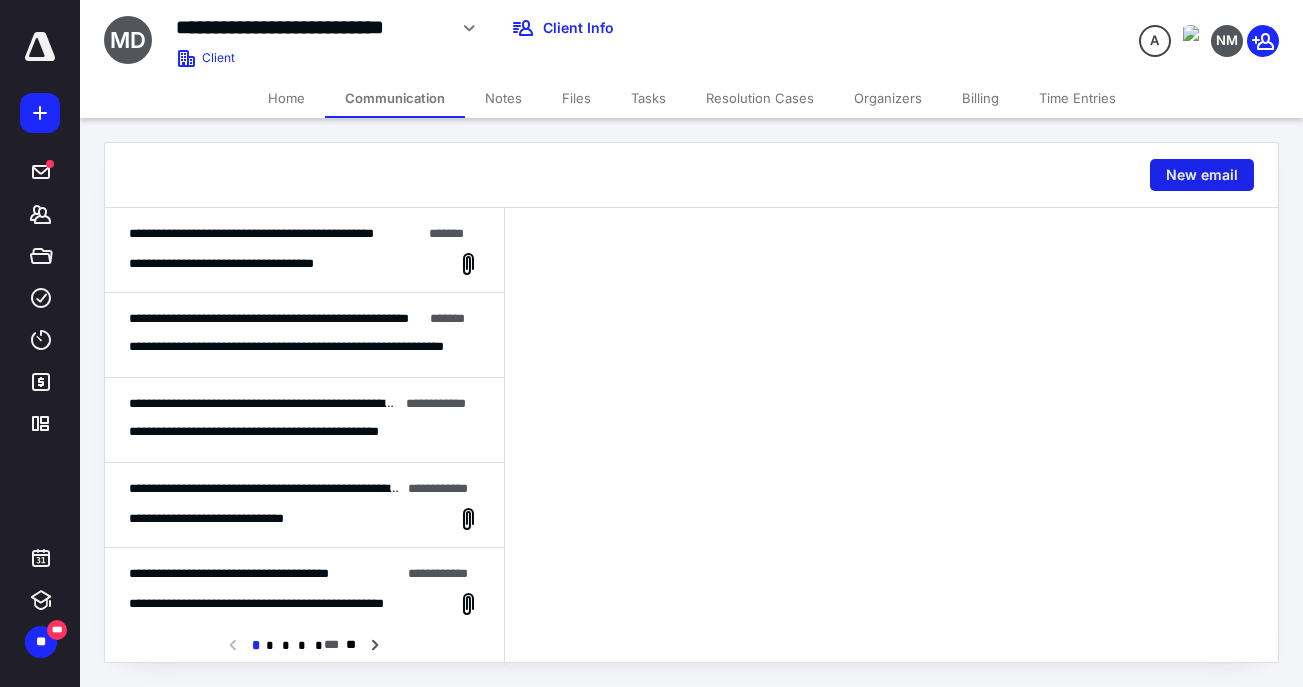 click on "New email" at bounding box center [1202, 175] 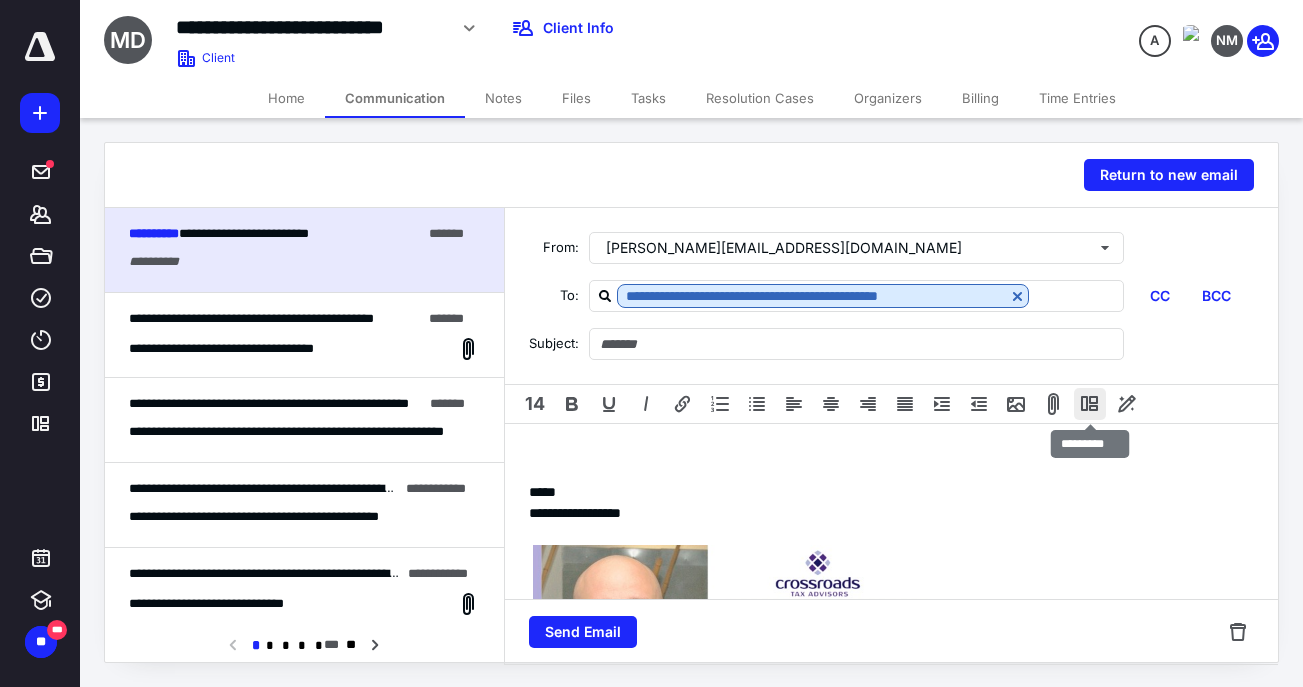 click at bounding box center (1090, 404) 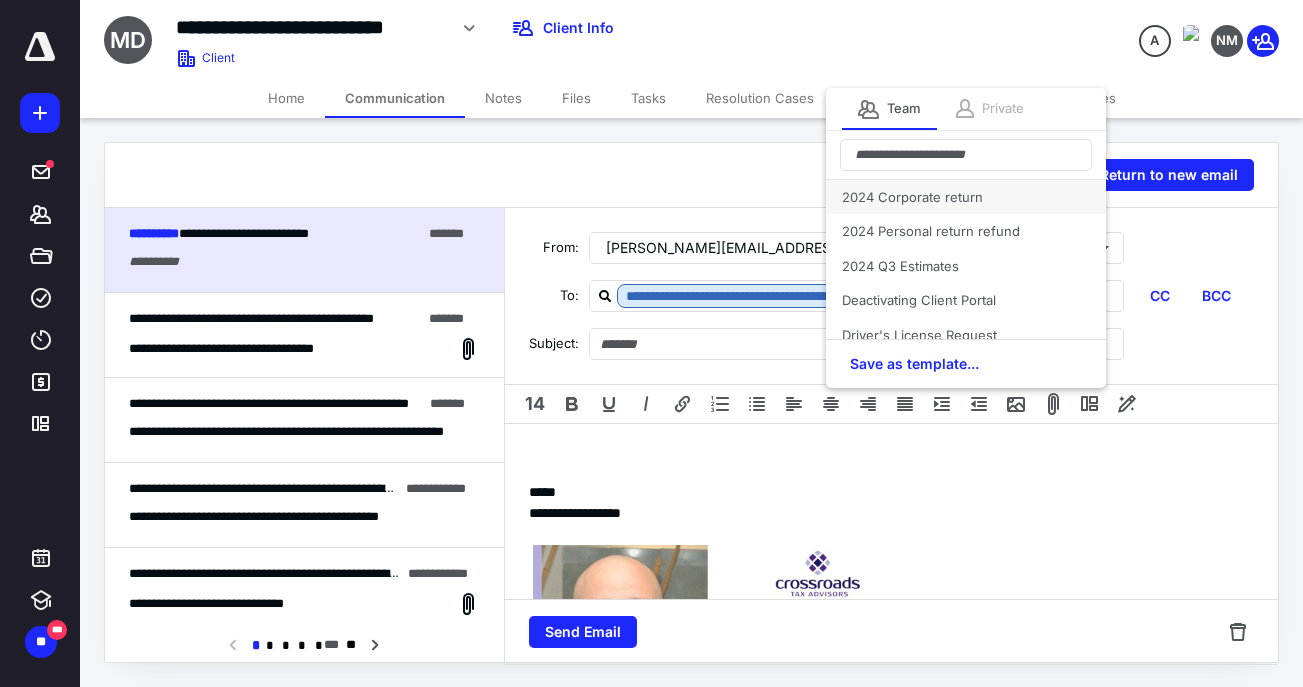 click on "2024 Corporate return" at bounding box center (966, 197) 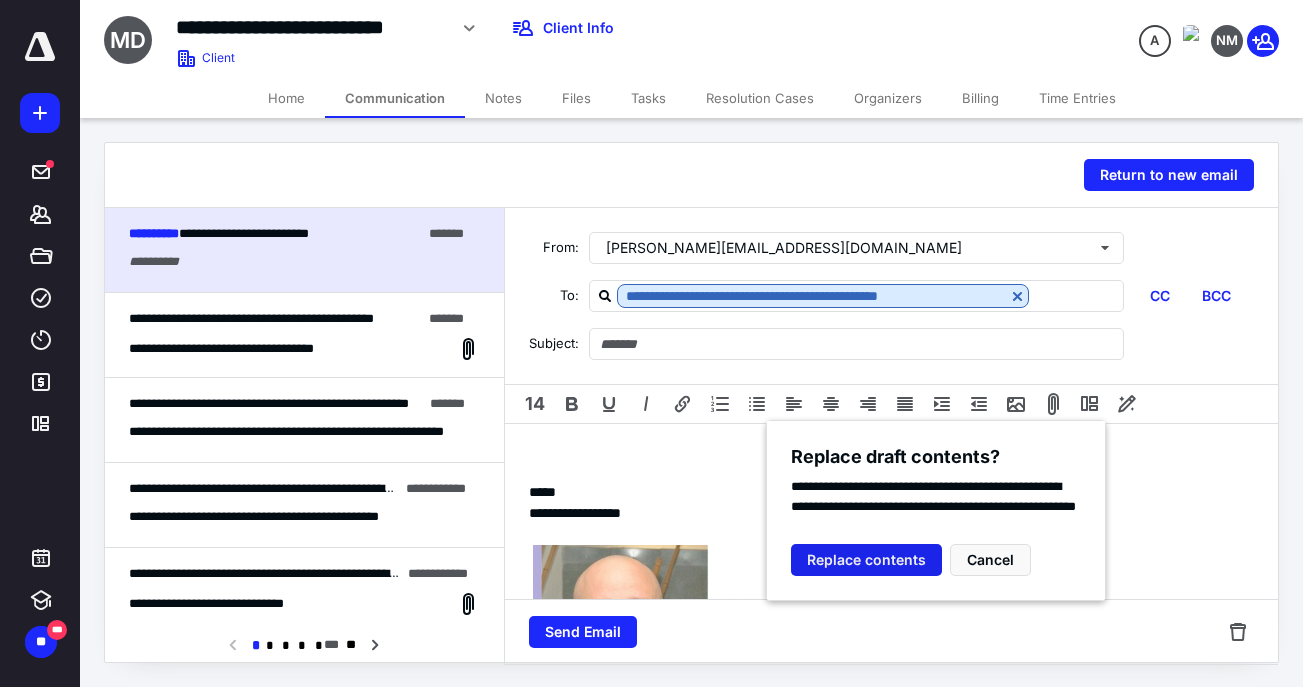 click on "Replace contents" at bounding box center (866, 560) 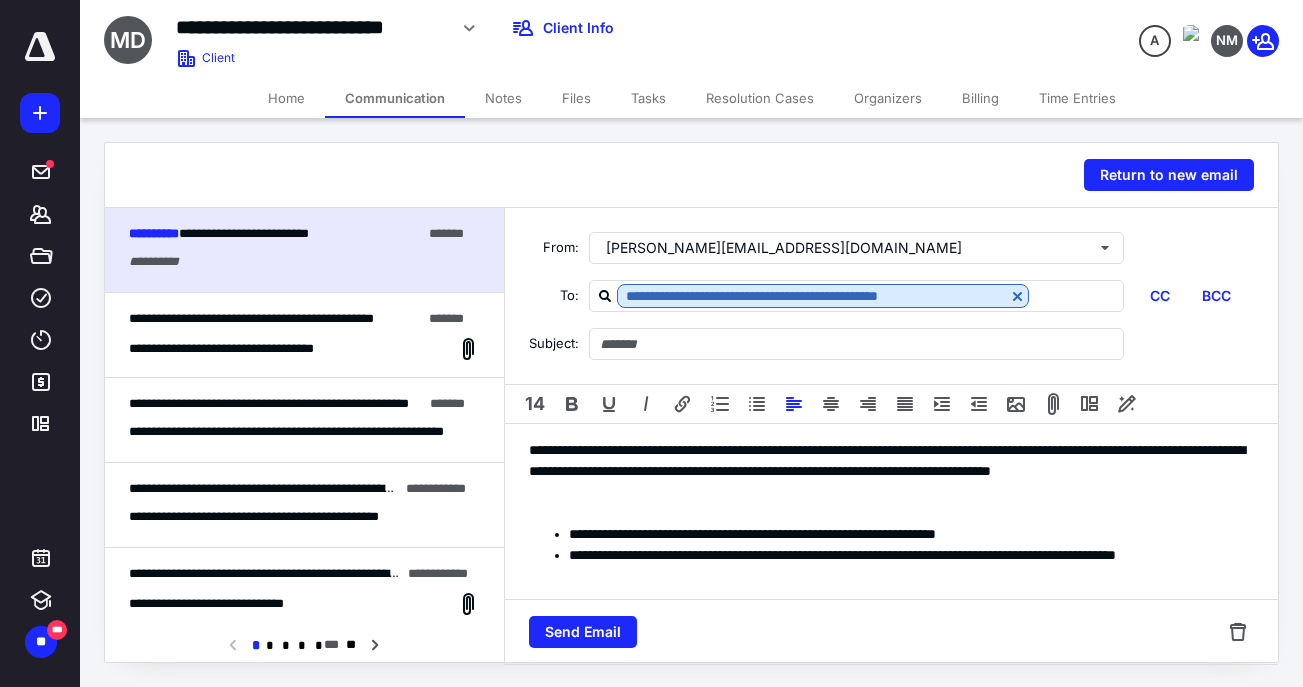 scroll, scrollTop: 691, scrollLeft: 0, axis: vertical 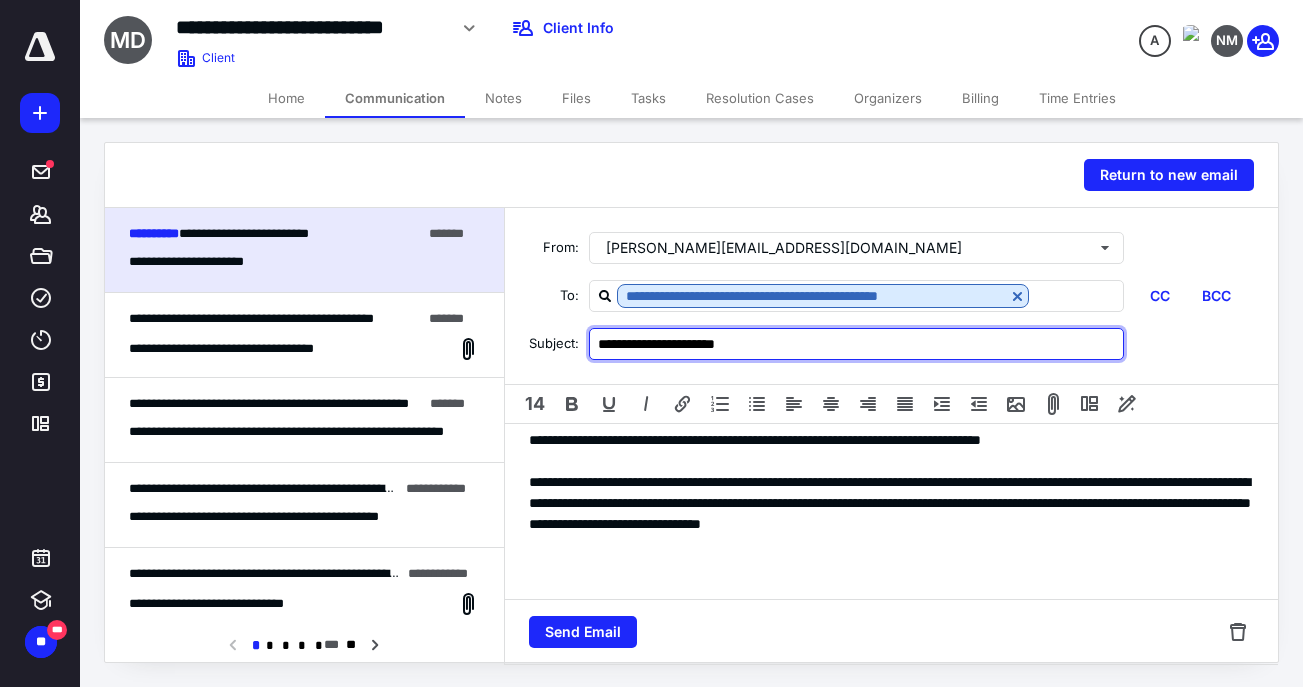 drag, startPoint x: 787, startPoint y: 349, endPoint x: 482, endPoint y: 344, distance: 305.041 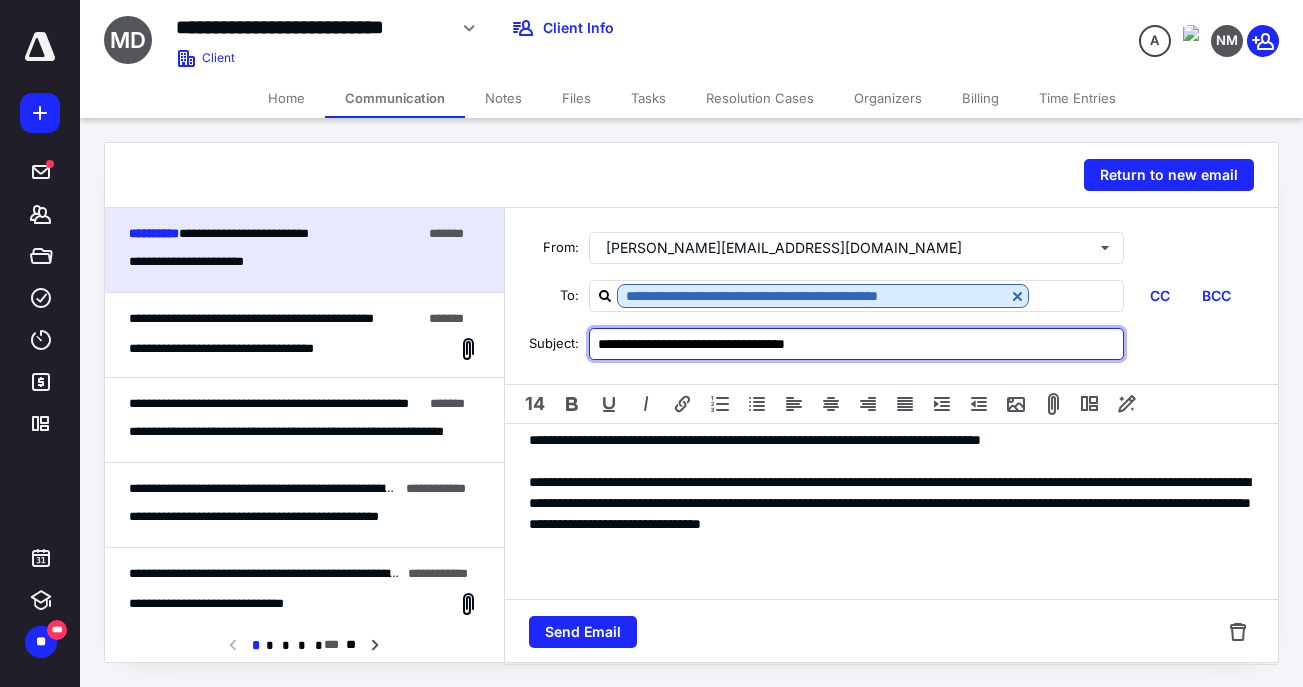 type on "**********" 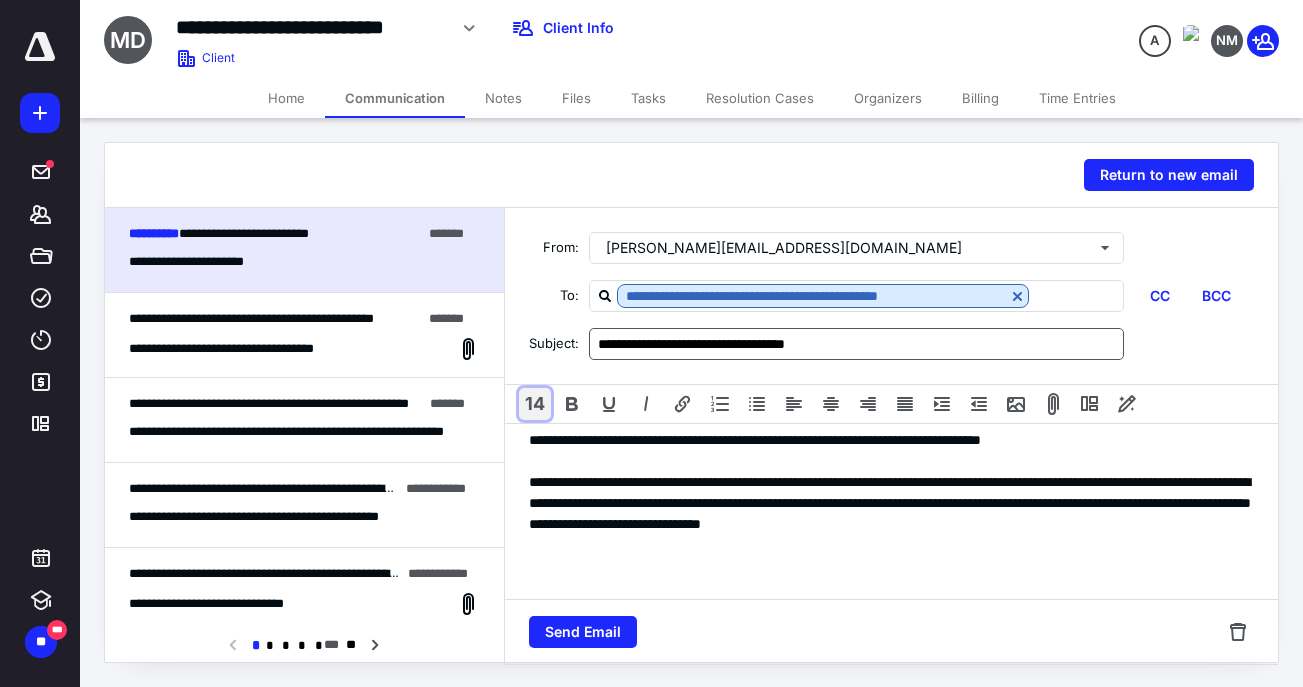 type 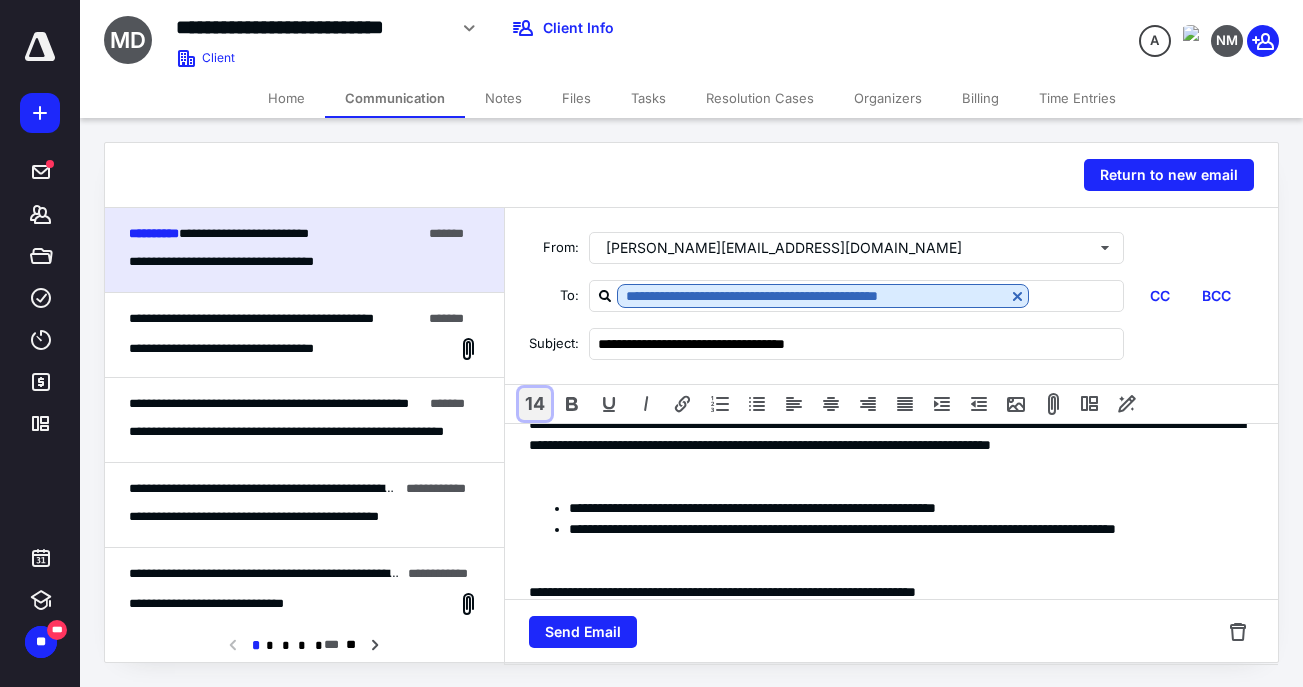 scroll, scrollTop: 0, scrollLeft: 0, axis: both 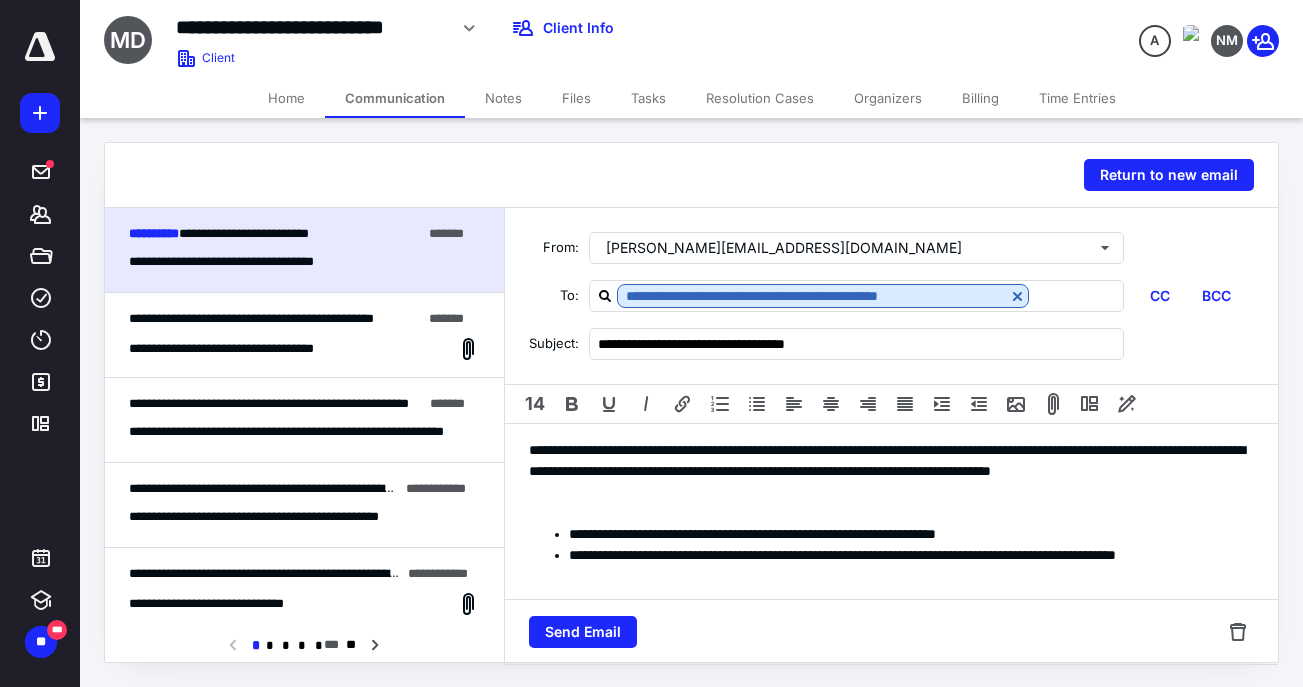 click on "**********" at bounding box center [891, 471] 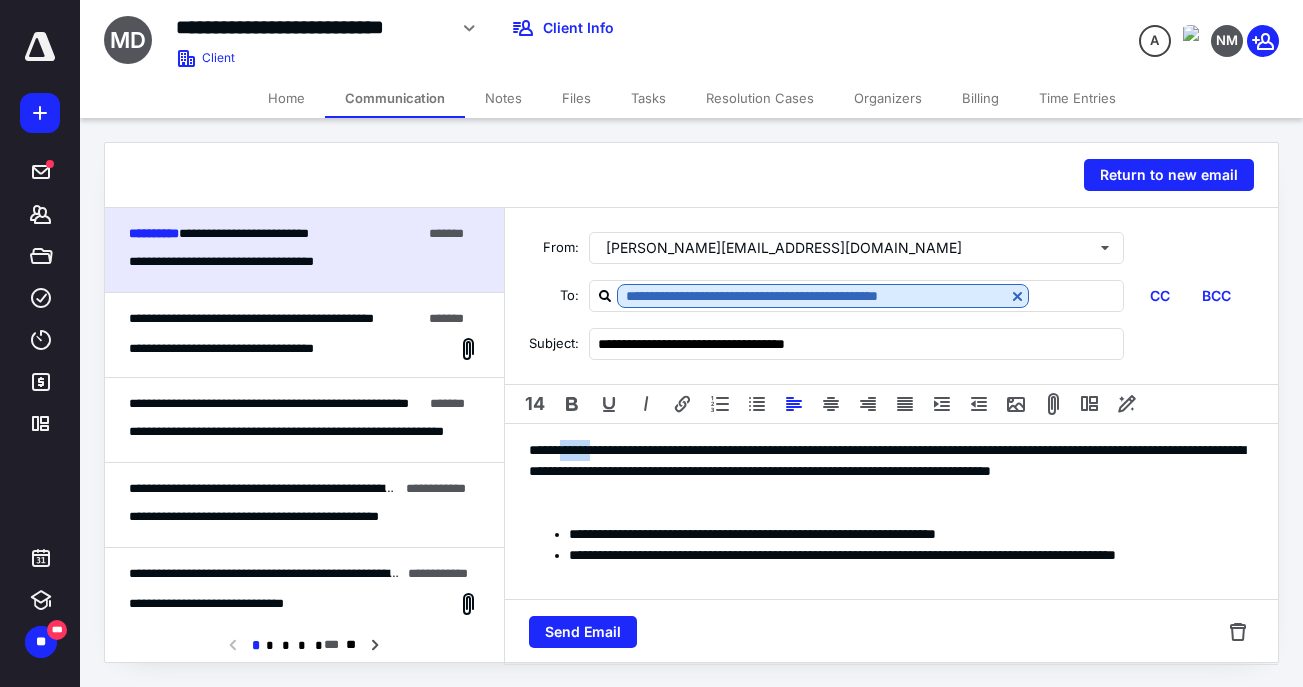 click on "**********" at bounding box center (891, 471) 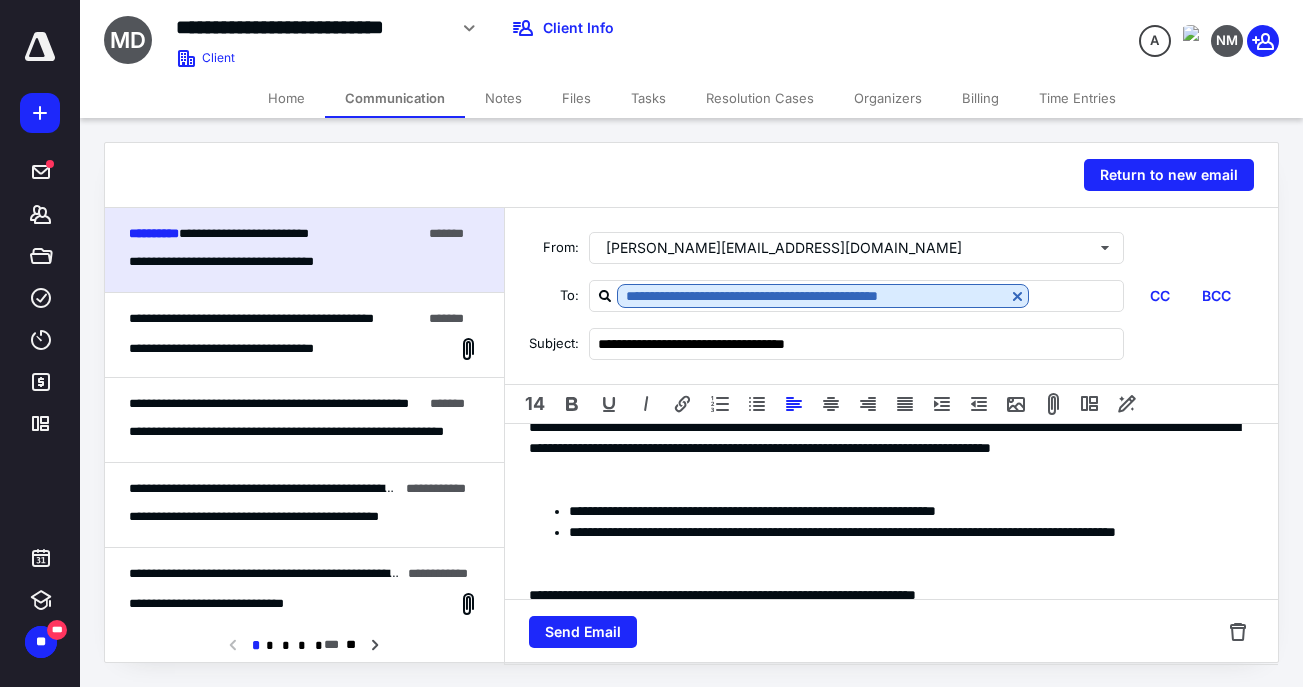 scroll, scrollTop: 0, scrollLeft: 0, axis: both 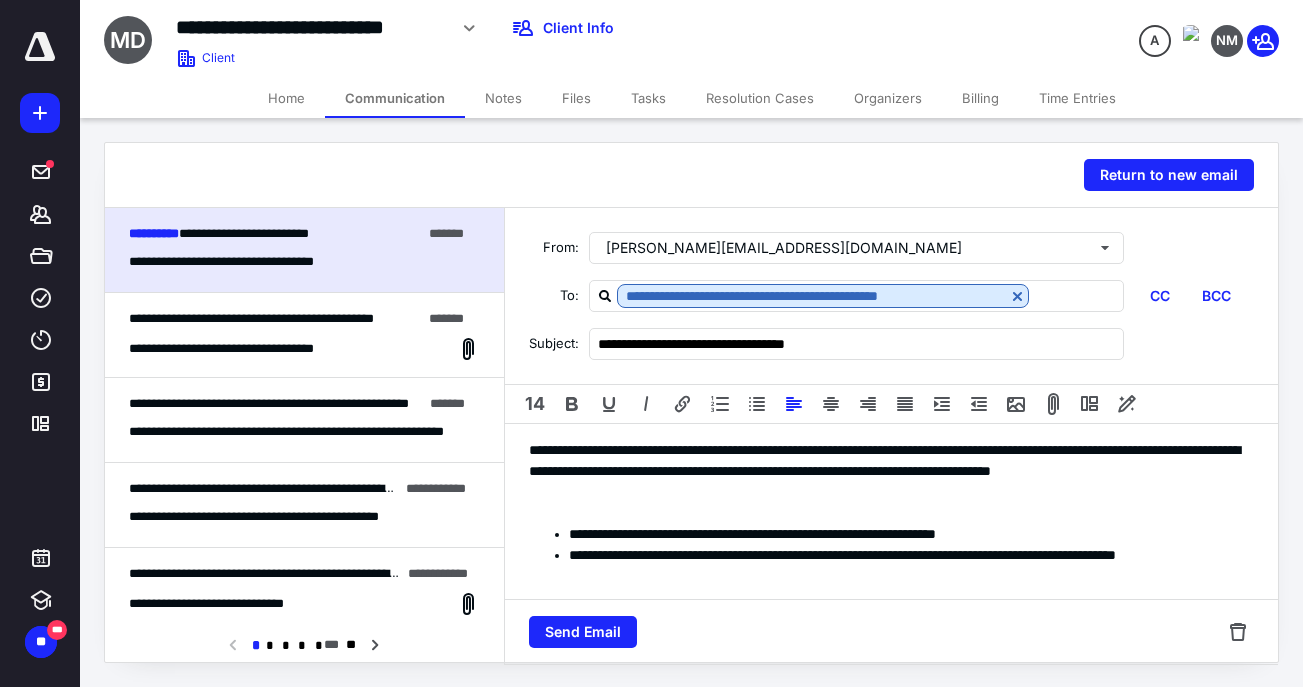 click on "**********" at bounding box center (891, 471) 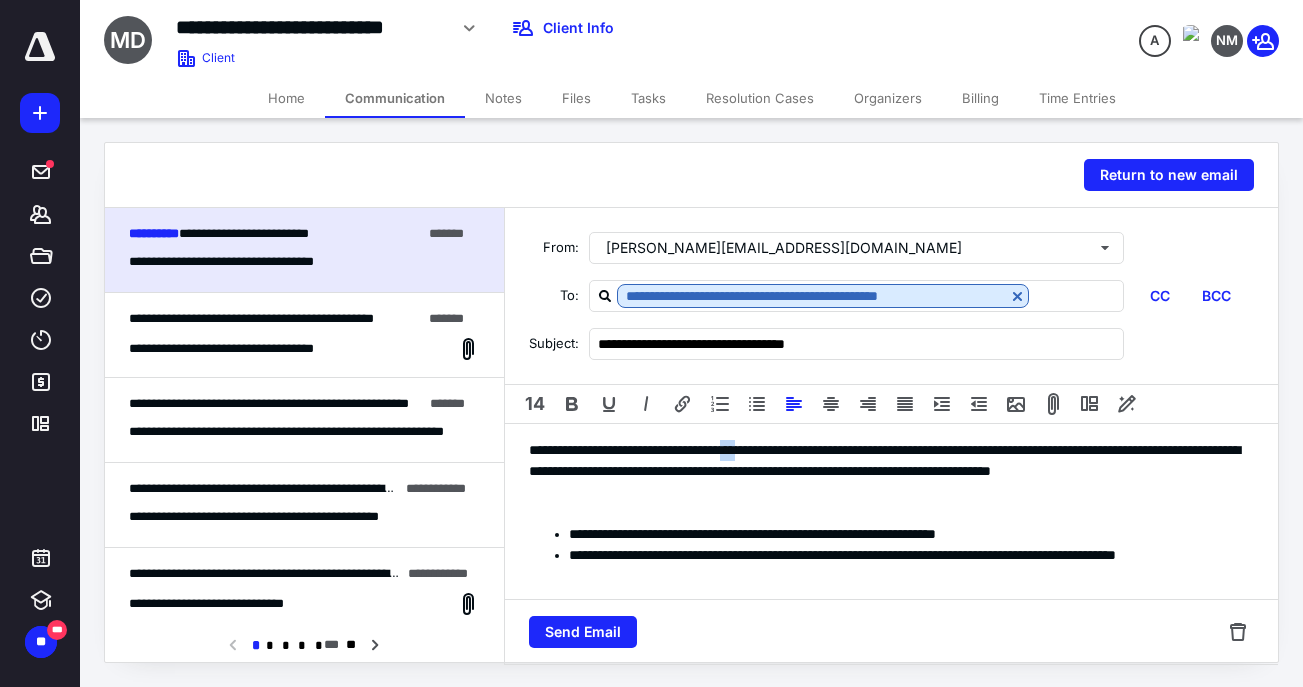 click on "**********" at bounding box center [891, 471] 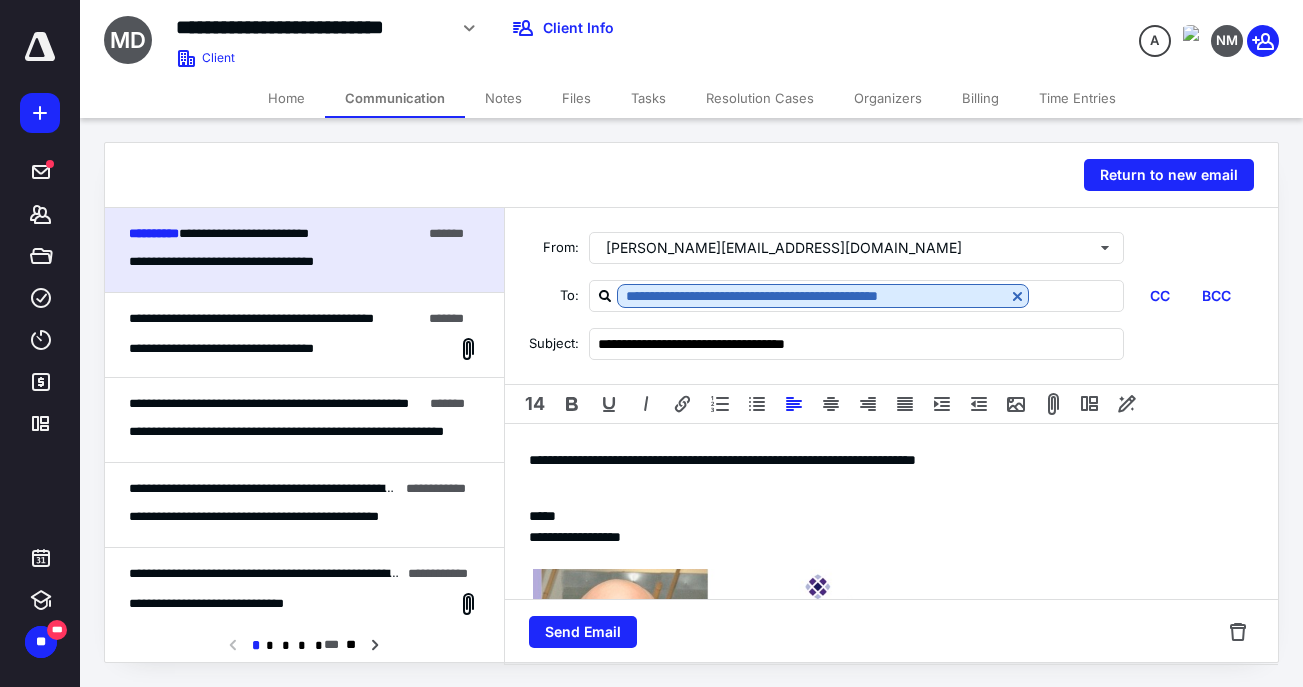 scroll, scrollTop: 167, scrollLeft: 0, axis: vertical 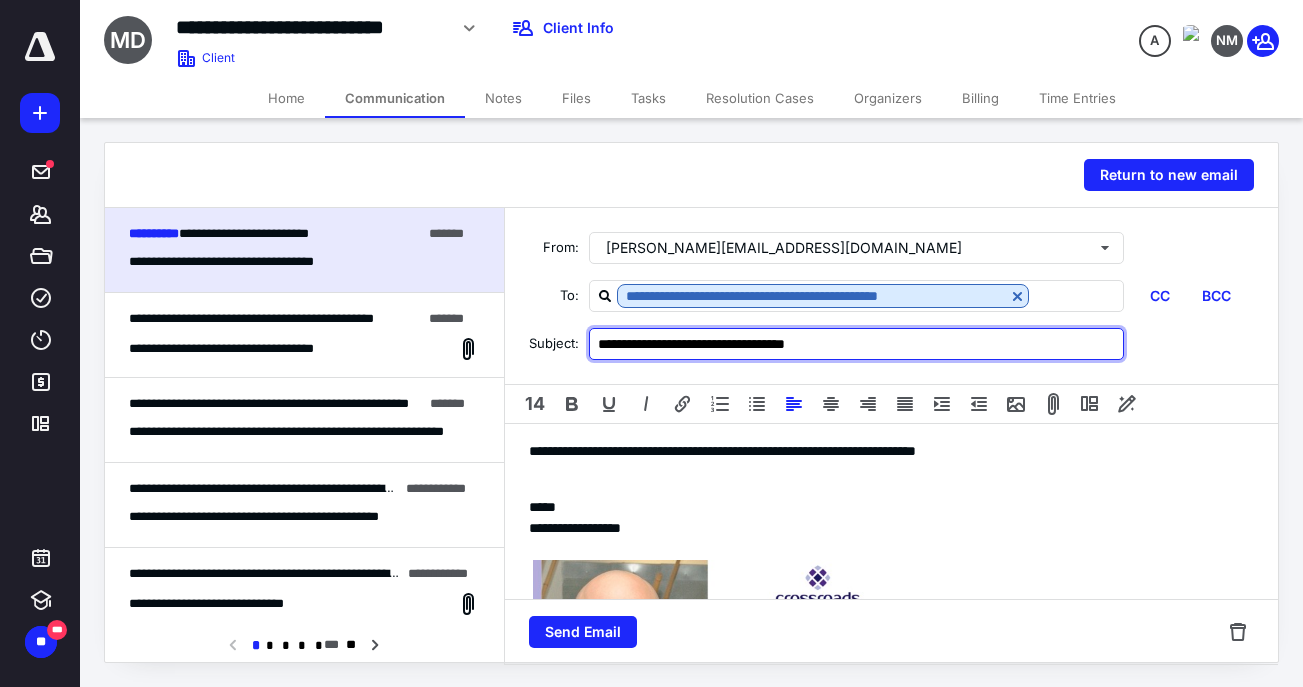 click on "**********" at bounding box center (856, 344) 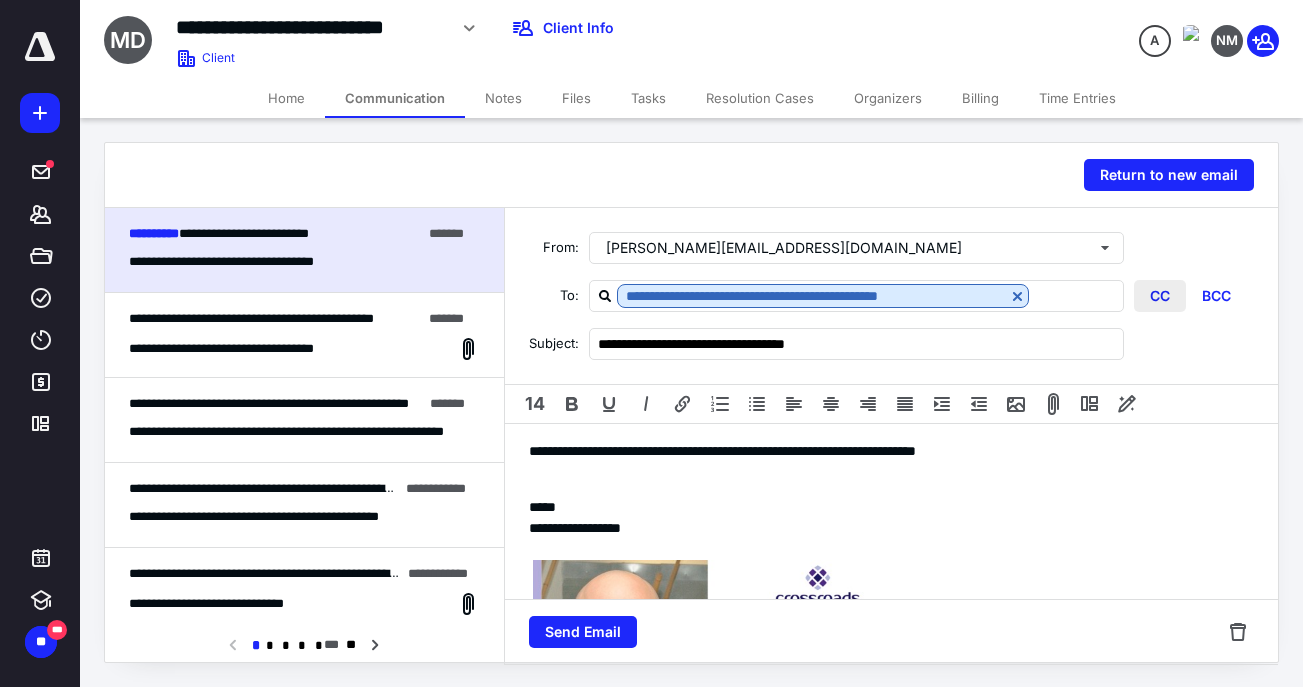 click on "CC" at bounding box center (1160, 296) 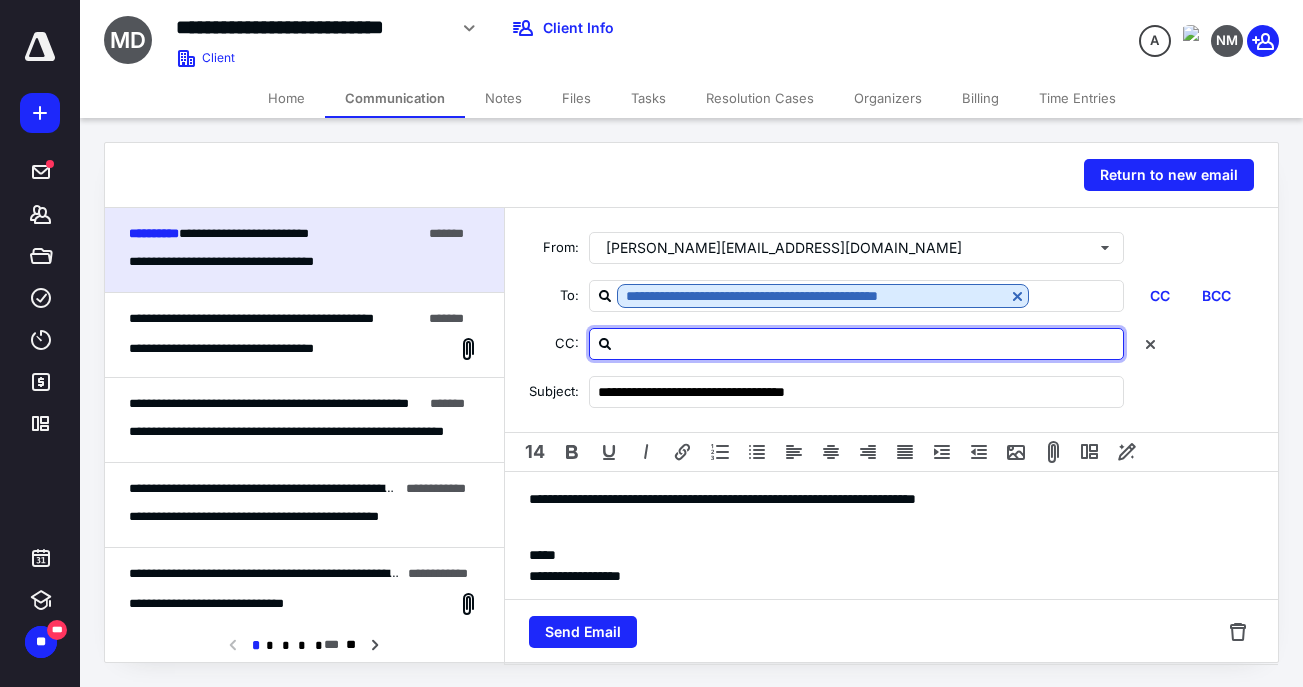 click at bounding box center [868, 343] 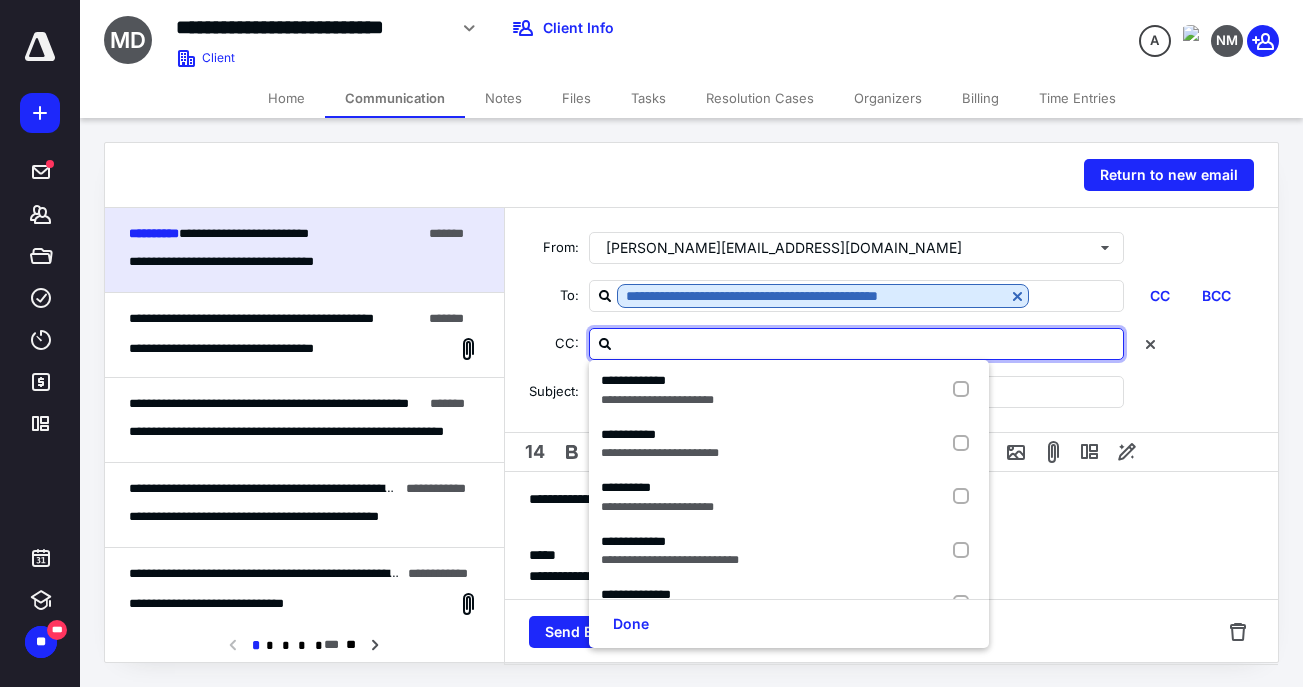 scroll, scrollTop: 208, scrollLeft: 0, axis: vertical 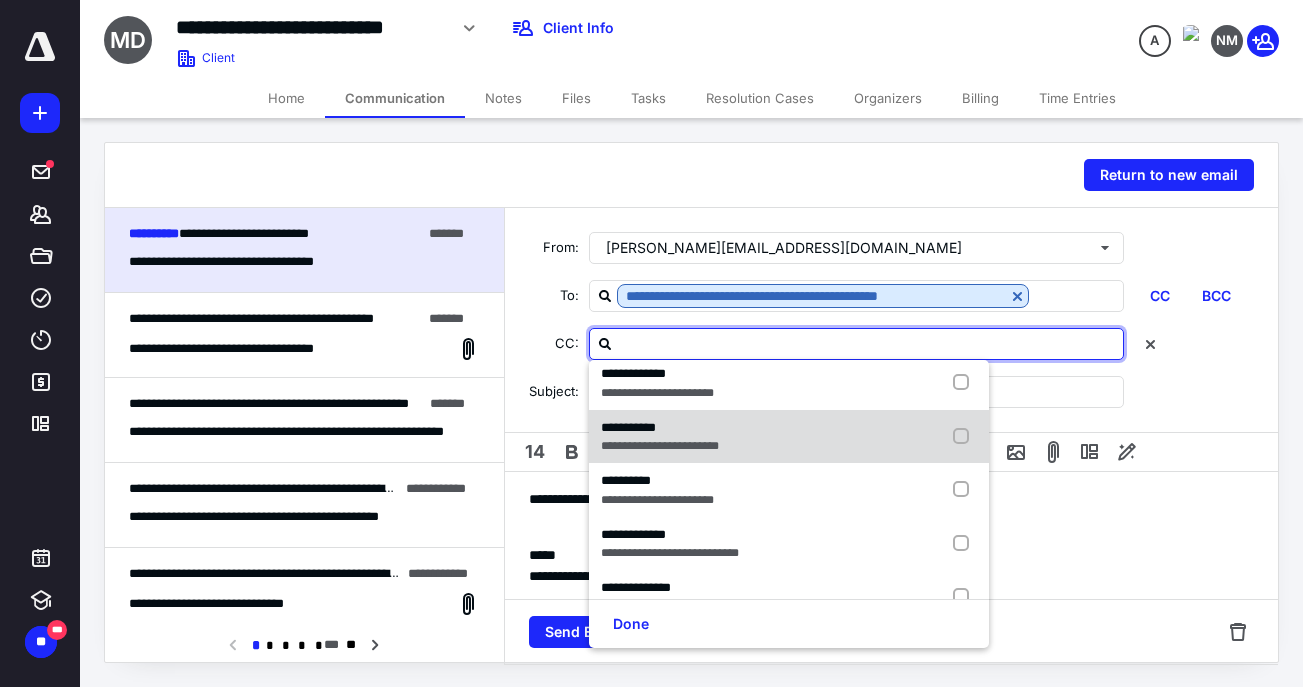 click on "**********" at bounding box center (789, 437) 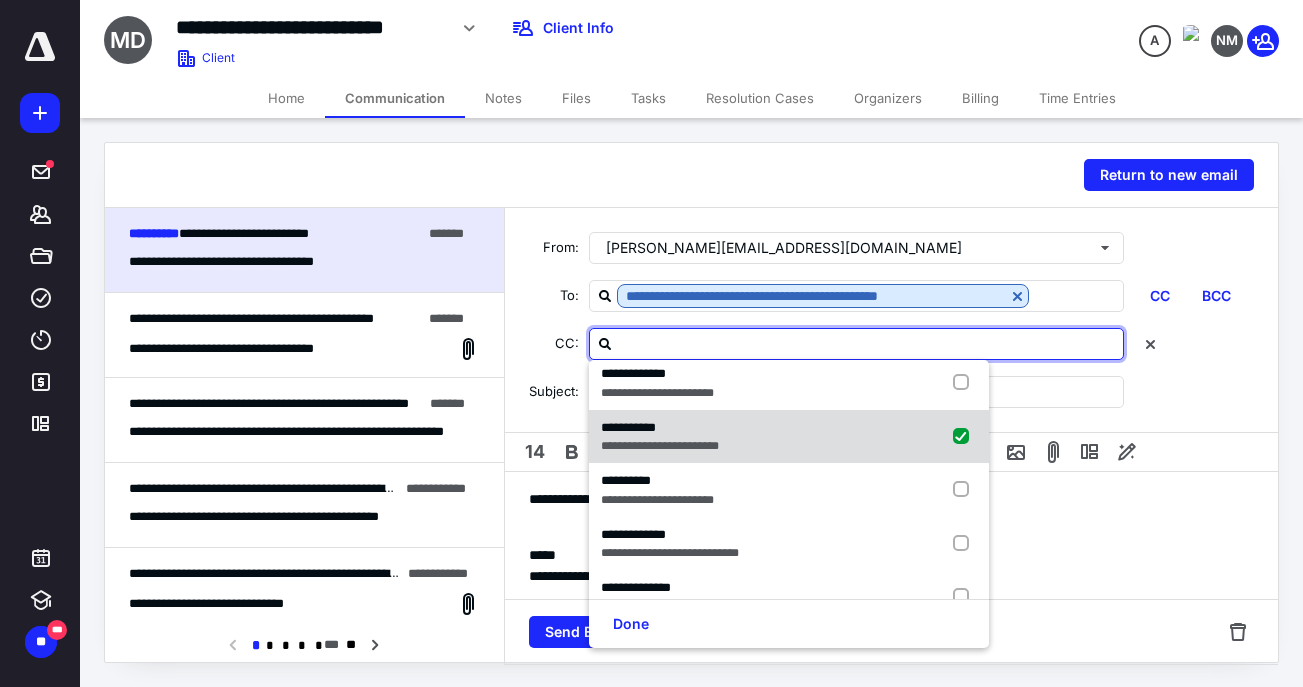 checkbox on "true" 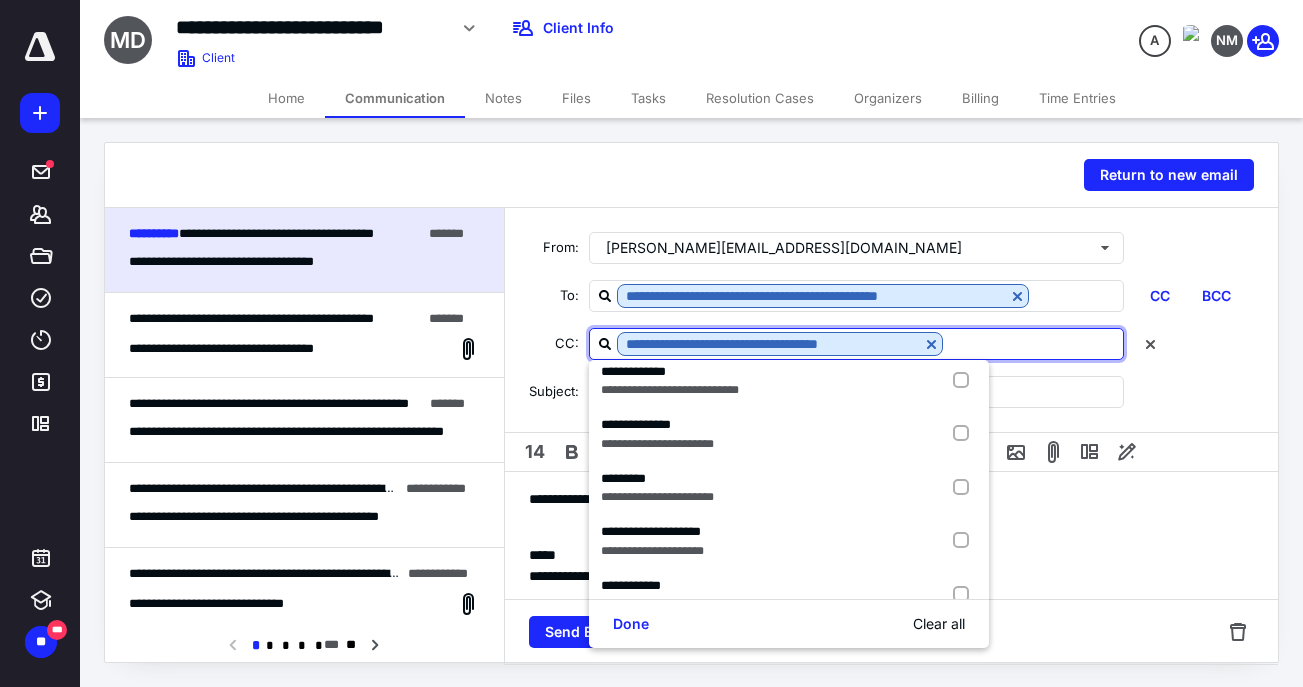 scroll, scrollTop: 374, scrollLeft: 0, axis: vertical 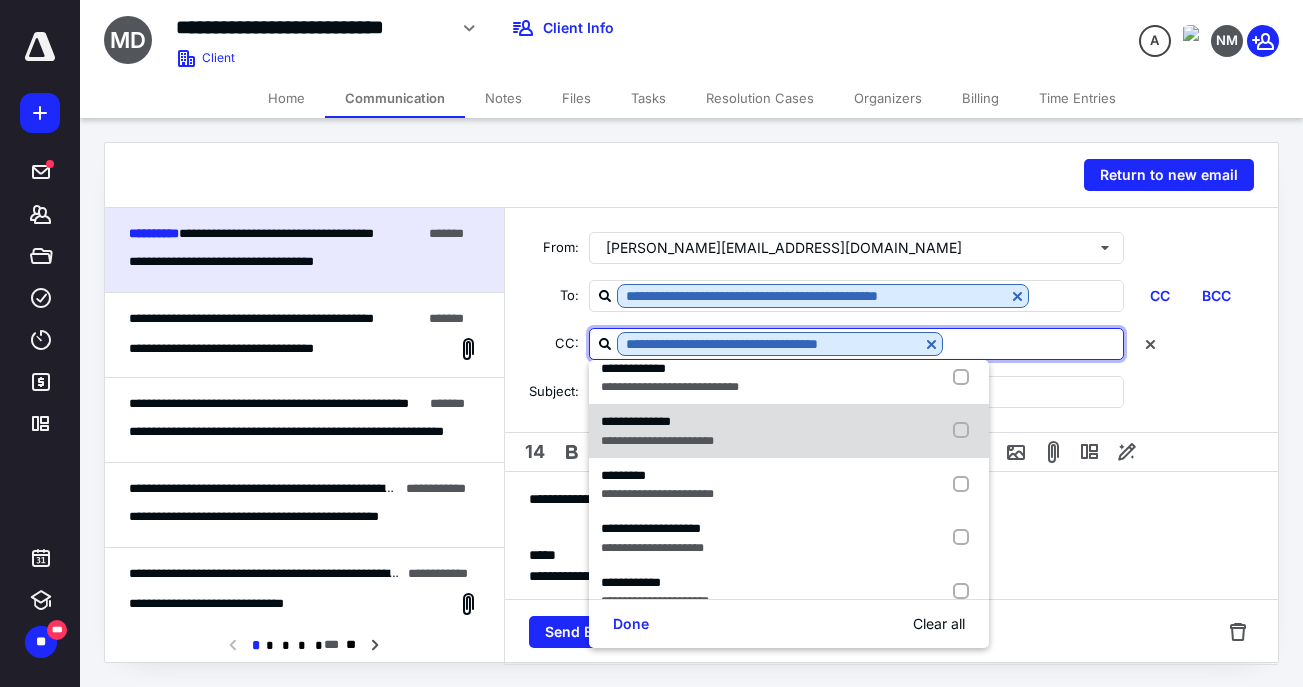 click at bounding box center [965, 431] 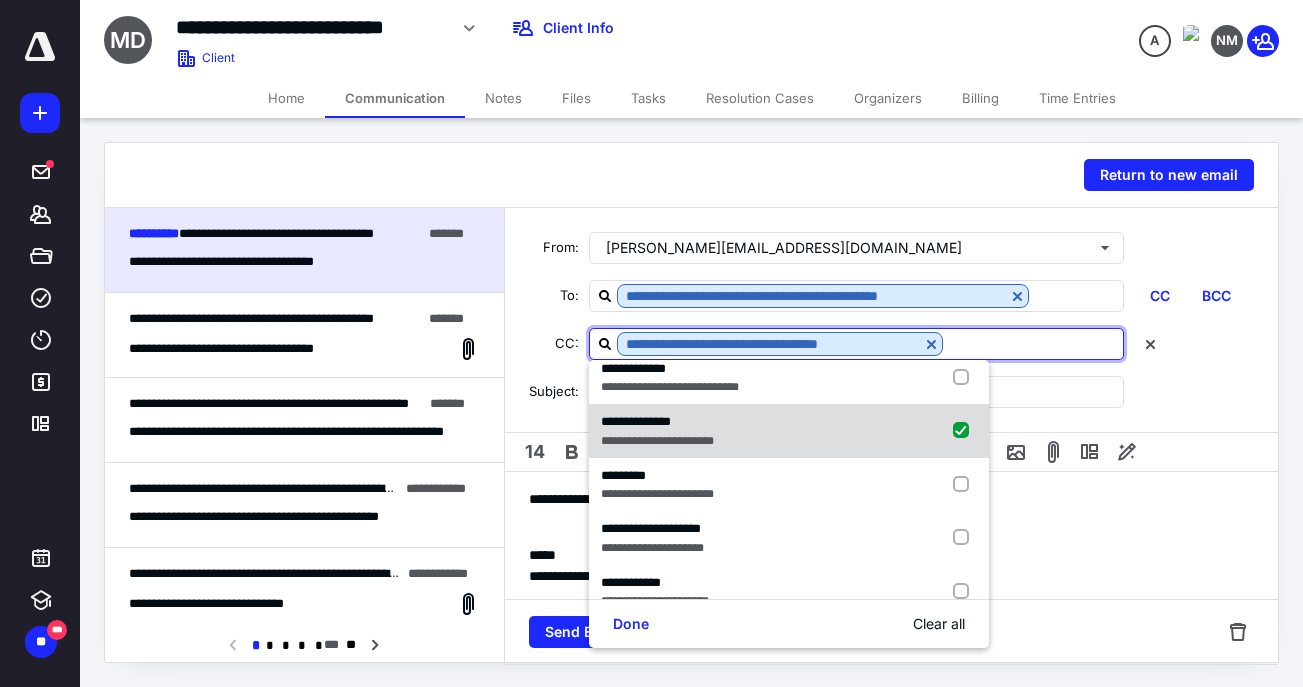 checkbox on "true" 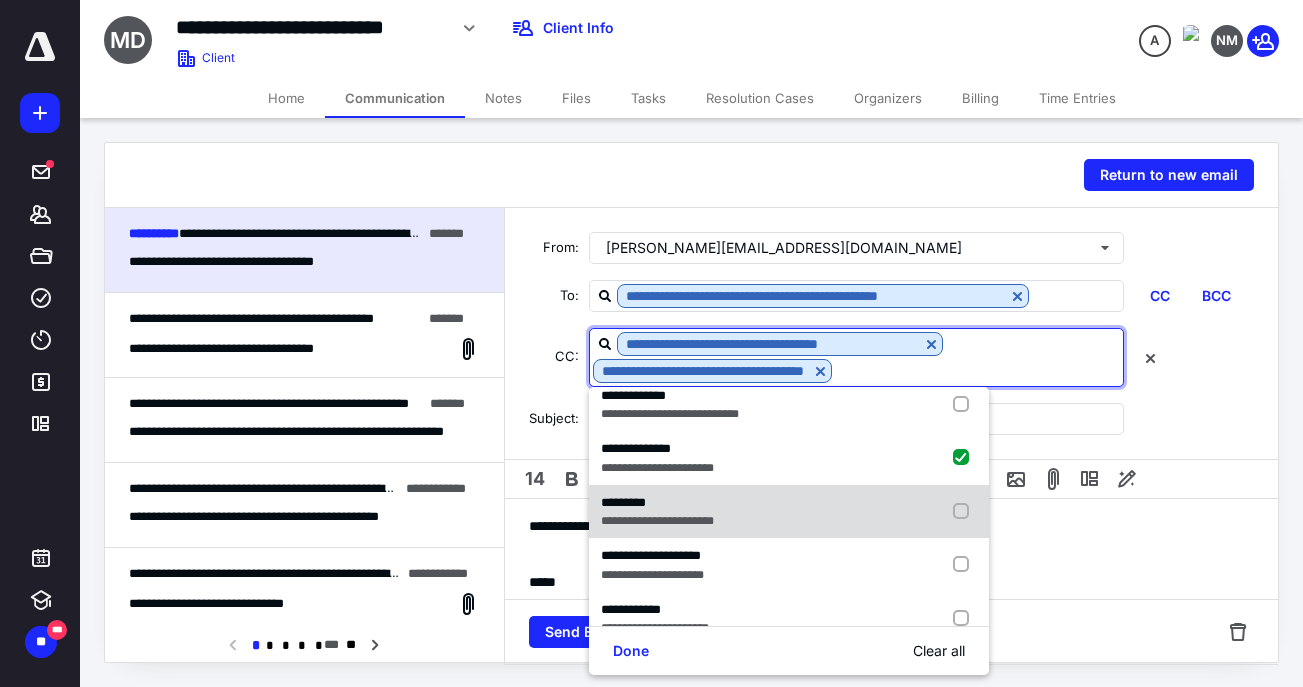 scroll, scrollTop: 374, scrollLeft: 0, axis: vertical 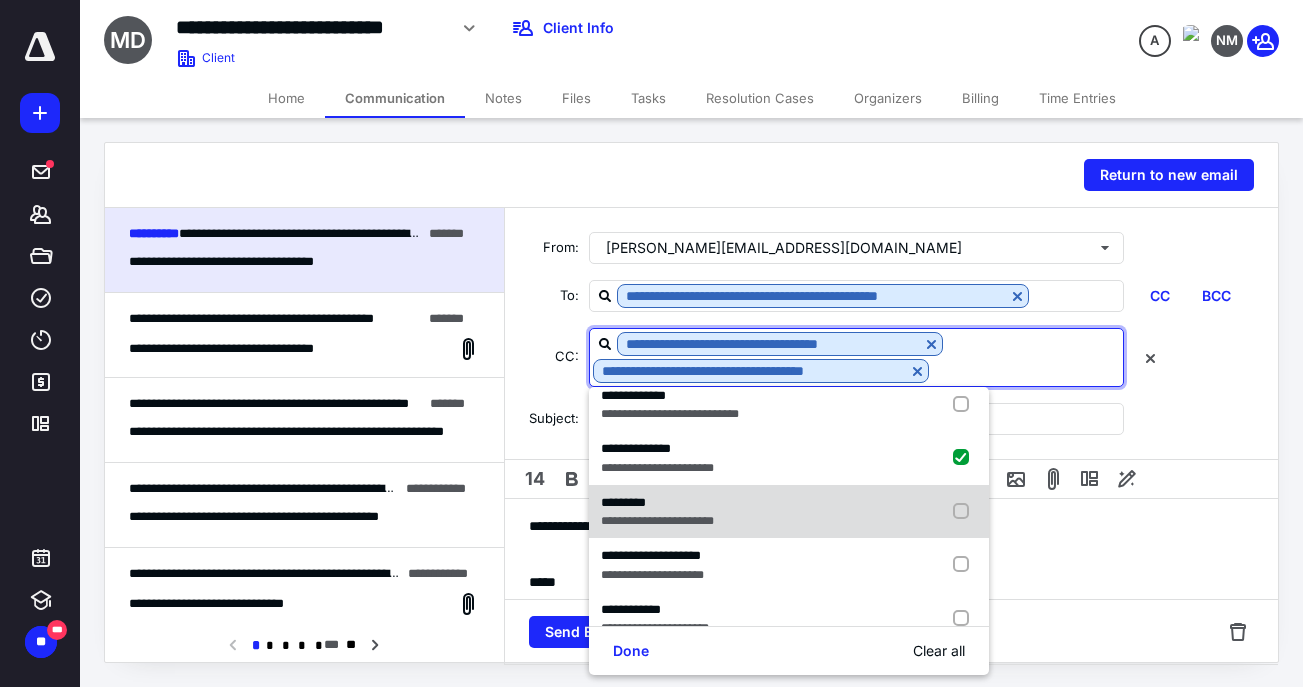 click at bounding box center (965, 512) 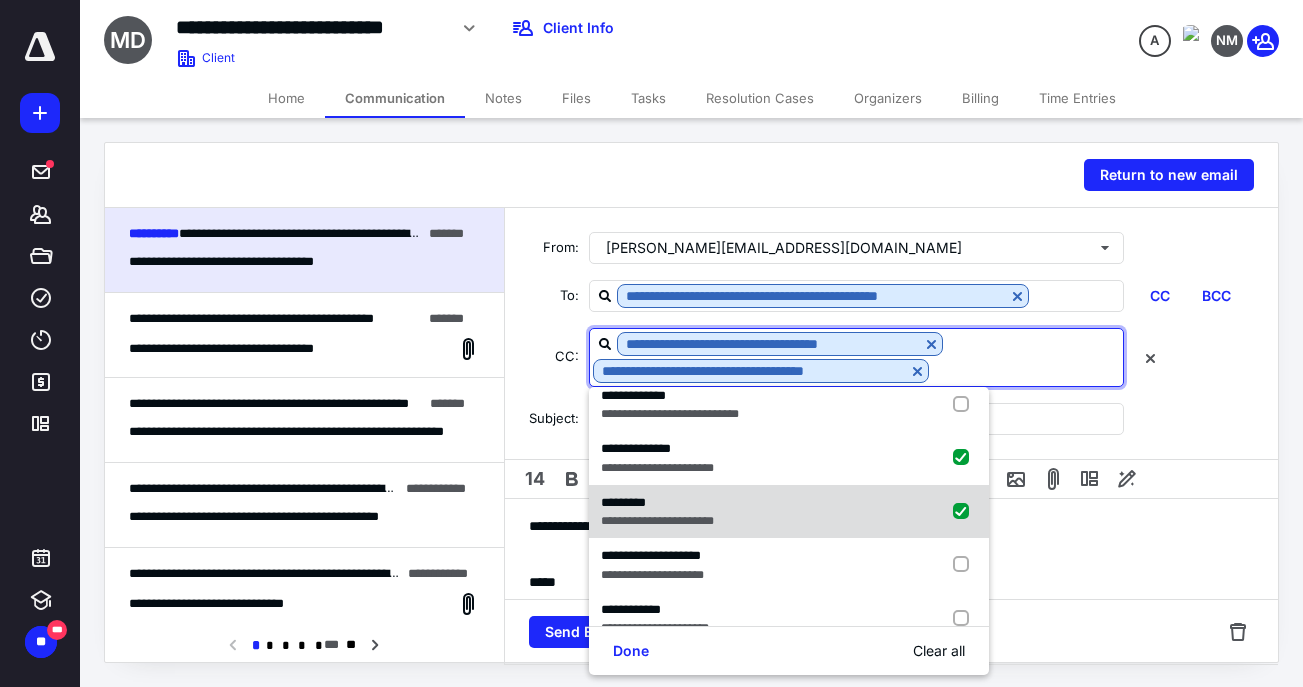 checkbox on "true" 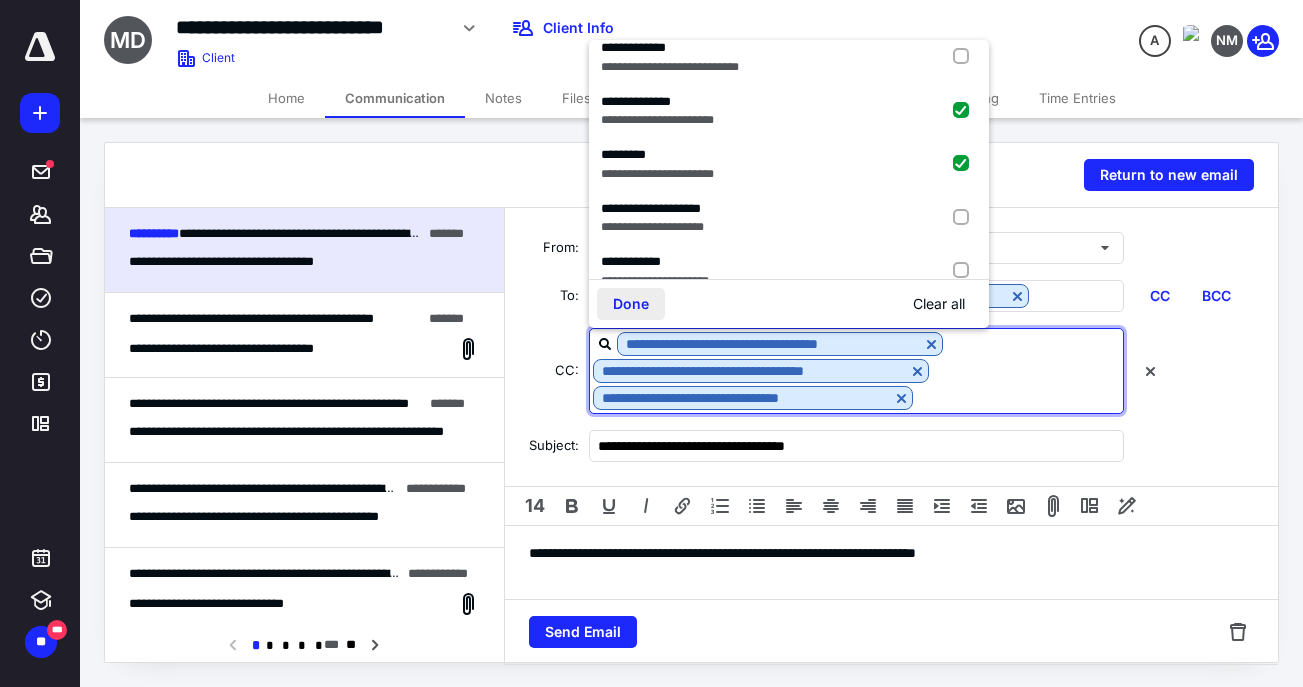 click on "Done" at bounding box center [631, 304] 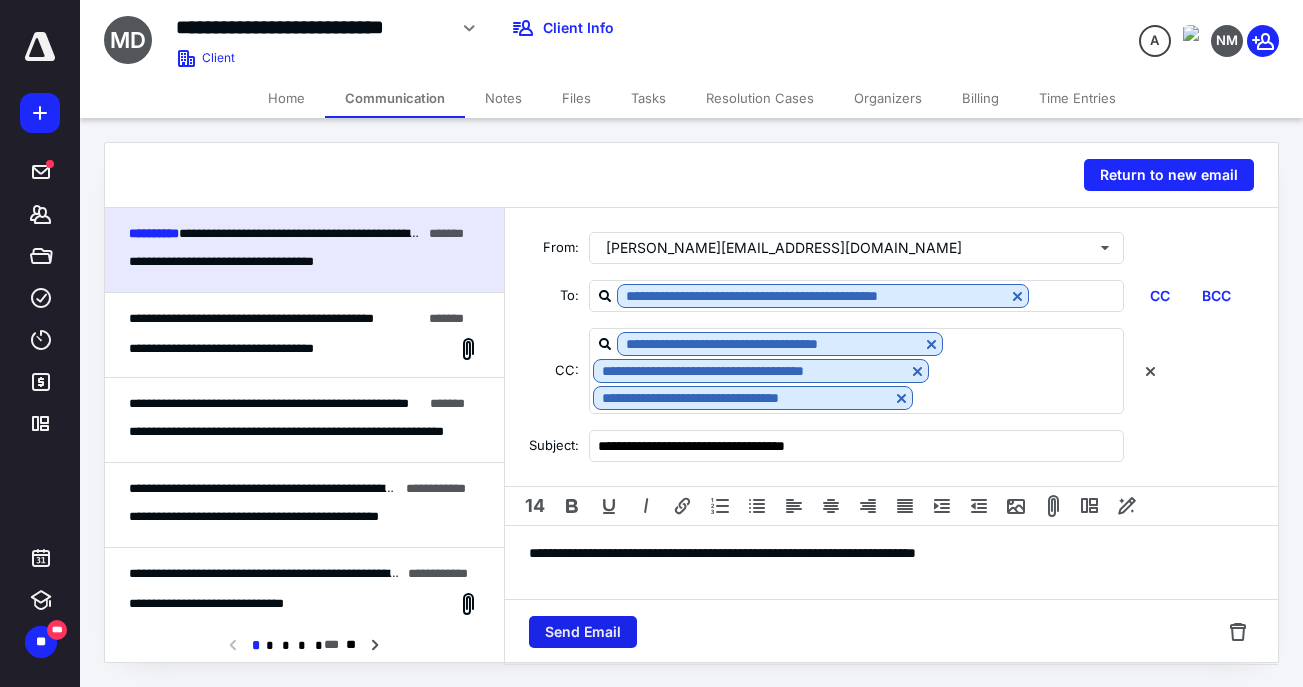 click on "Send Email" at bounding box center (583, 632) 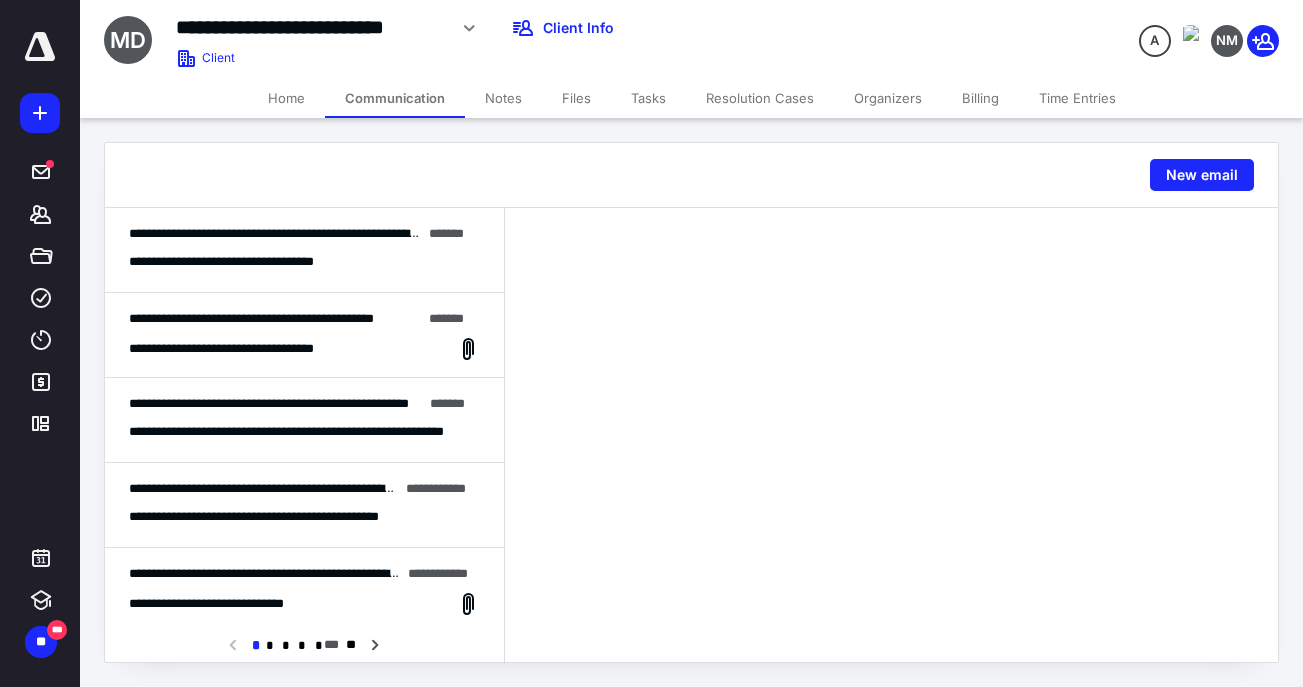 click on "Files" at bounding box center [576, 98] 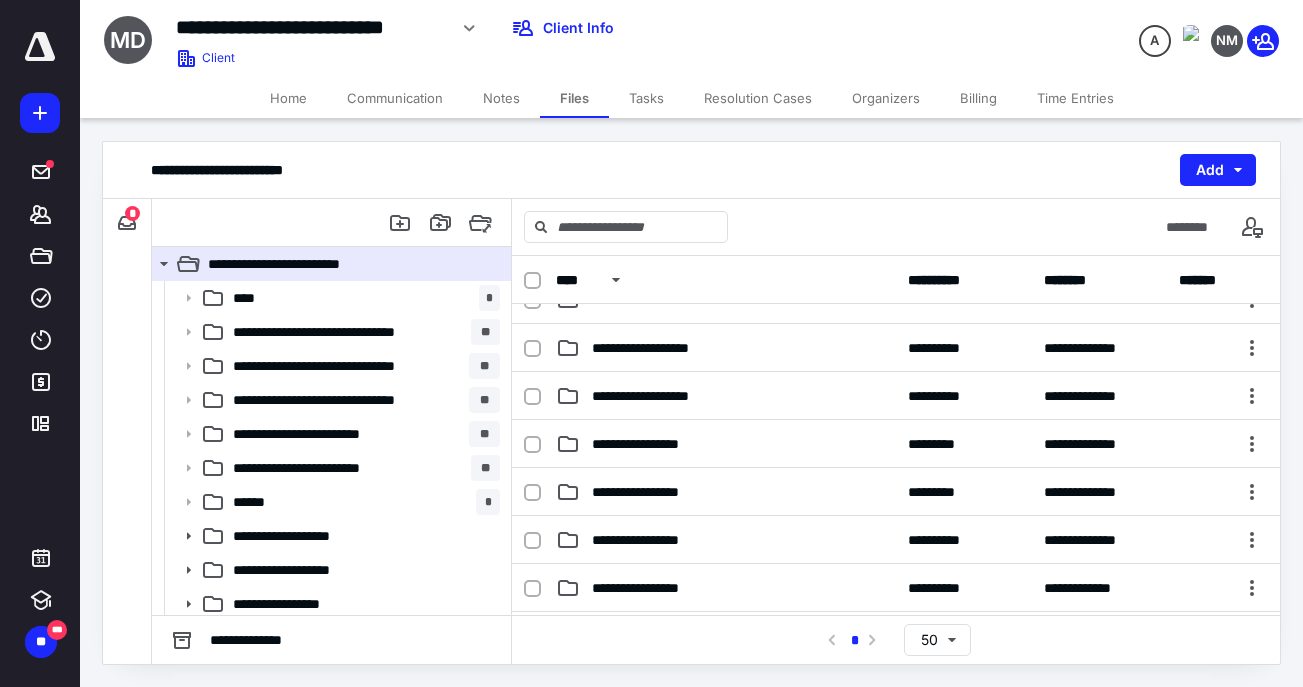 scroll, scrollTop: 322, scrollLeft: 0, axis: vertical 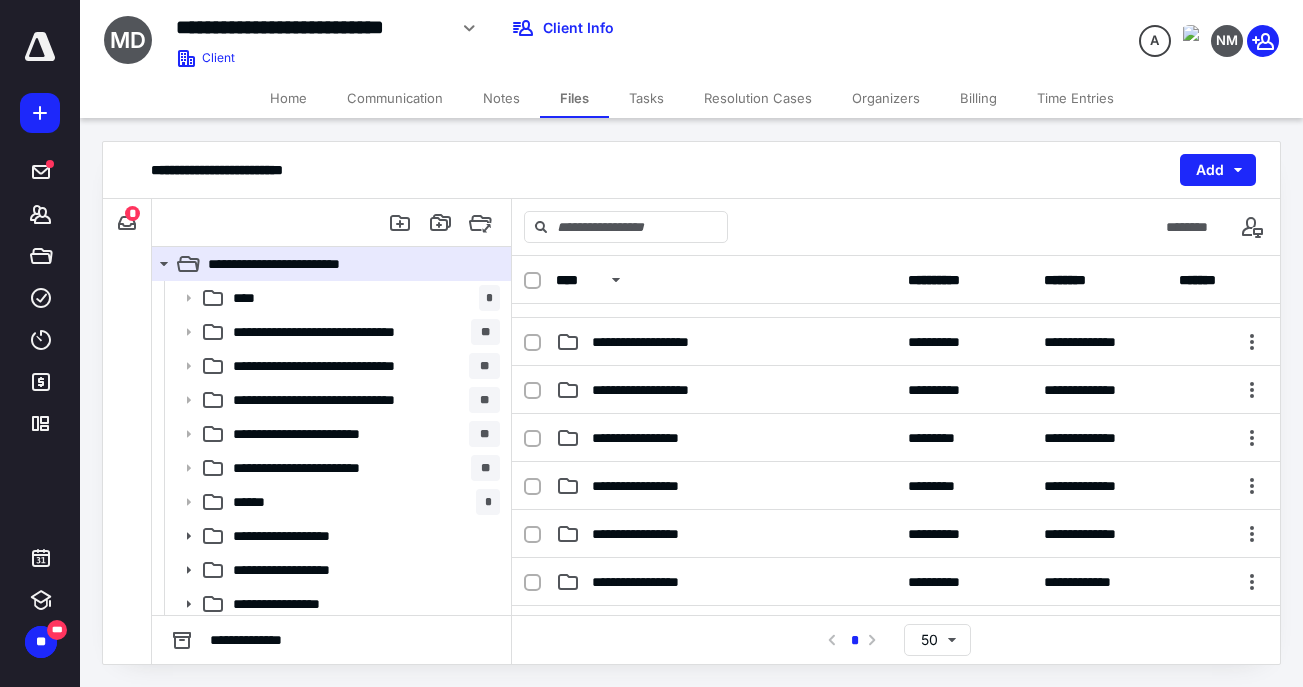 click on "**********" at bounding box center (896, 582) 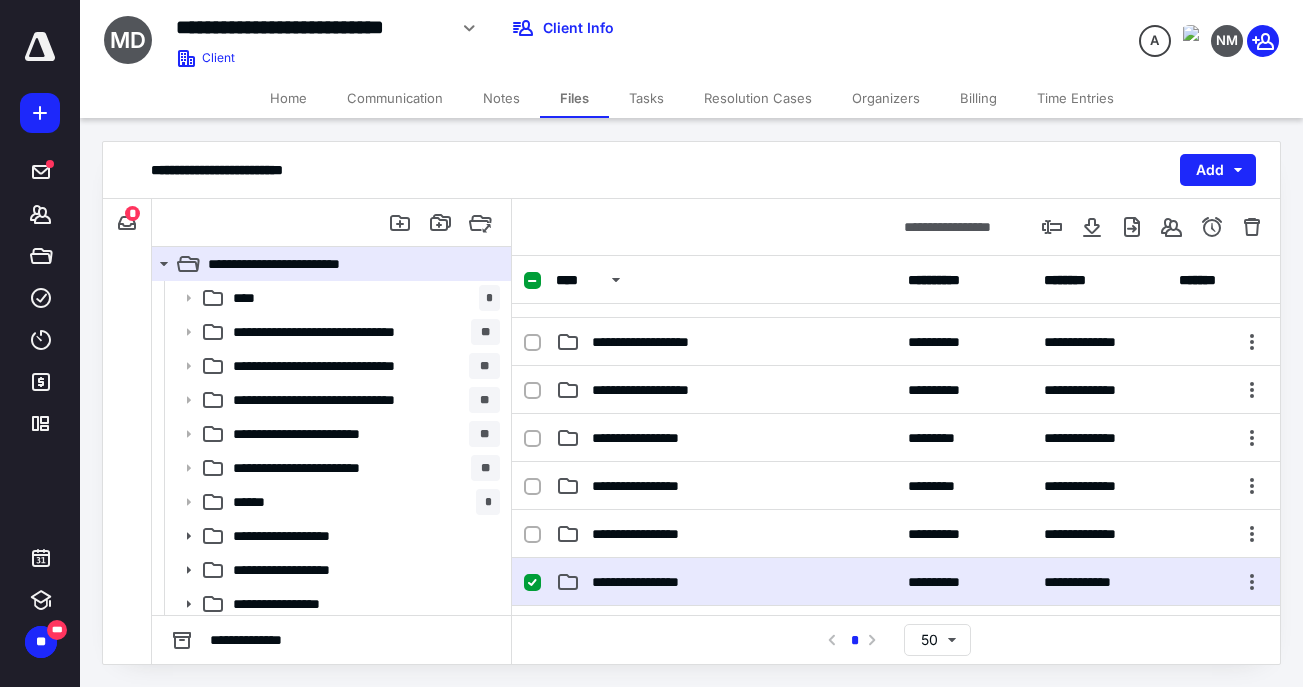 click on "**********" at bounding box center [896, 582] 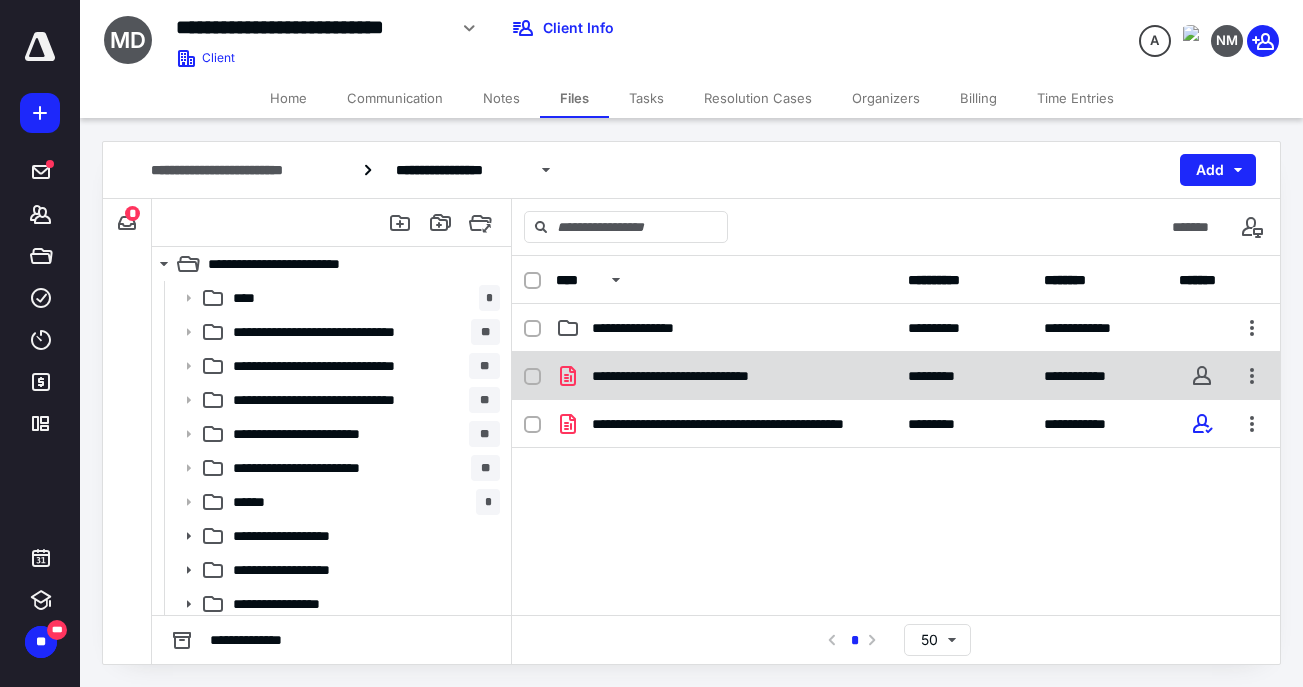click on "**********" at bounding box center [726, 376] 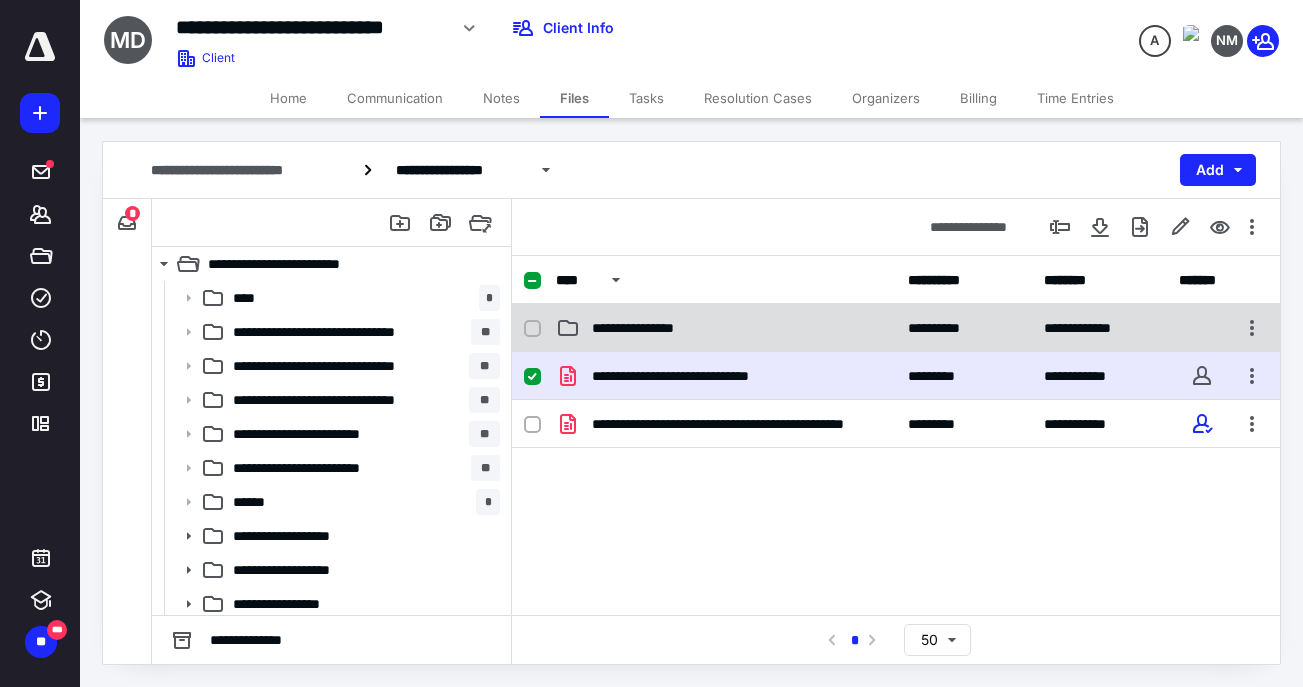click on "**********" at bounding box center (650, 328) 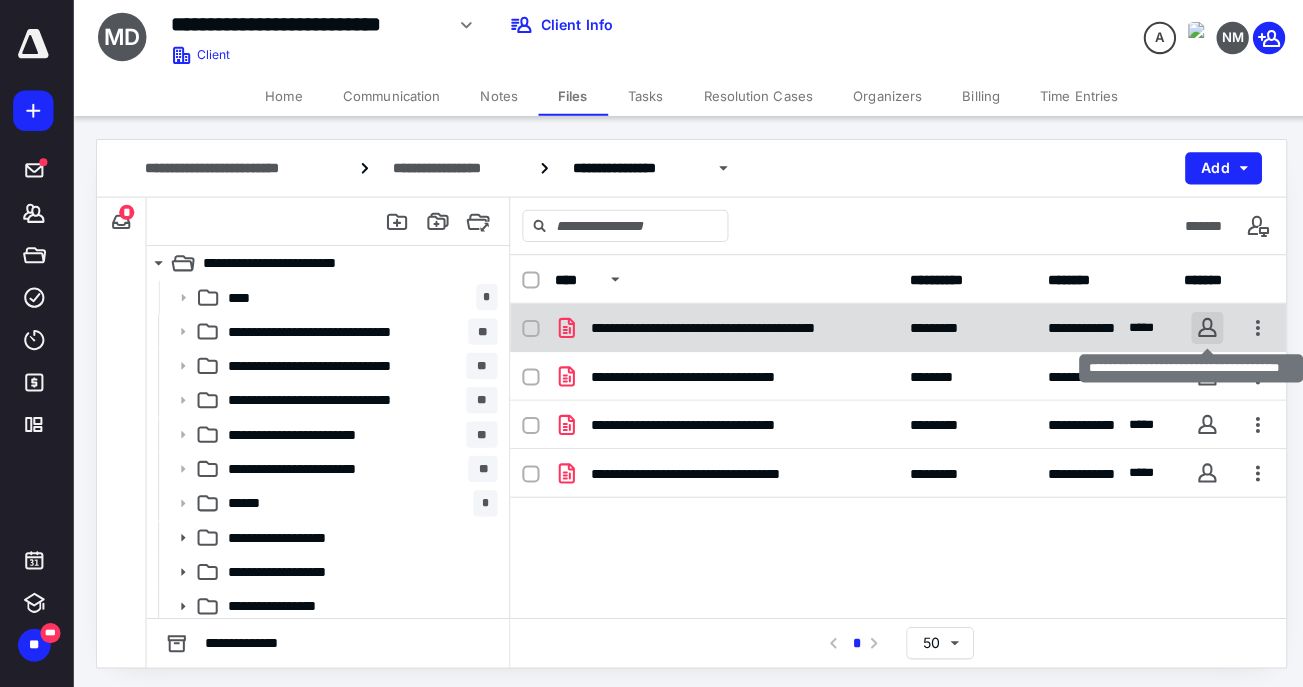 click at bounding box center [1202, 328] 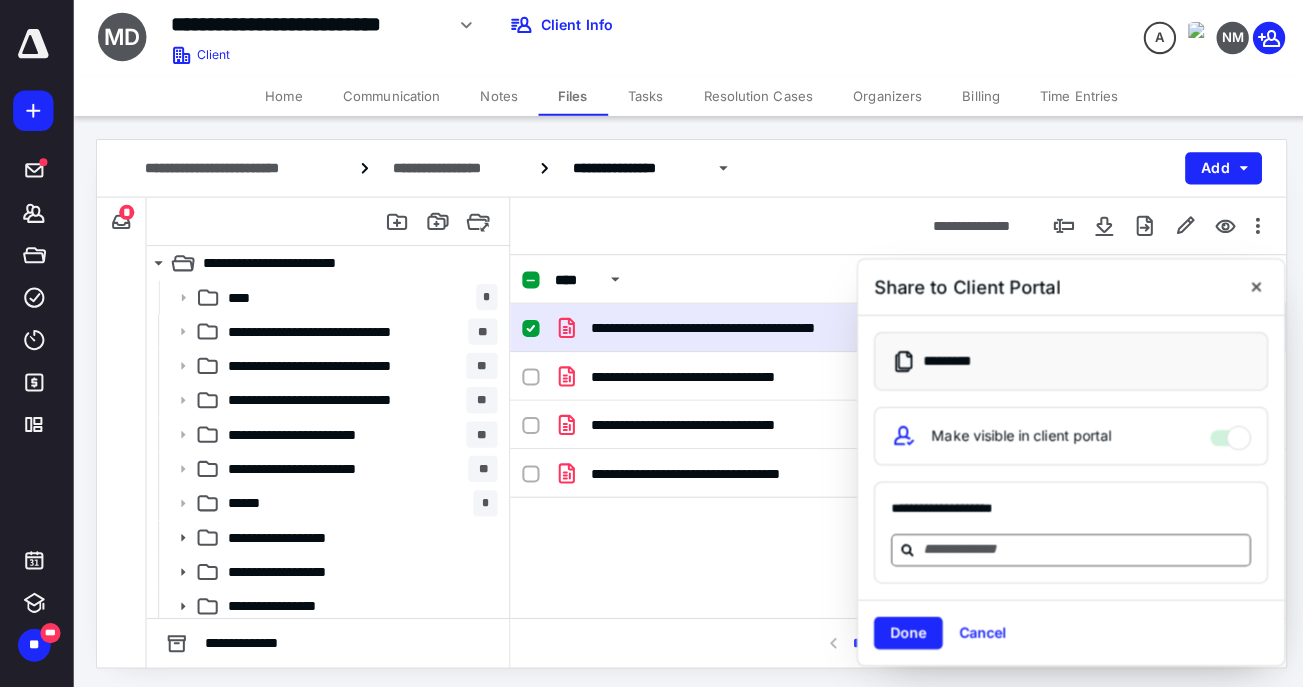 click at bounding box center [1079, 547] 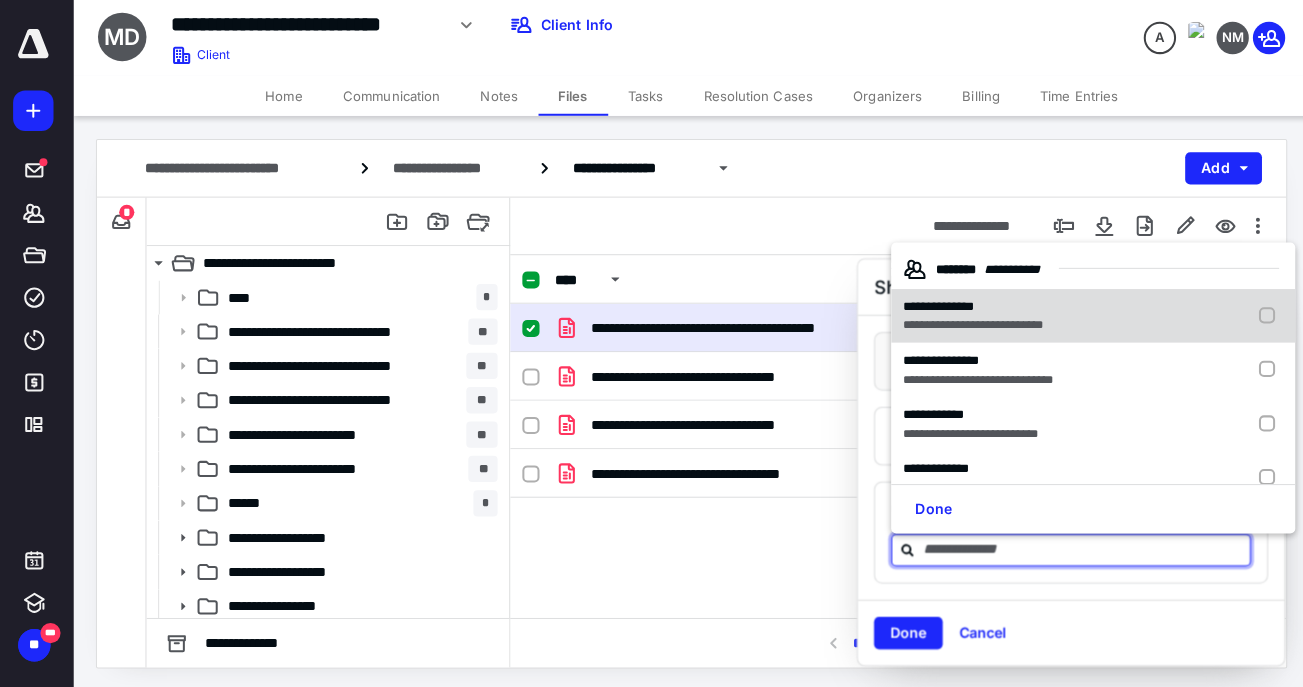 click on "**********" at bounding box center [936, 306] 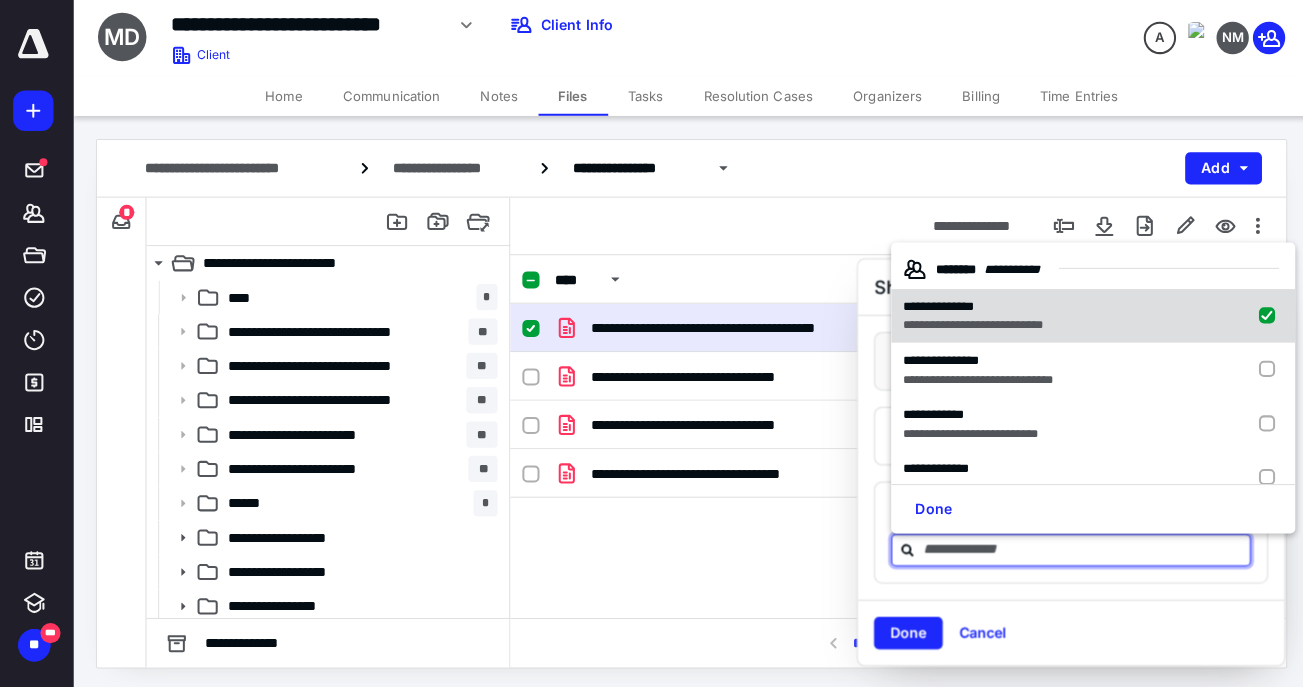 checkbox on "true" 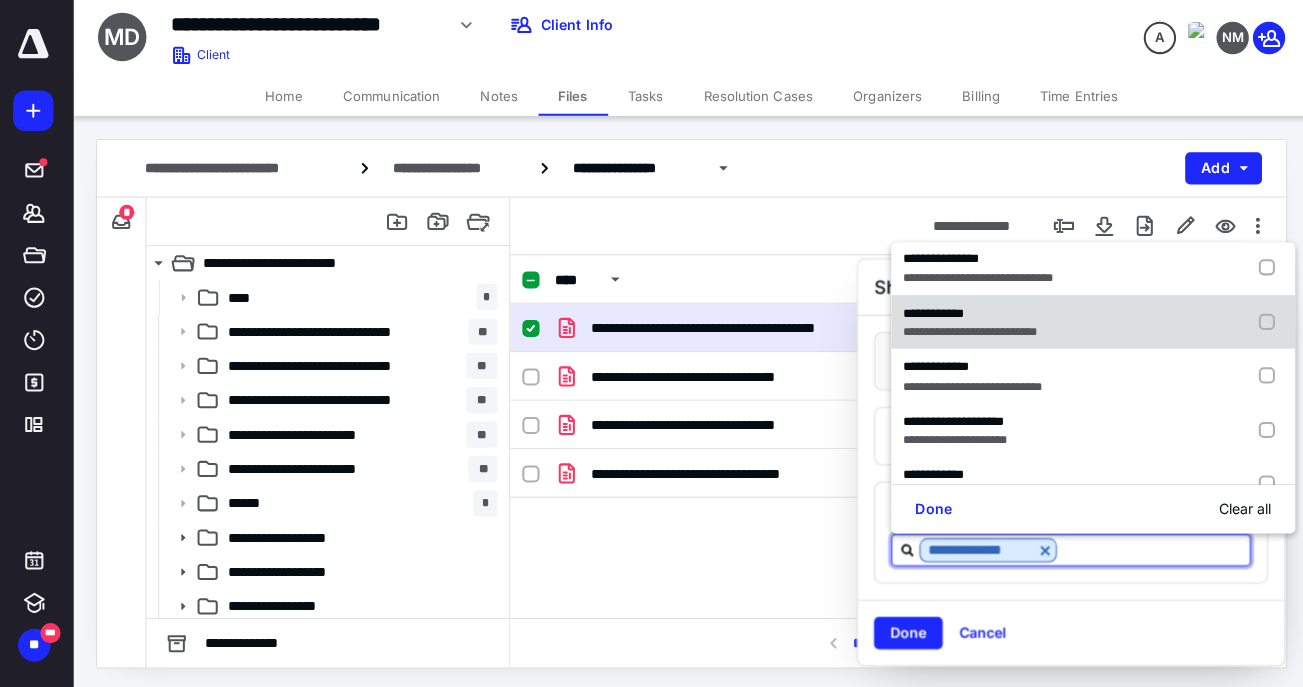 scroll, scrollTop: 137, scrollLeft: 0, axis: vertical 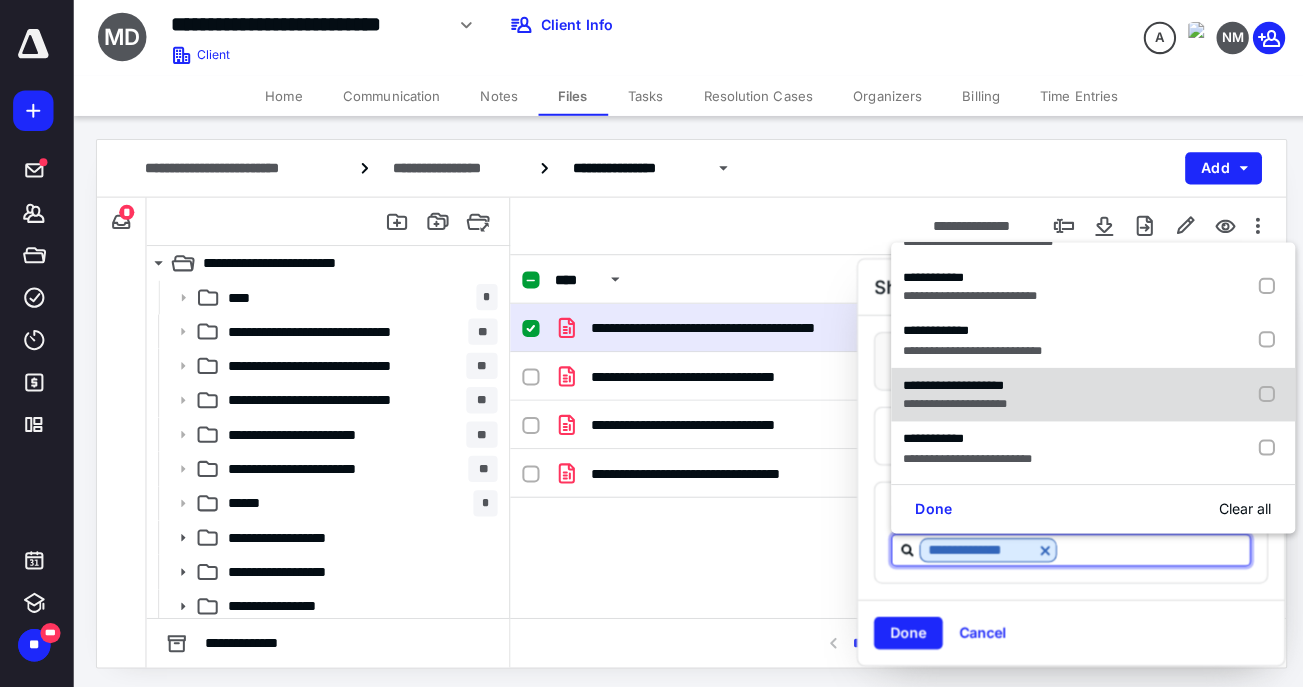 click on "**********" at bounding box center [952, 404] 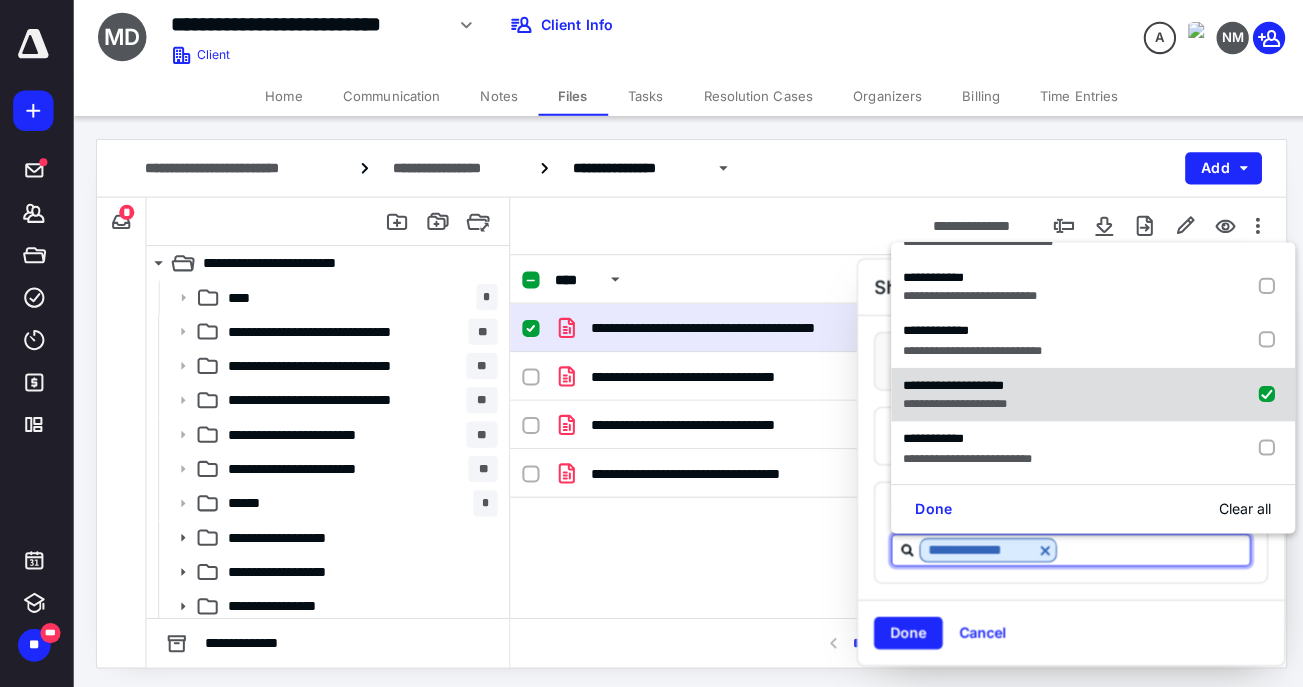 checkbox on "true" 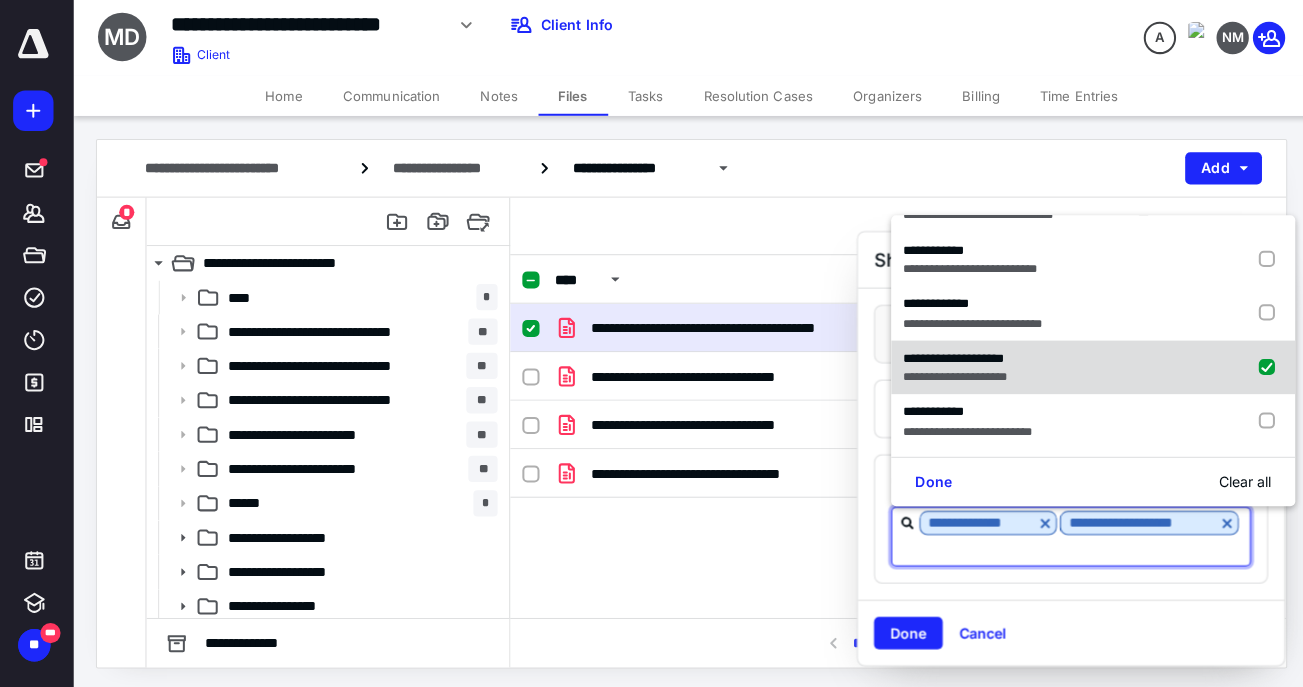 scroll, scrollTop: 137, scrollLeft: 0, axis: vertical 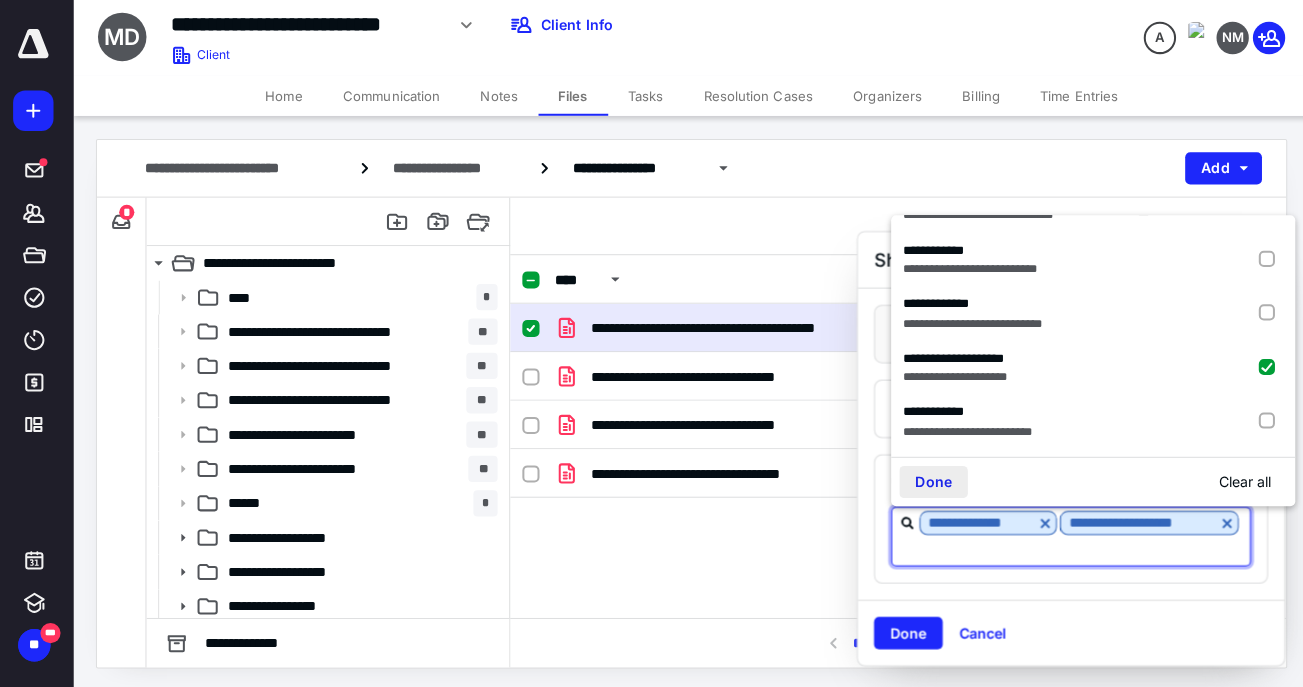click on "Done" at bounding box center [931, 480] 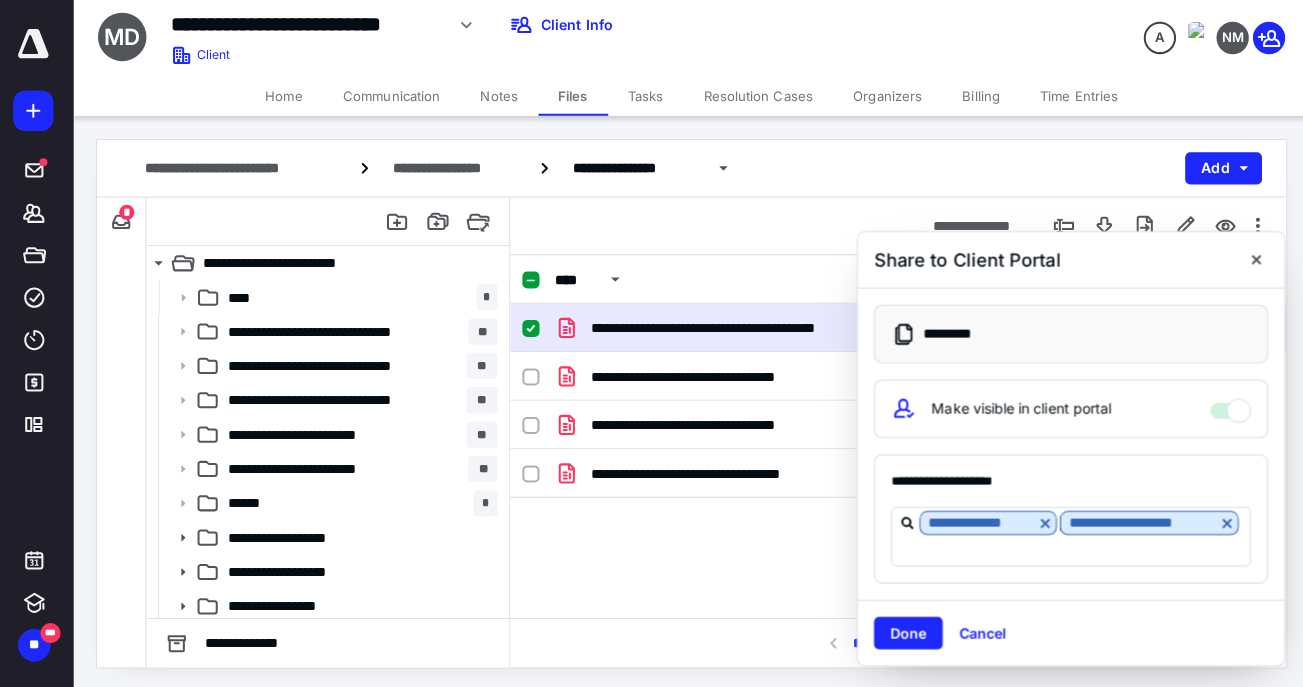 scroll, scrollTop: 137, scrollLeft: 0, axis: vertical 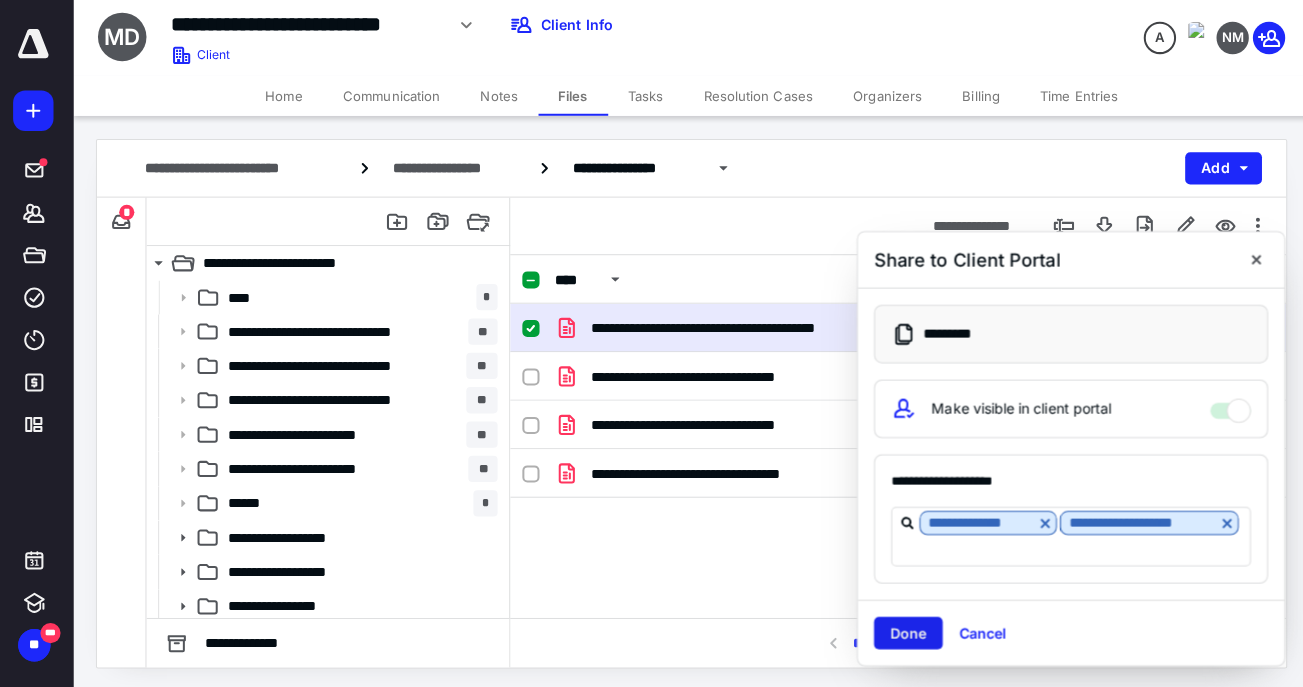 click on "Done" at bounding box center (906, 630) 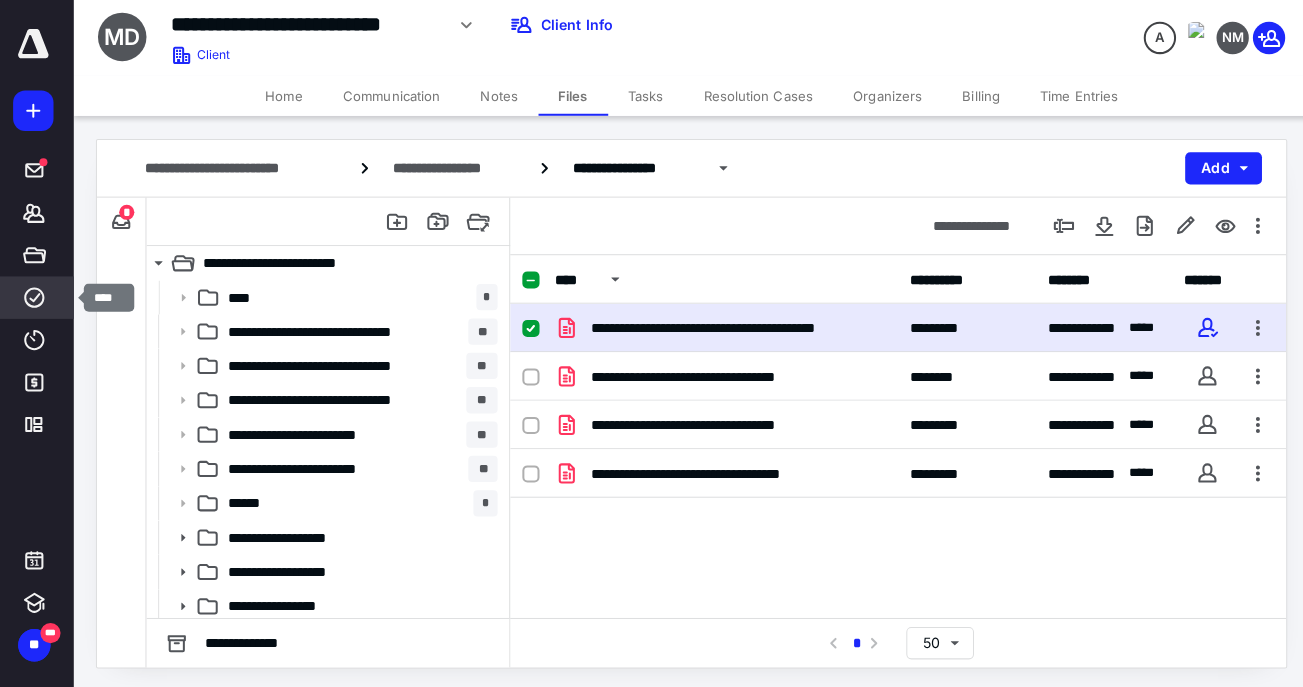 click 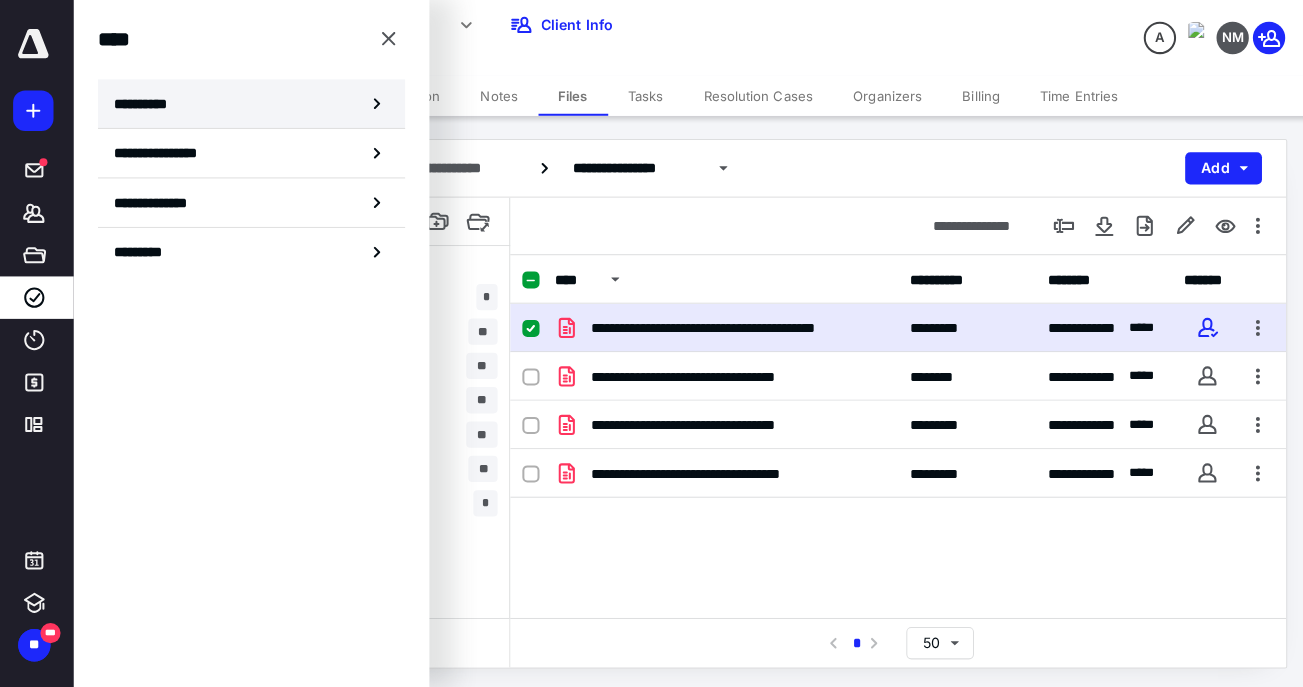 click on "**********" at bounding box center [153, 106] 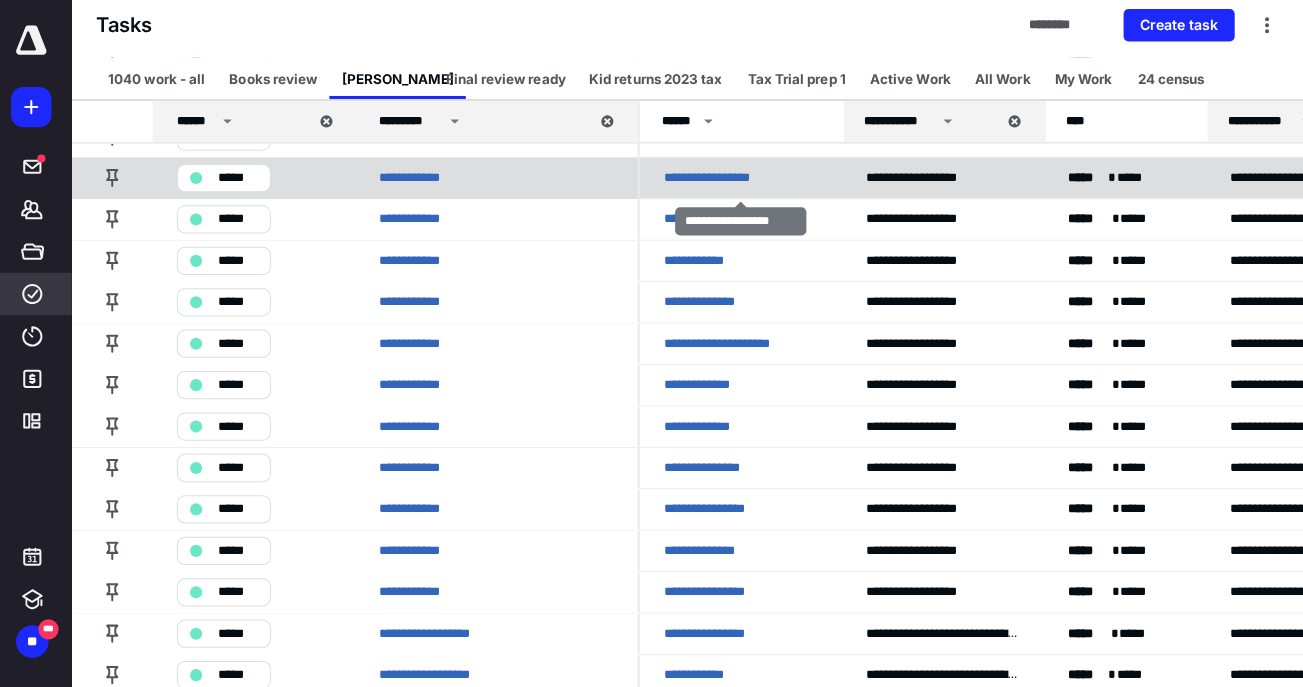 scroll, scrollTop: 206, scrollLeft: 0, axis: vertical 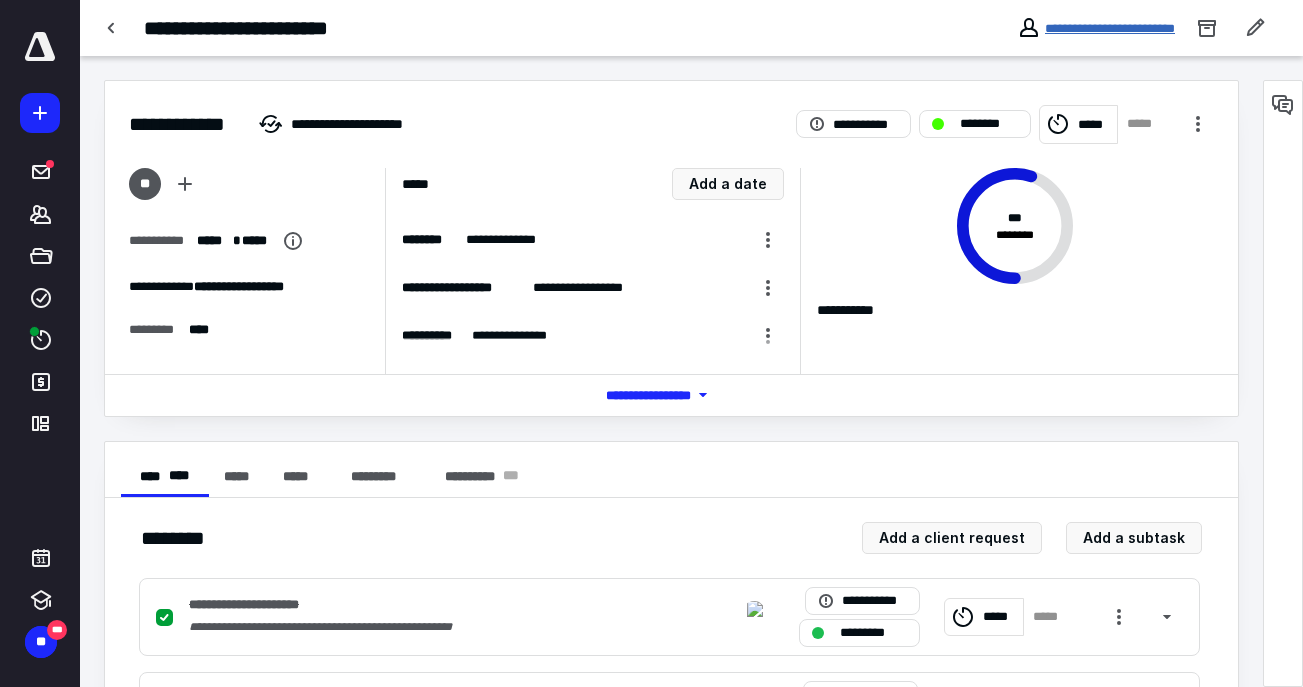 click on "**********" at bounding box center (1110, 28) 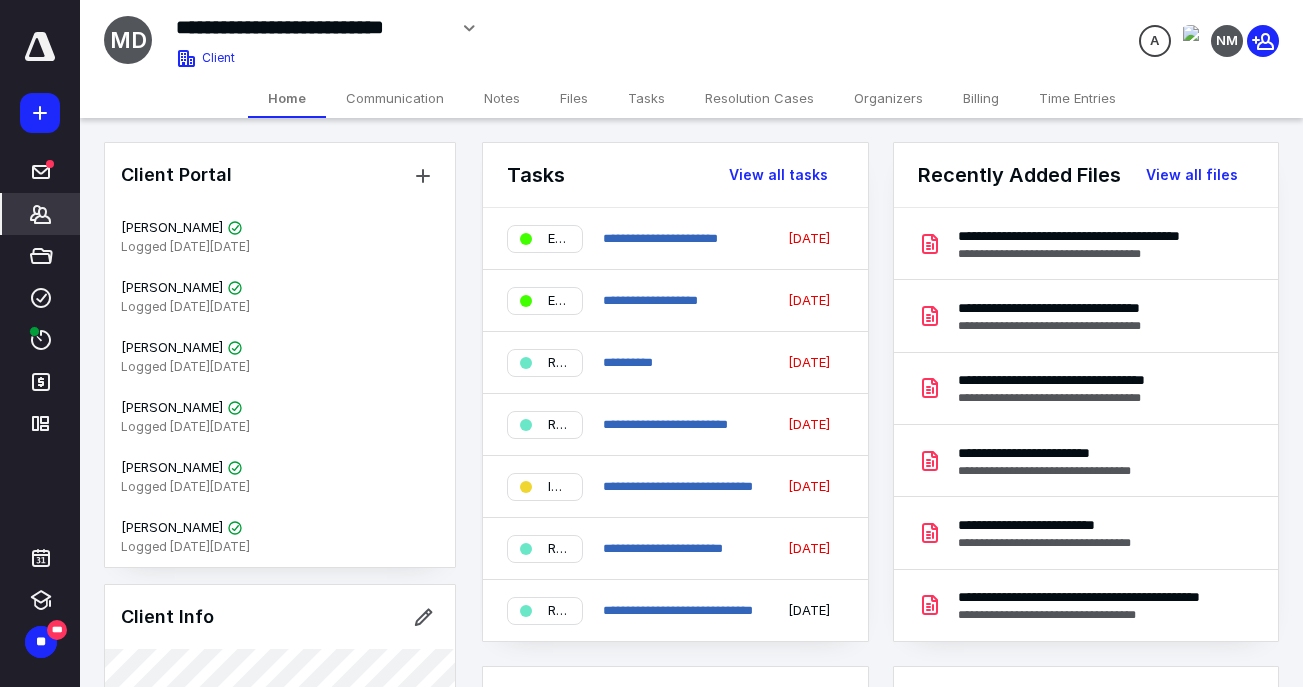 click on "Files" at bounding box center [574, 98] 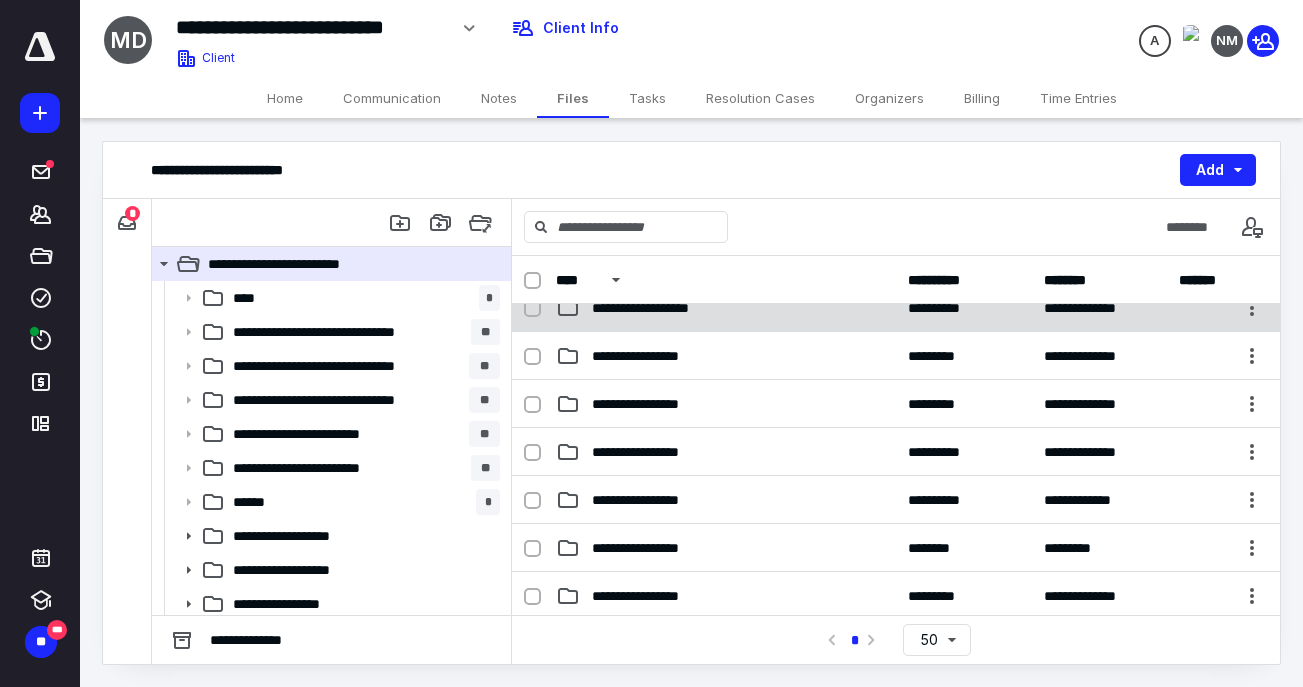 scroll, scrollTop: 428, scrollLeft: 0, axis: vertical 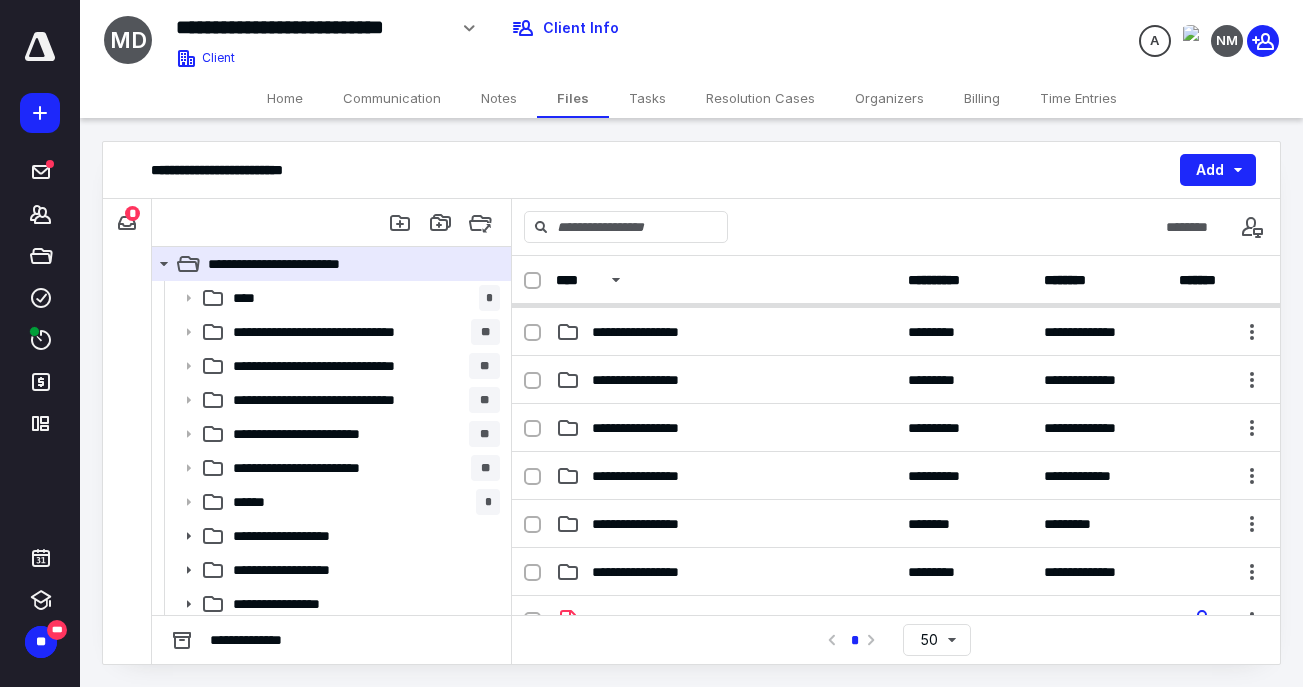 click on "**********" at bounding box center (726, 476) 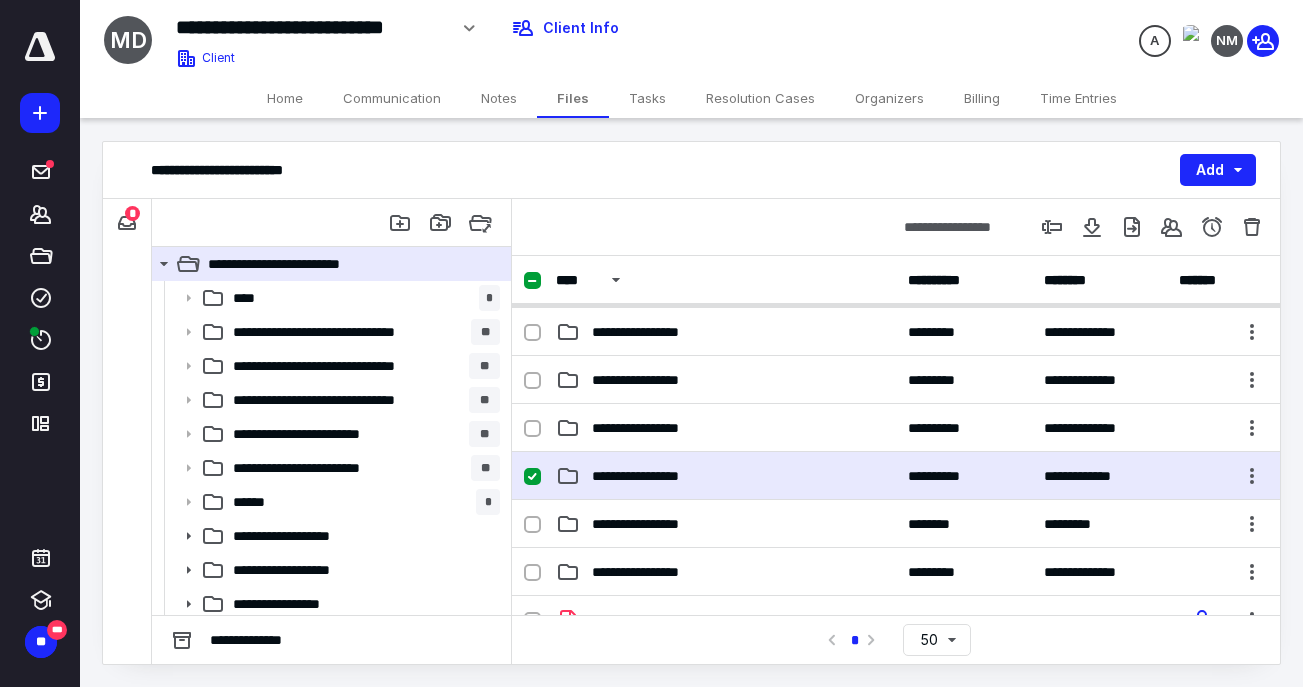 click on "**********" at bounding box center [726, 476] 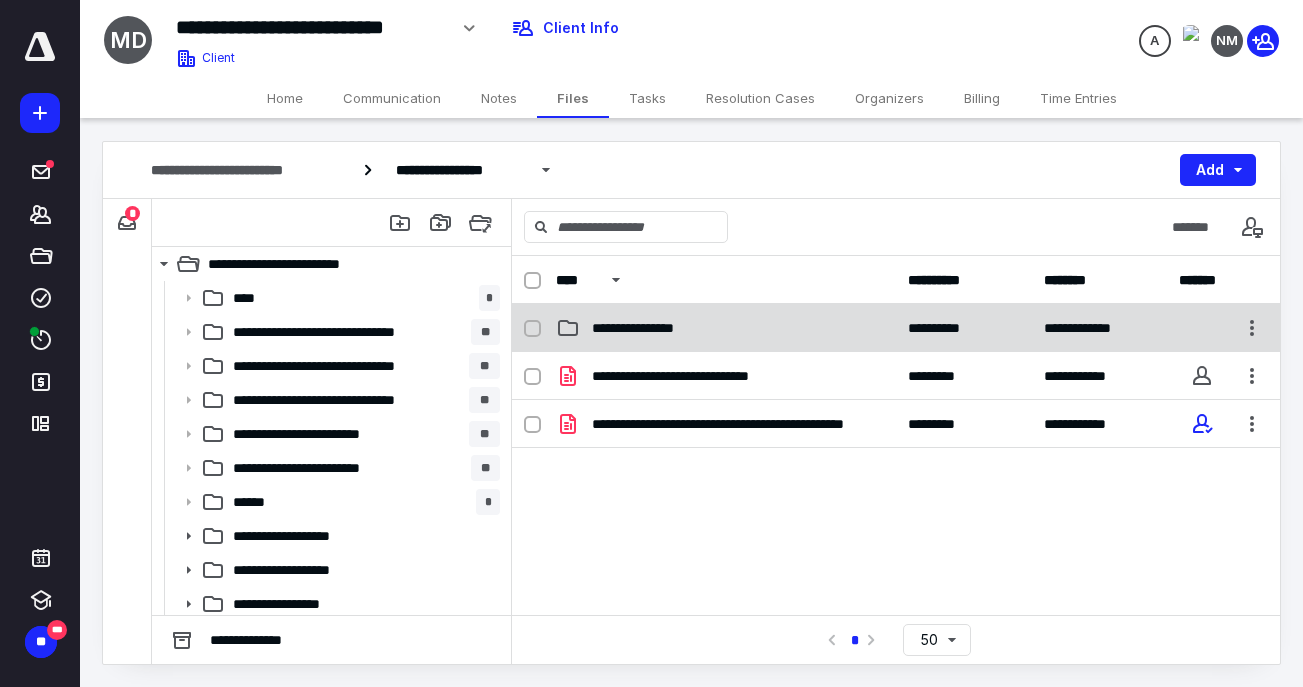 click on "**********" at bounding box center [650, 328] 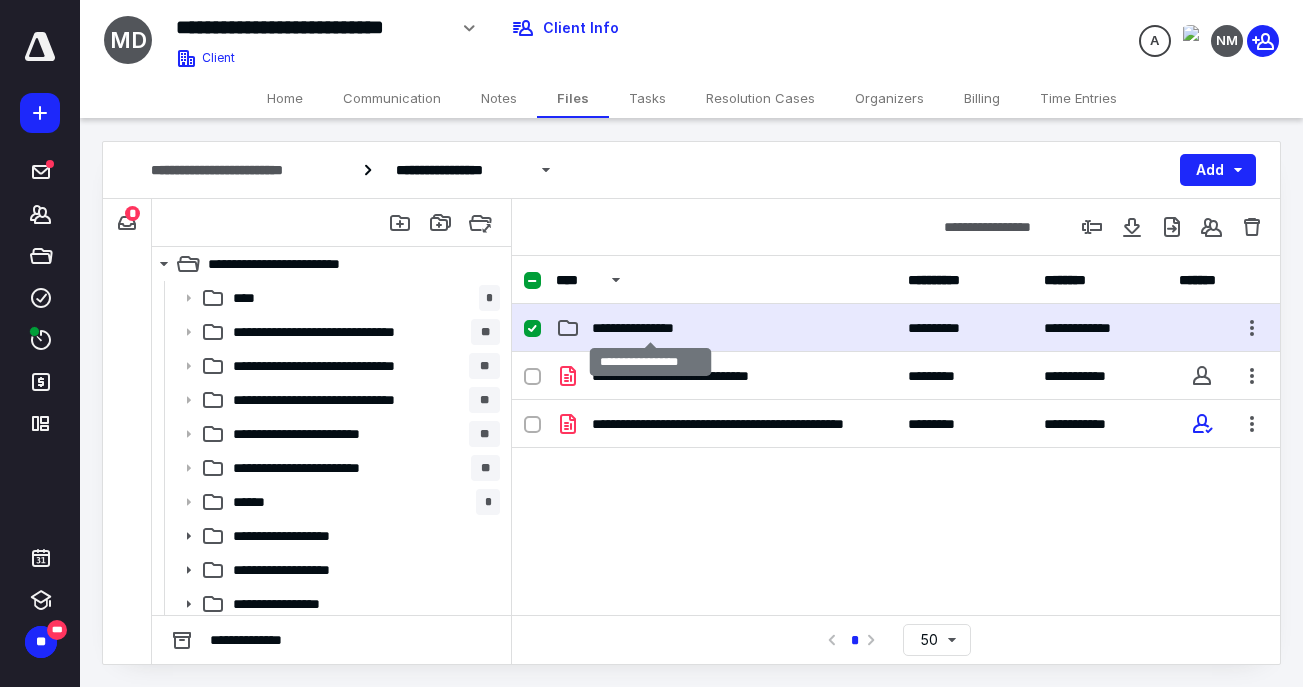 click on "**********" at bounding box center [650, 328] 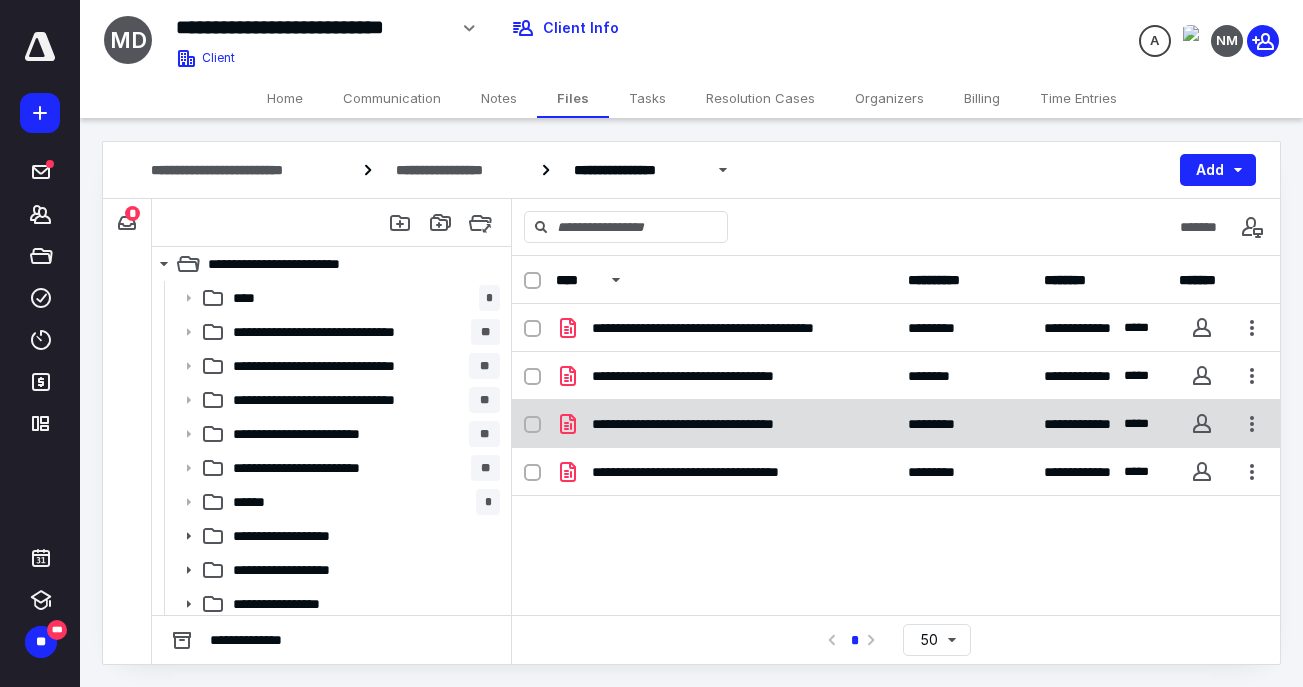 click on "**********" at bounding box center (718, 424) 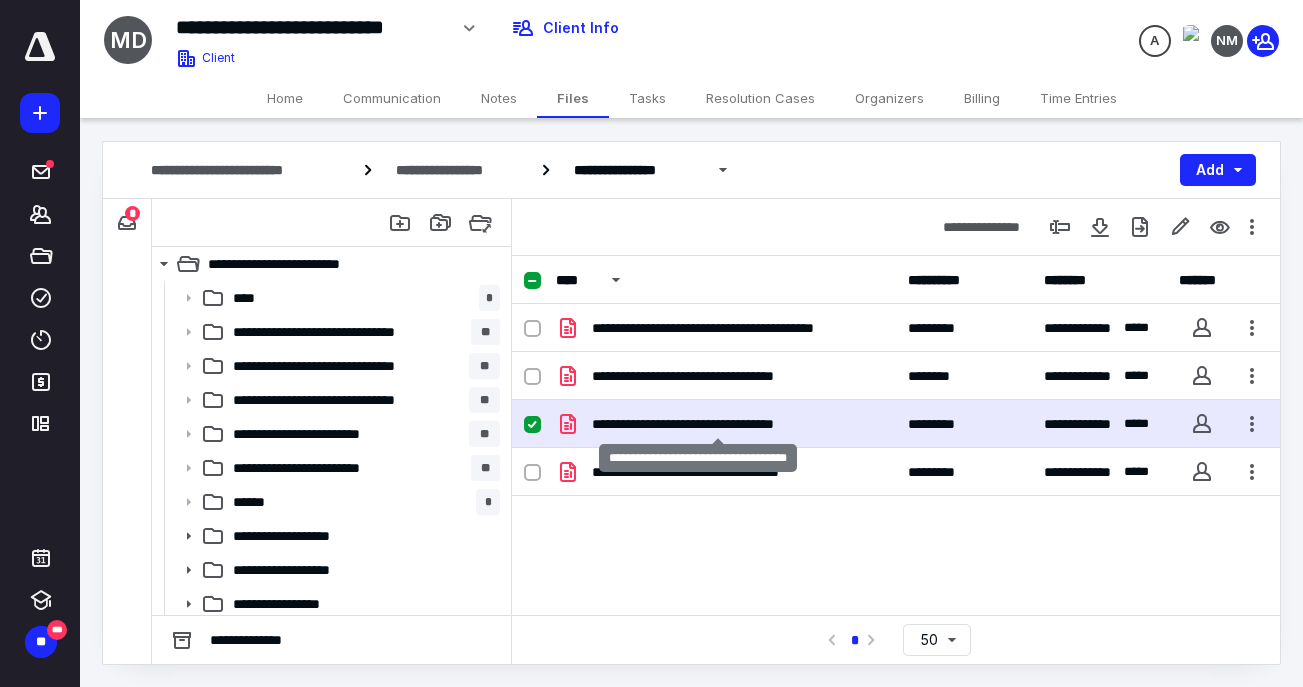 click on "**********" at bounding box center [718, 424] 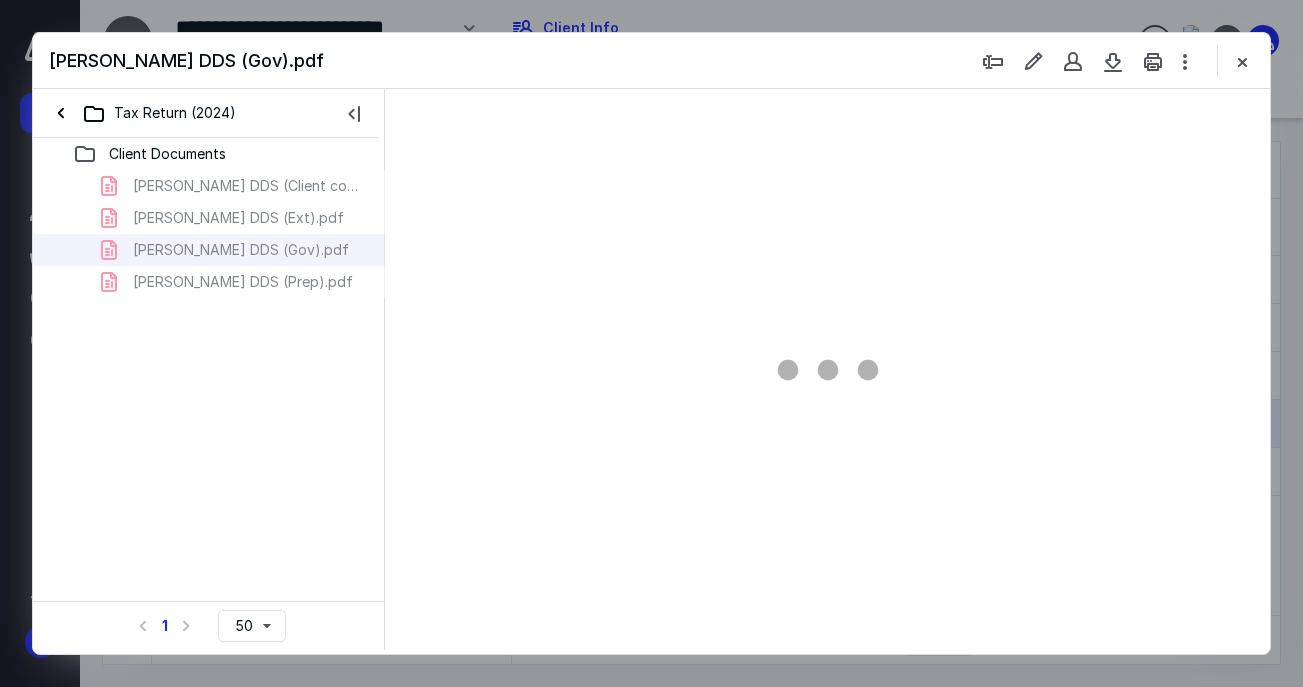 type on "58" 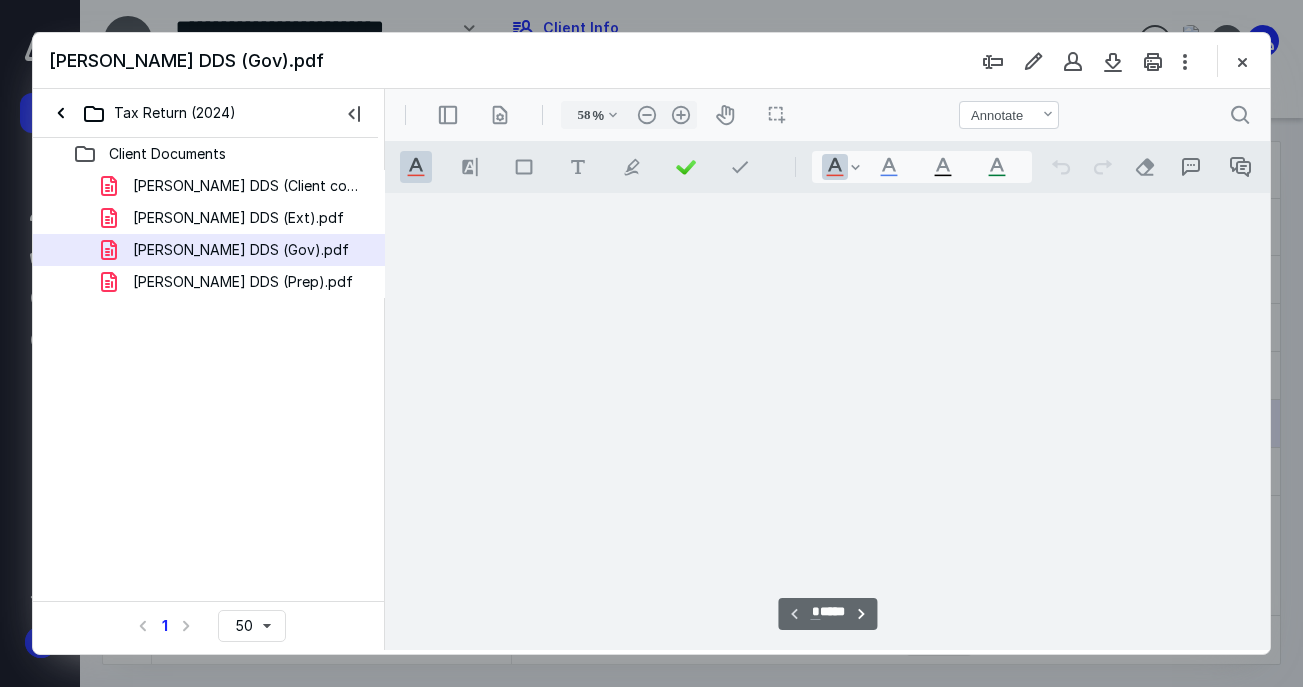 scroll, scrollTop: 0, scrollLeft: 0, axis: both 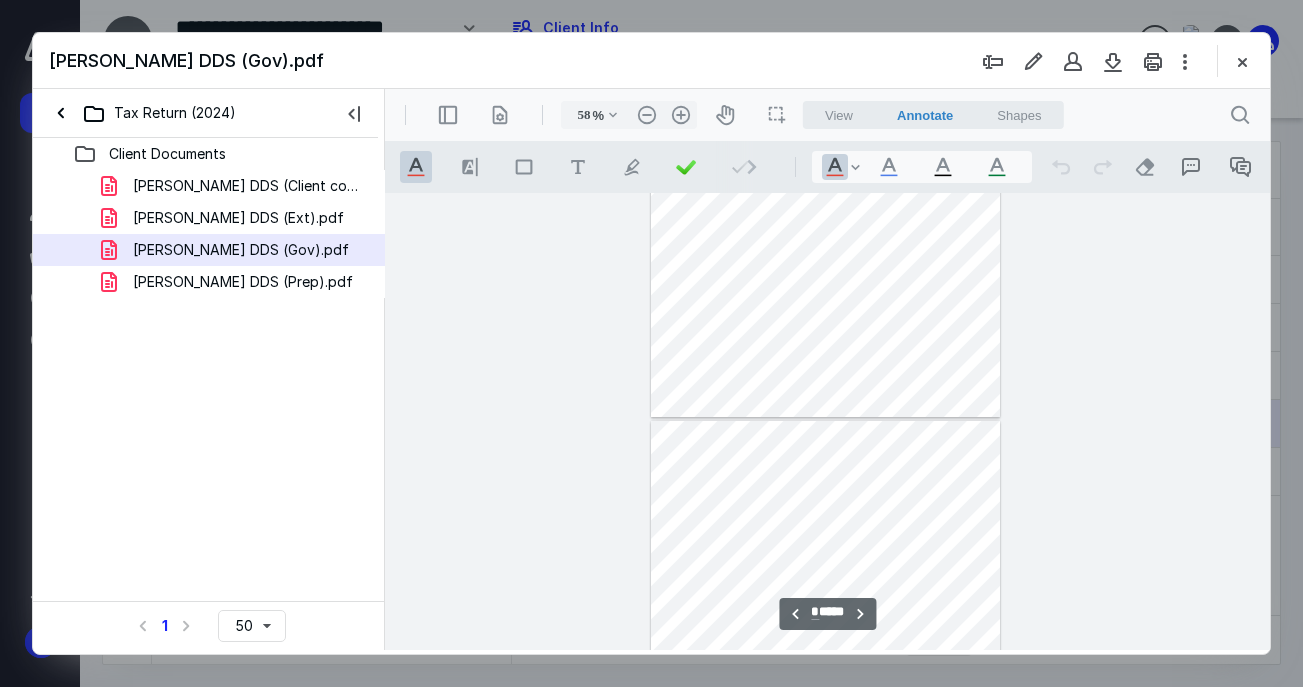 type on "**" 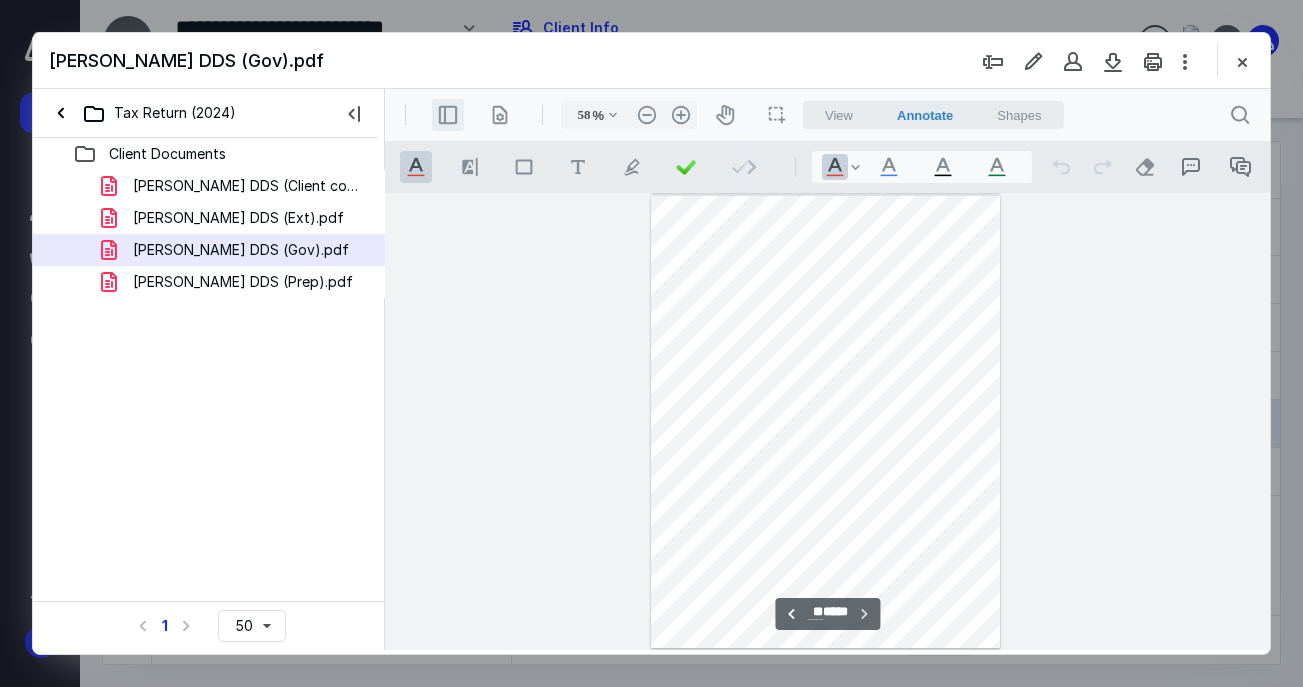 click on ".cls-1{fill:#abb0c4;} icon - header - sidebar - line" at bounding box center (448, 115) 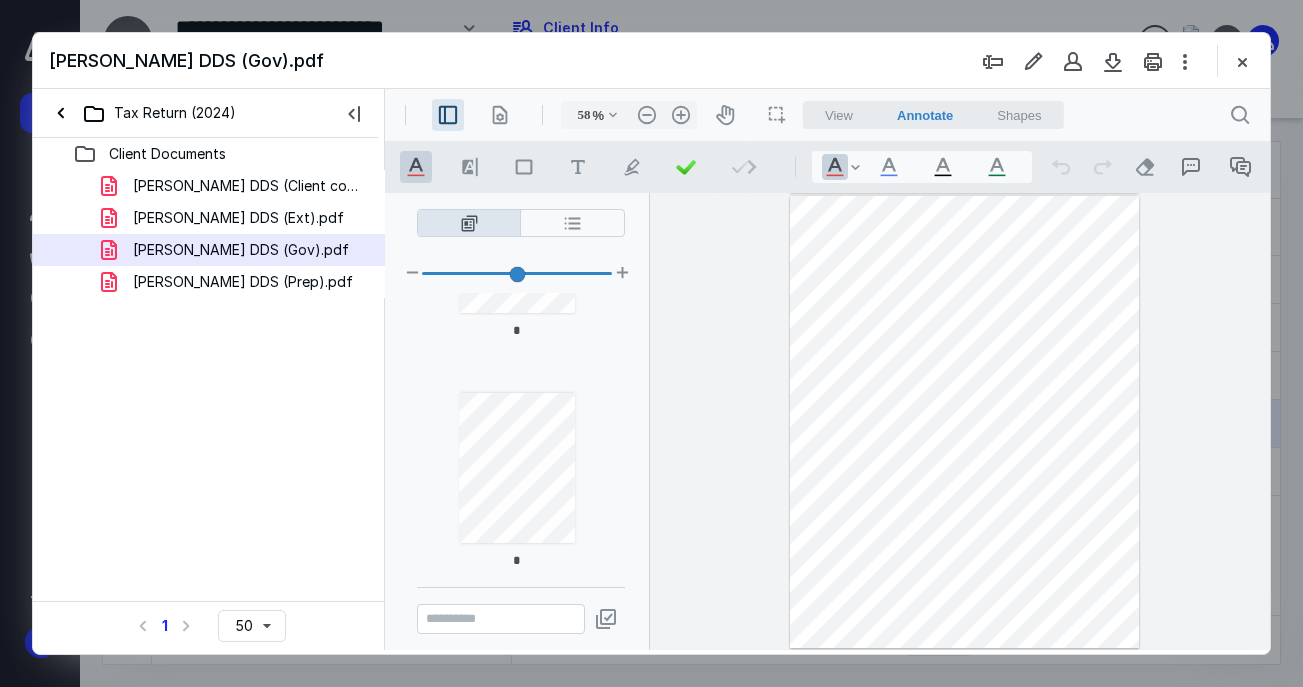 scroll, scrollTop: 846, scrollLeft: 0, axis: vertical 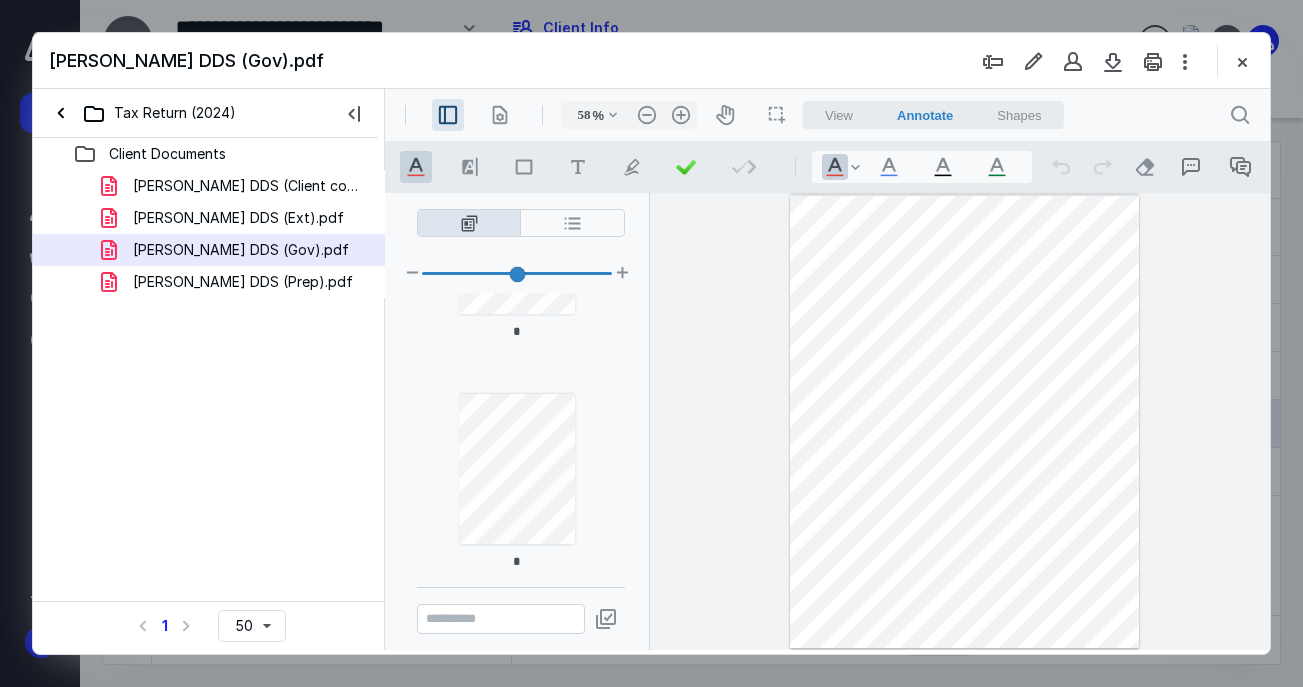 type 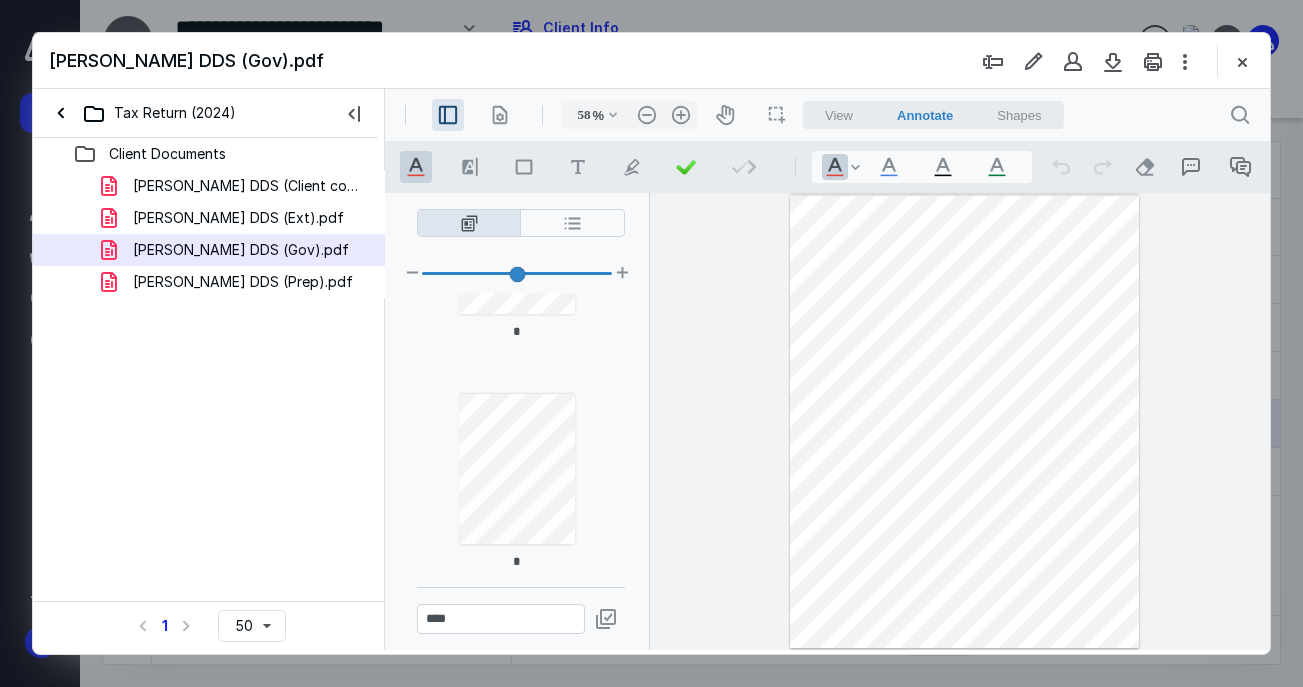 scroll, scrollTop: 920, scrollLeft: 0, axis: vertical 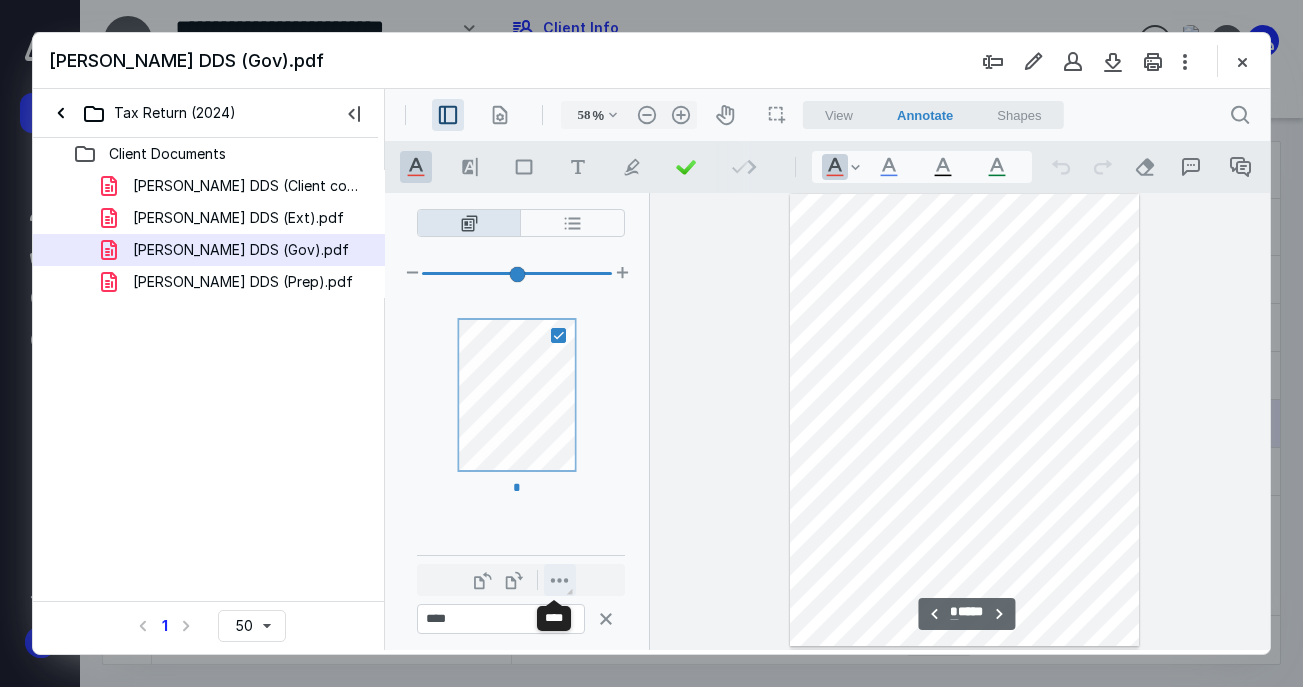 click on "**********" at bounding box center (560, 580) 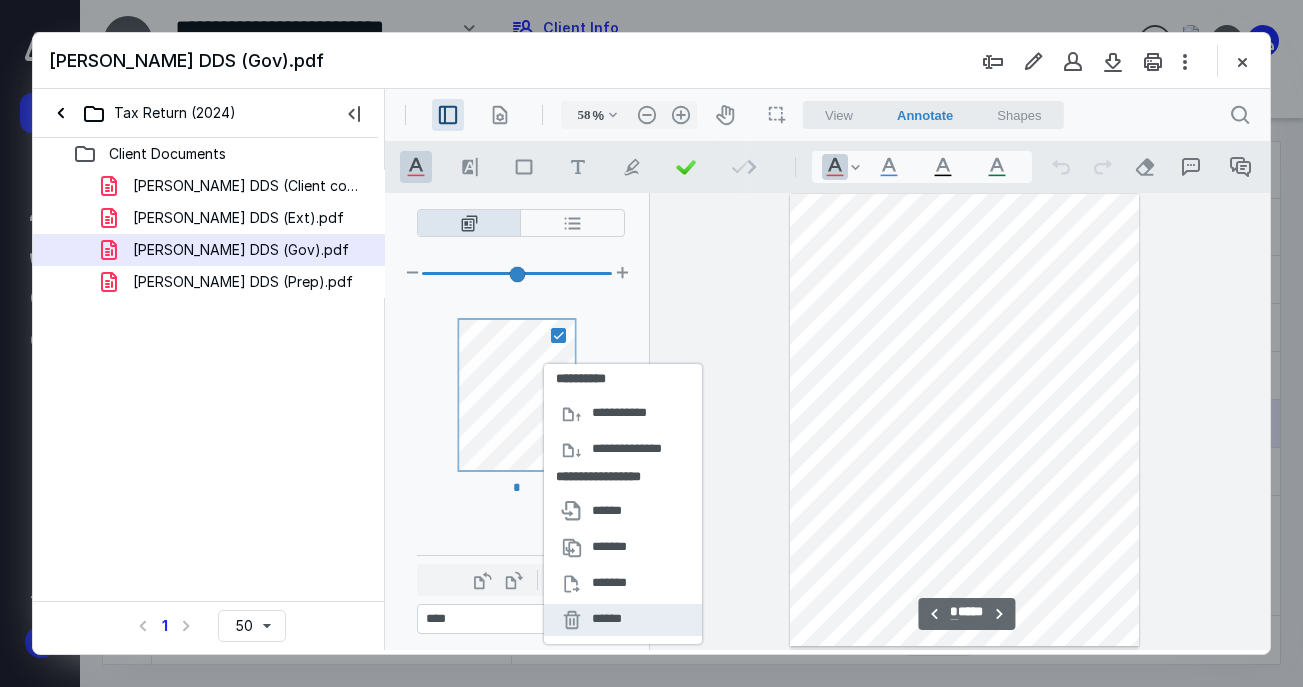 click on "******" at bounding box center [611, 620] 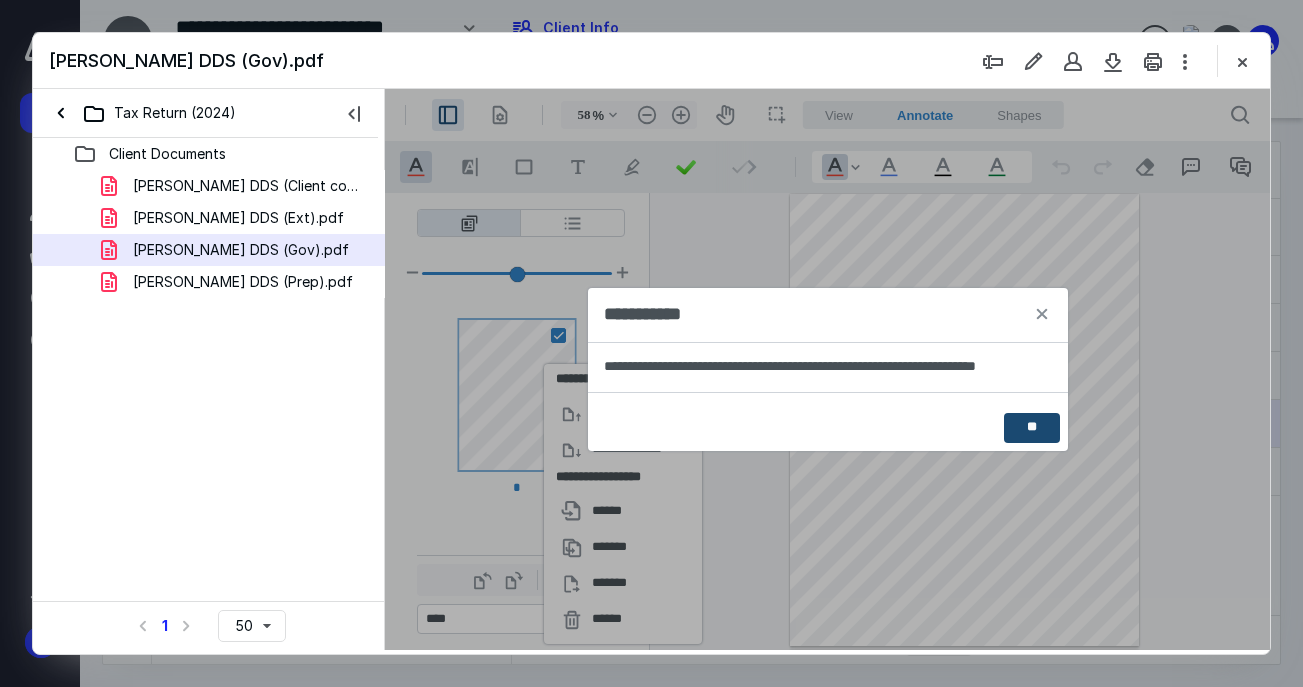 click on "**" at bounding box center (1031, 428) 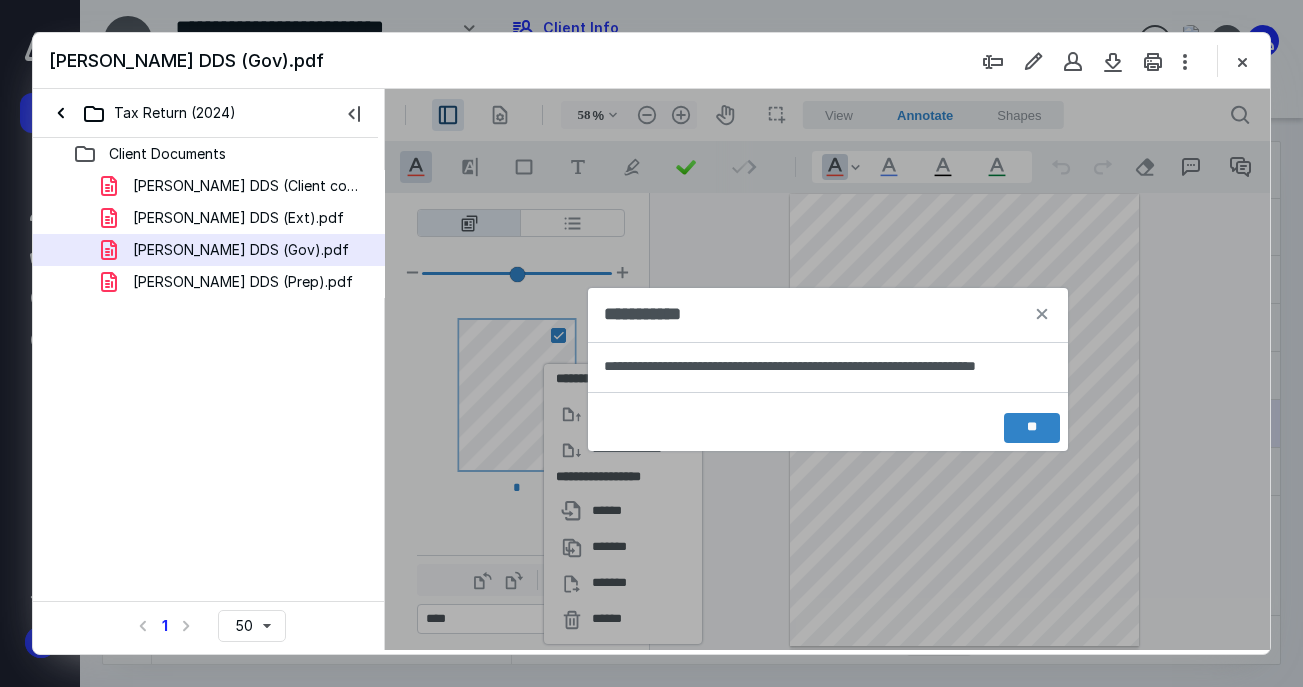 type on "*" 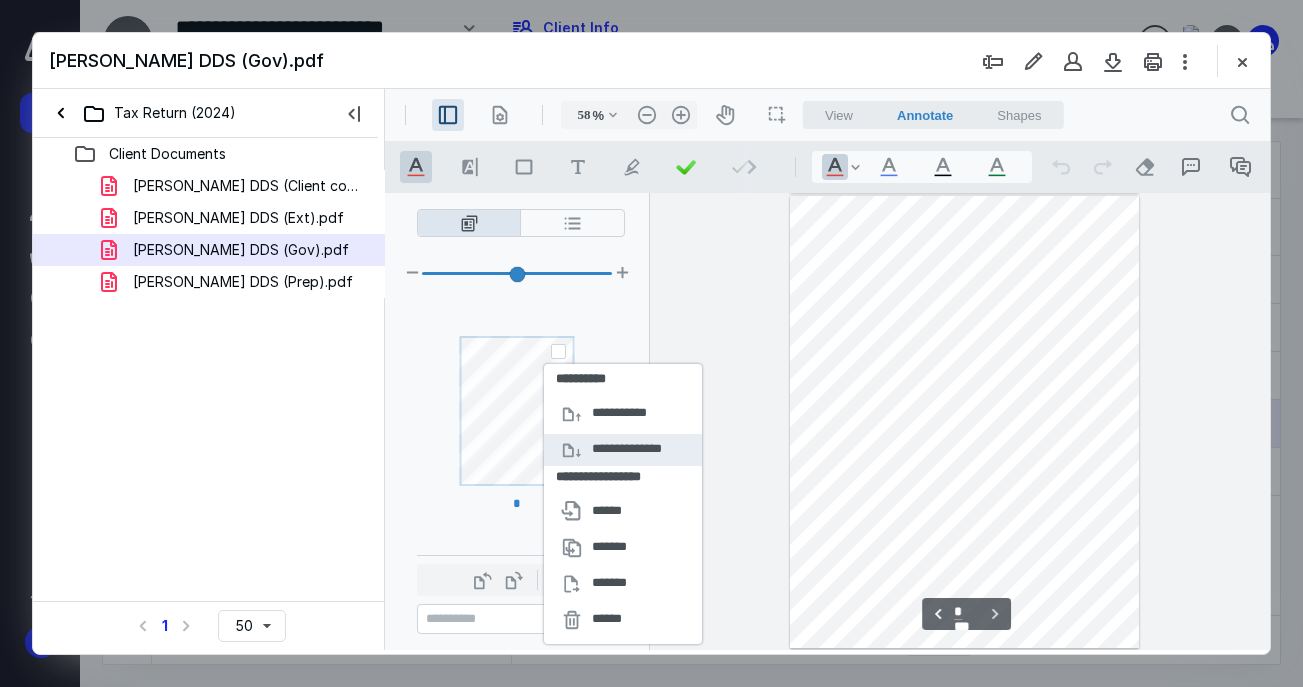 scroll, scrollTop: 674, scrollLeft: 0, axis: vertical 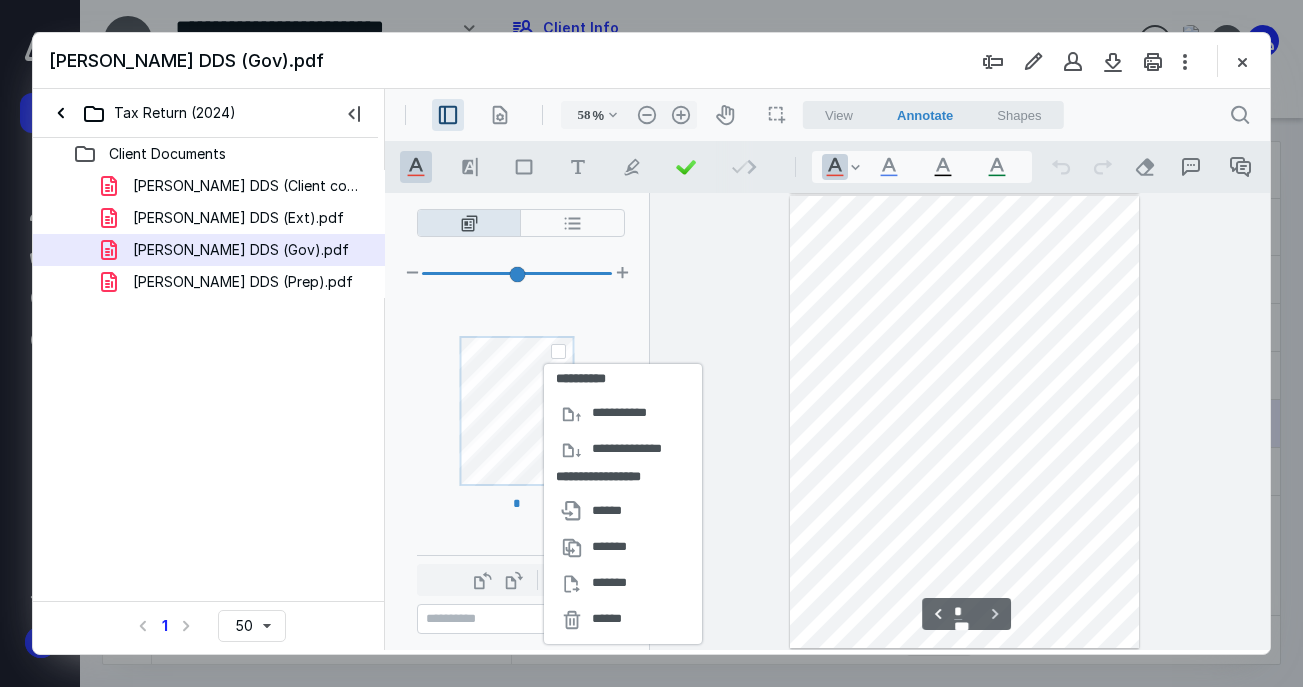 click at bounding box center [965, 422] 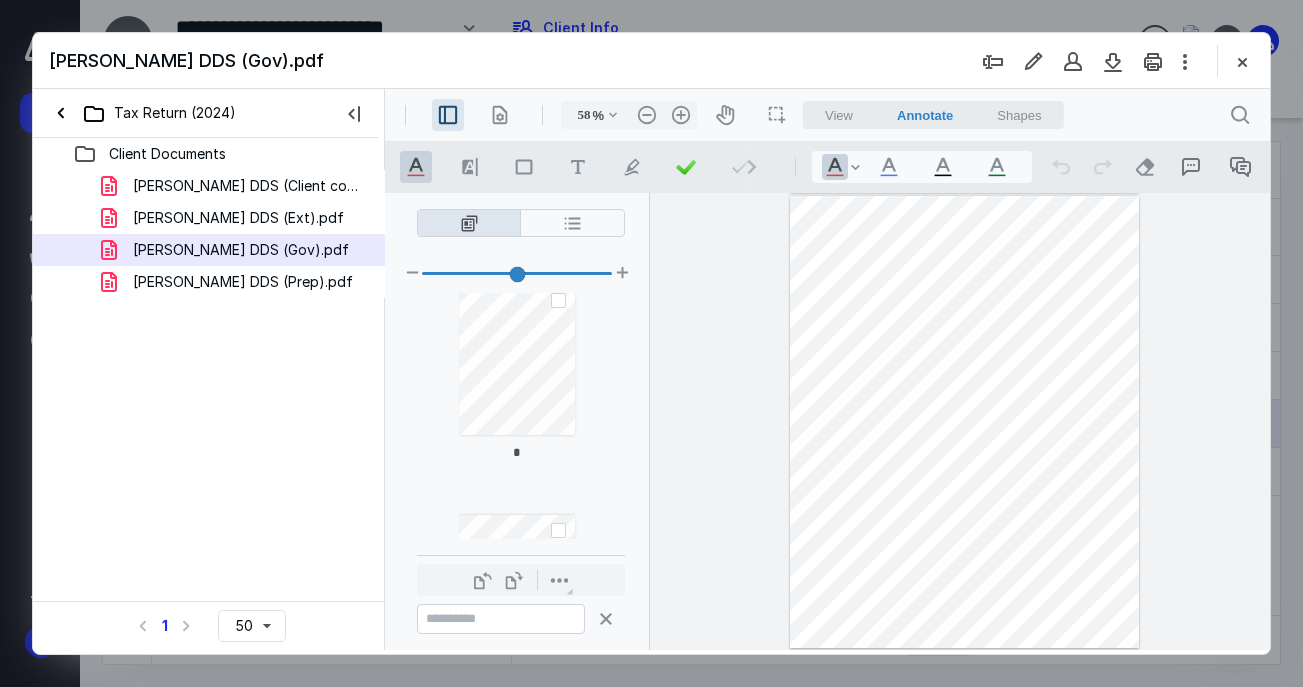 scroll, scrollTop: 0, scrollLeft: 0, axis: both 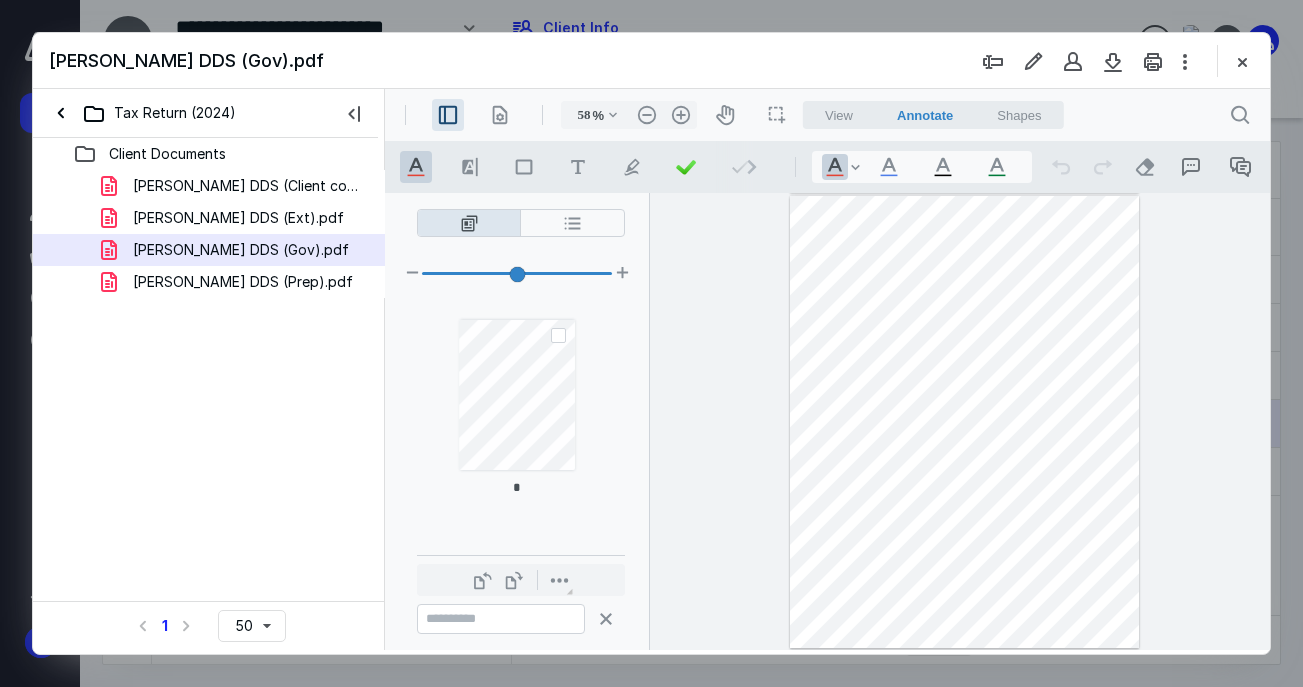 type on "*" 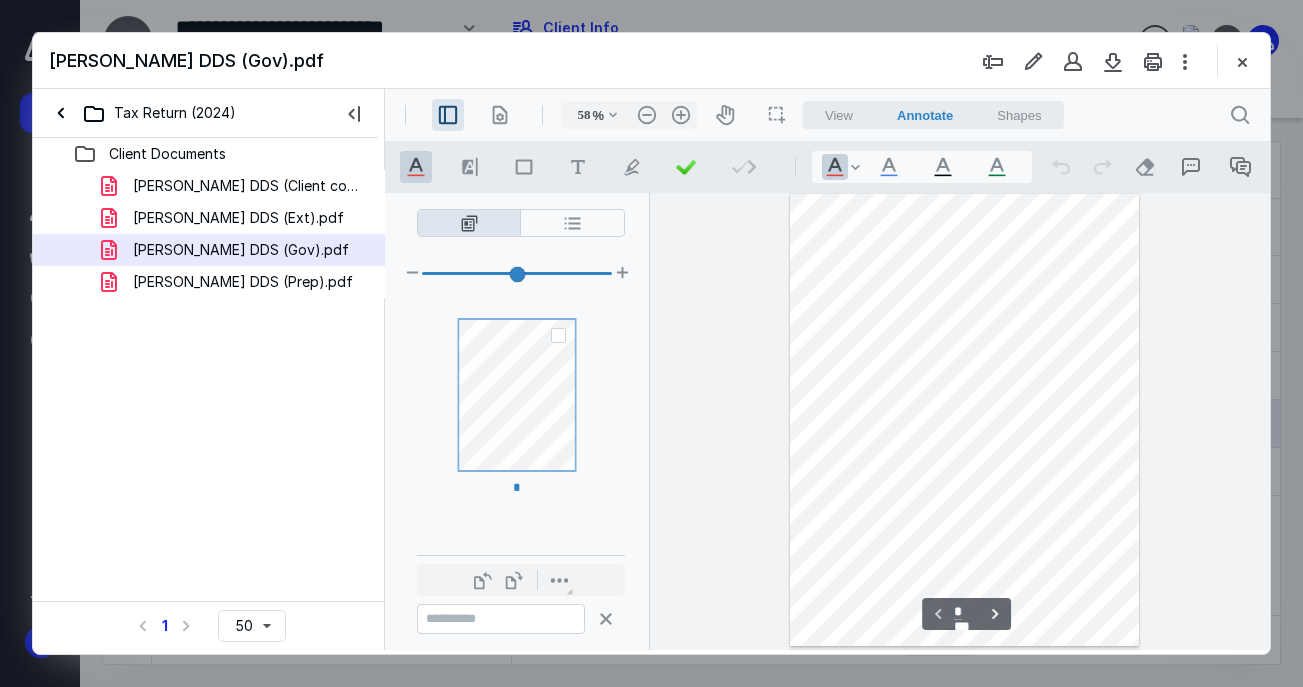 click at bounding box center [558, 335] 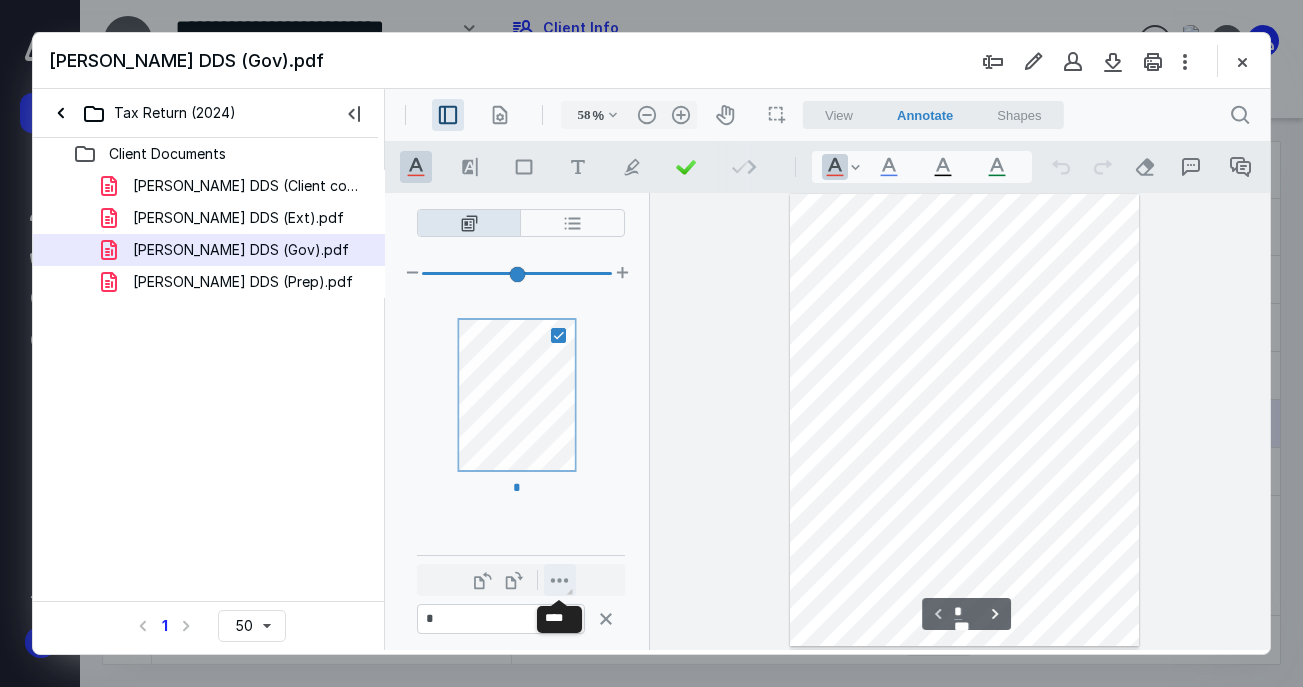 click on "**********" at bounding box center [560, 580] 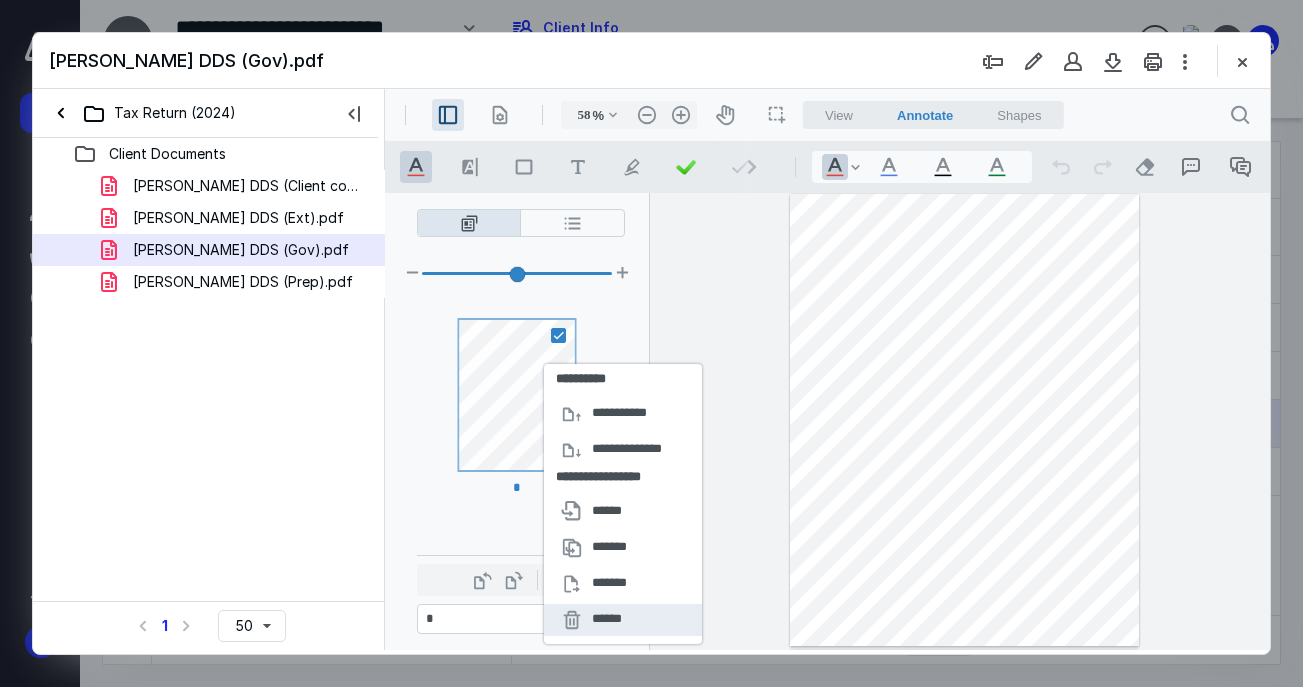 click on "******" at bounding box center [611, 620] 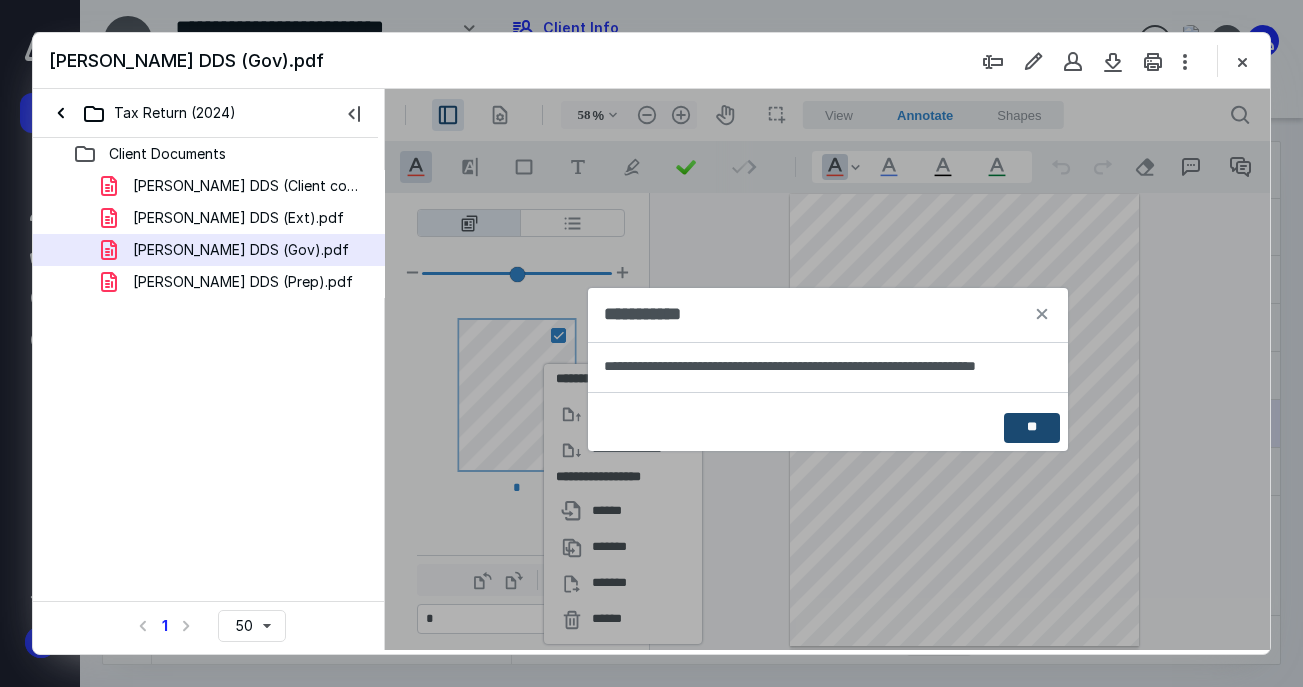 click on "**" at bounding box center [1031, 428] 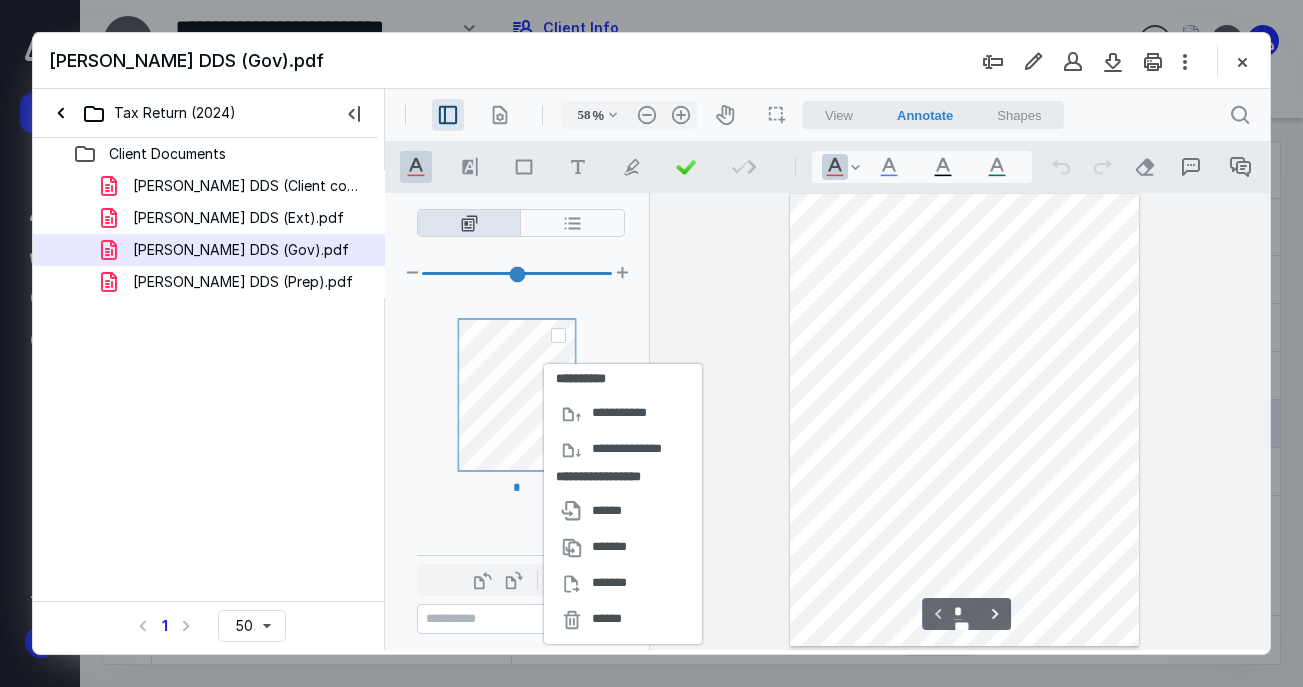 scroll, scrollTop: 0, scrollLeft: 0, axis: both 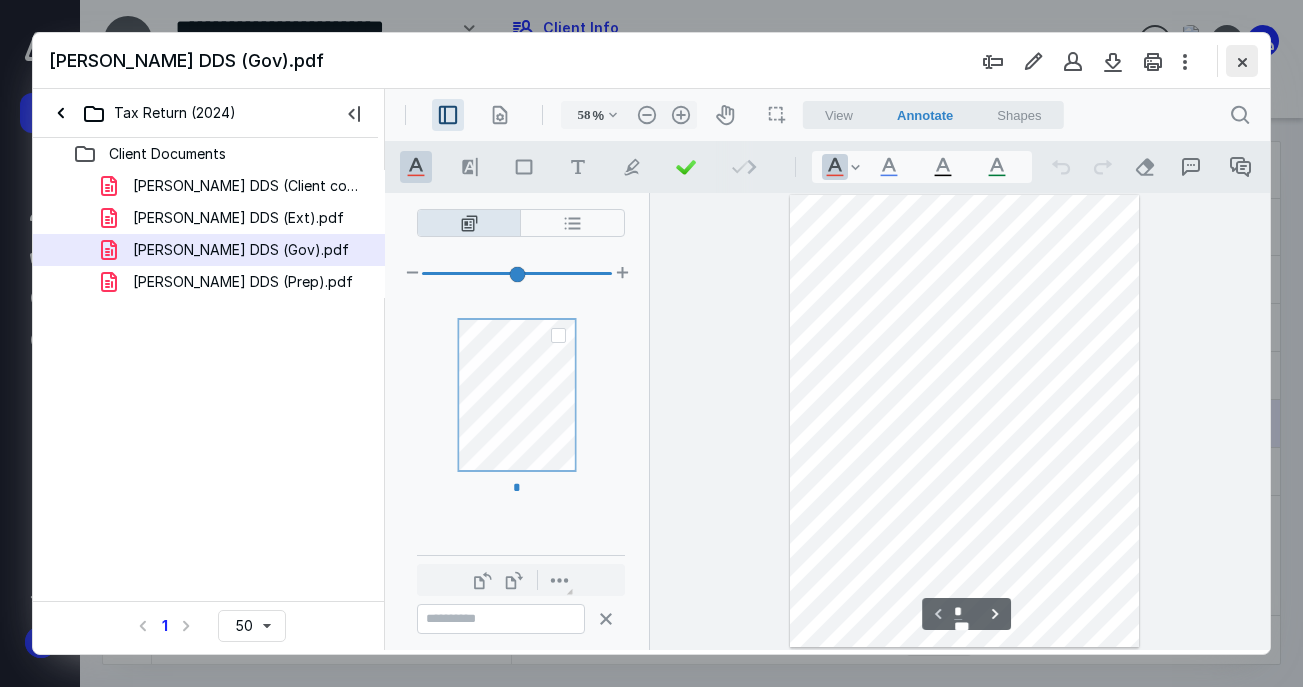 click at bounding box center [1242, 61] 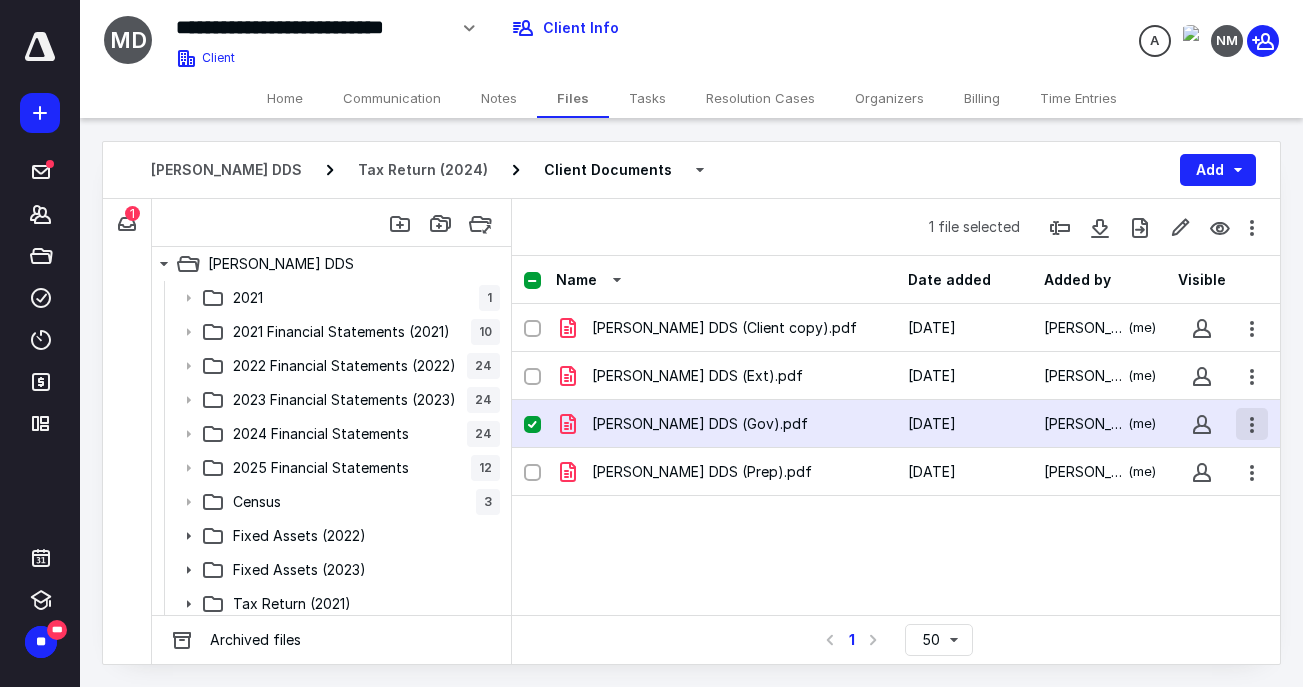 click at bounding box center [1252, 424] 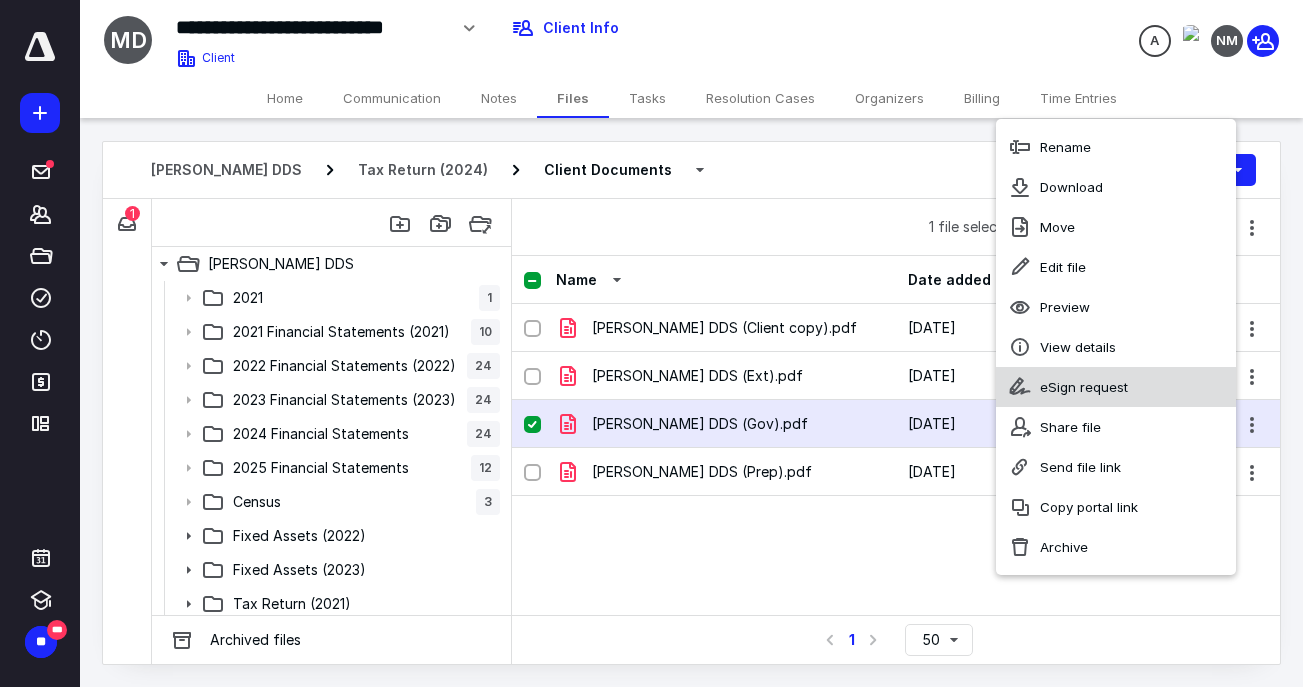 click on "eSign request" at bounding box center (1116, 387) 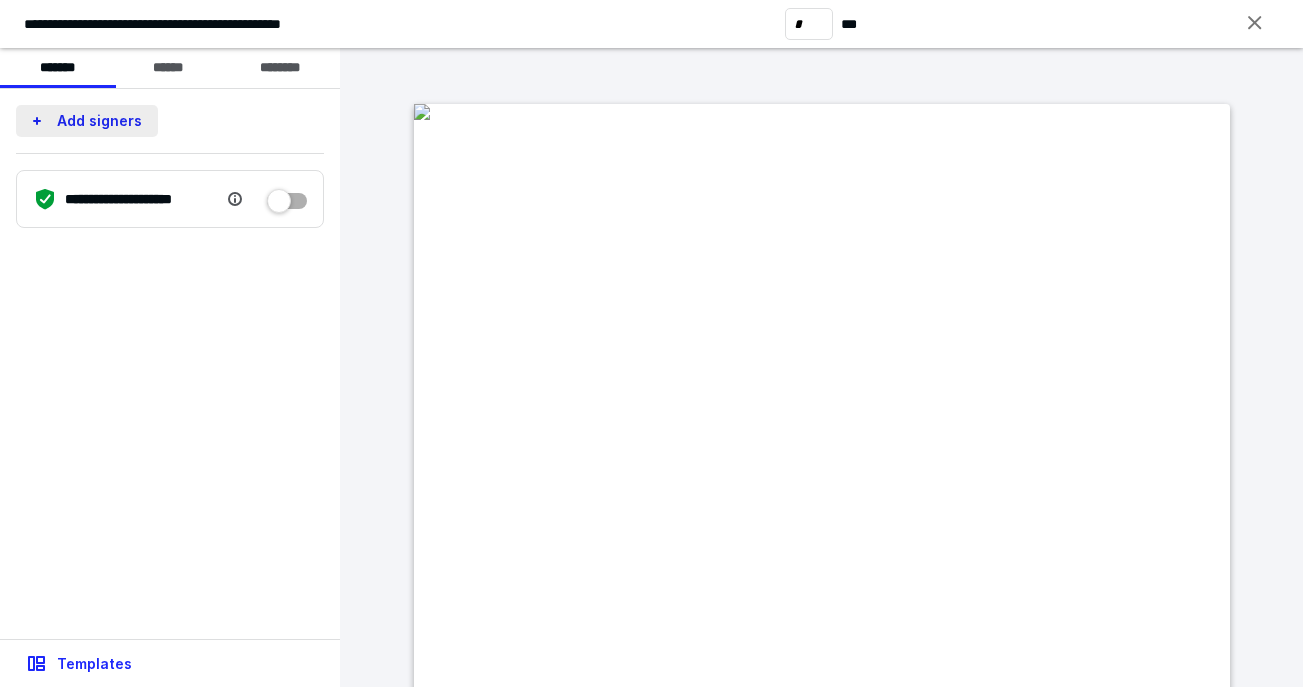 click on "Add signers" at bounding box center [87, 121] 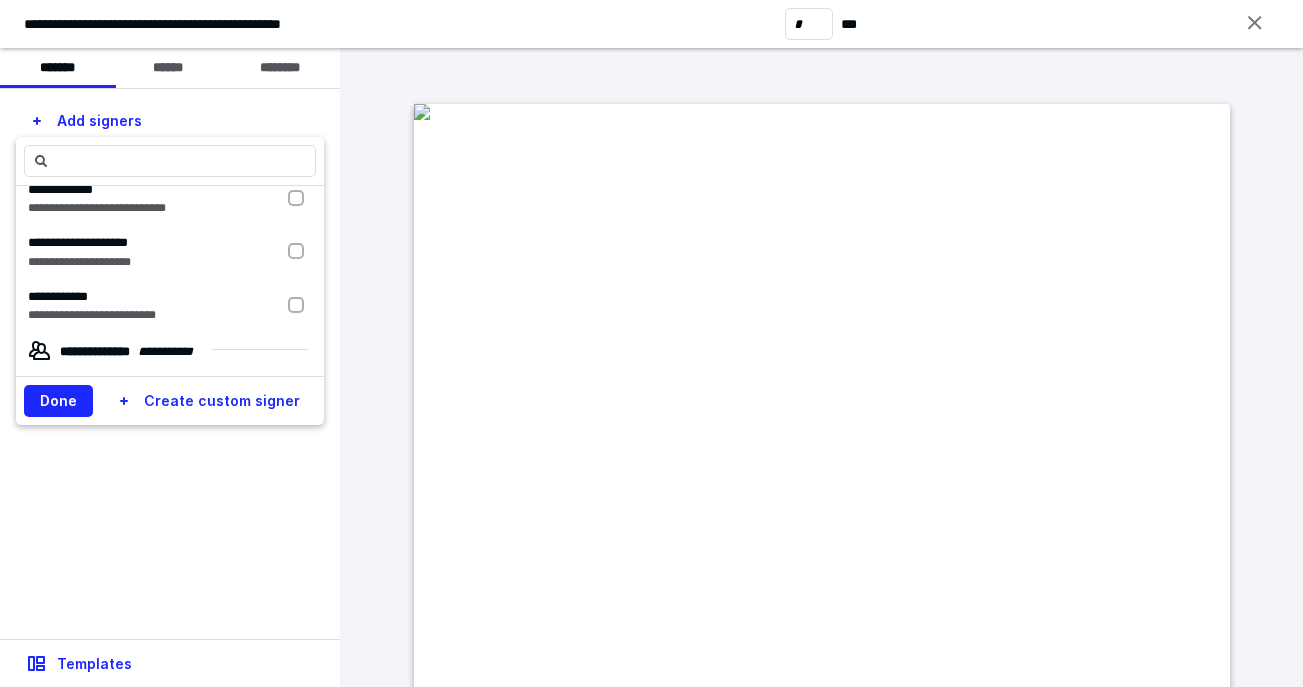 click on "**********" at bounding box center [79, 262] 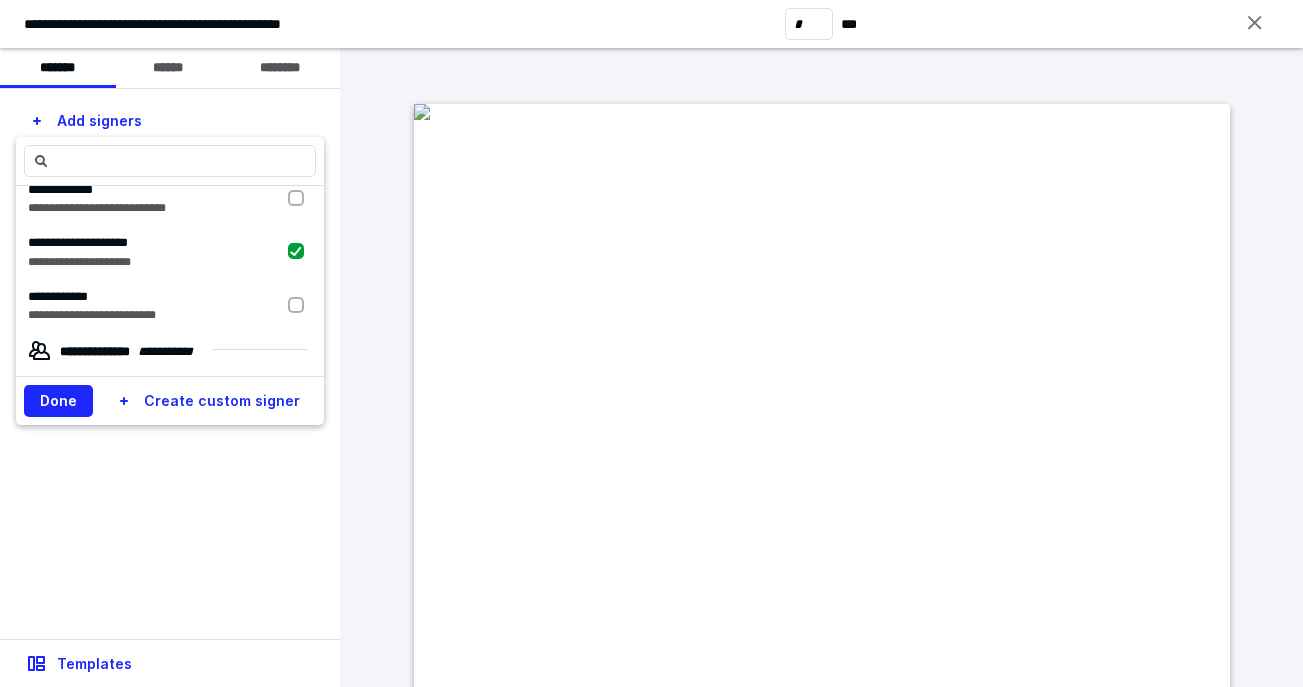 checkbox on "true" 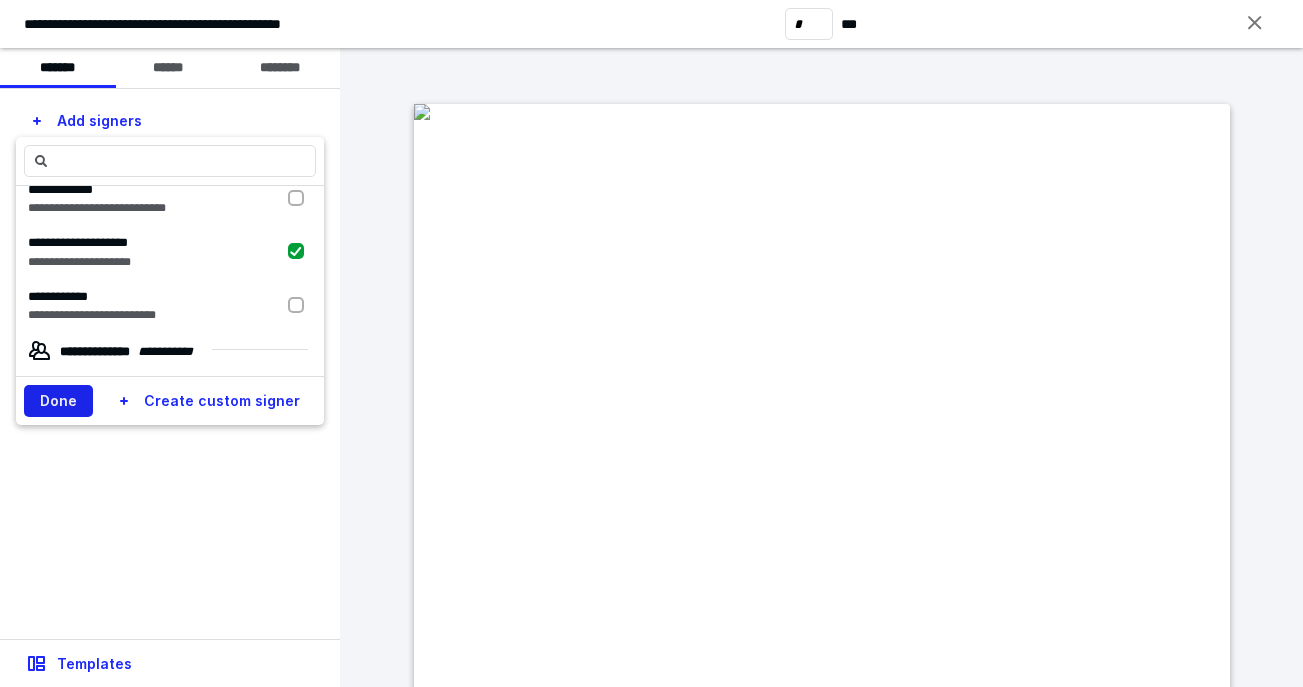 click on "Done" at bounding box center (58, 401) 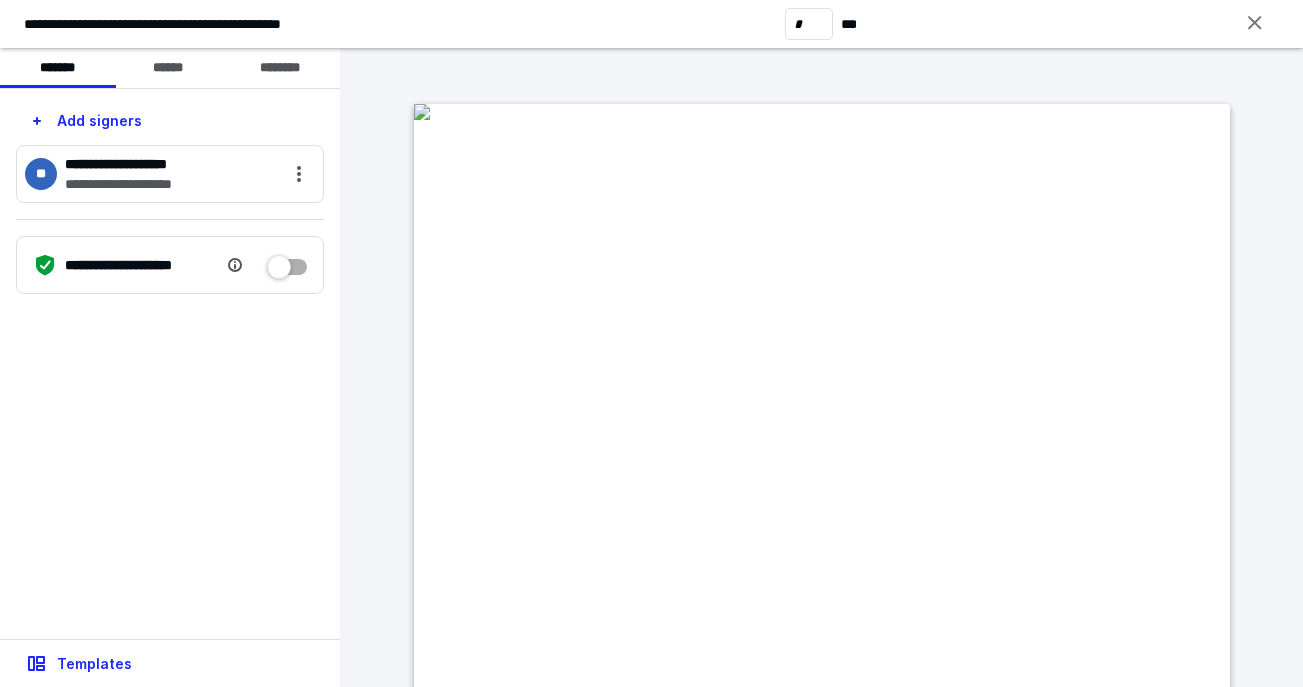 scroll, scrollTop: 221, scrollLeft: 0, axis: vertical 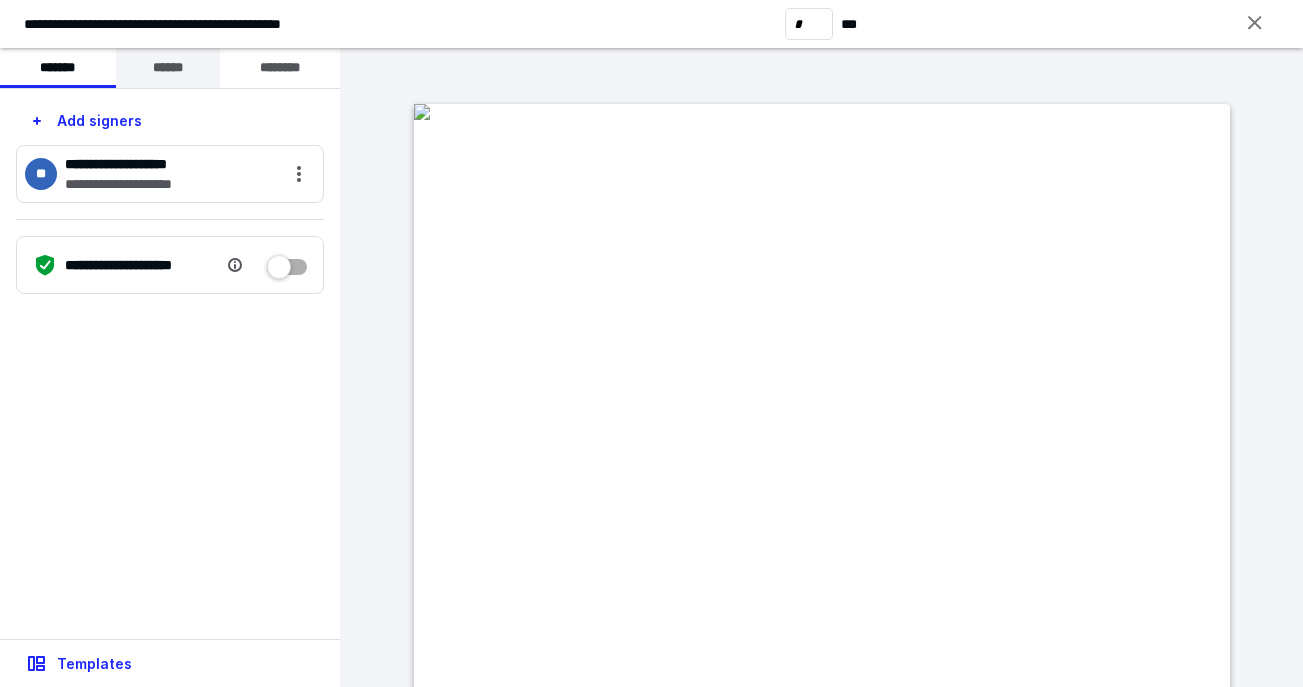 click on "******" at bounding box center [168, 68] 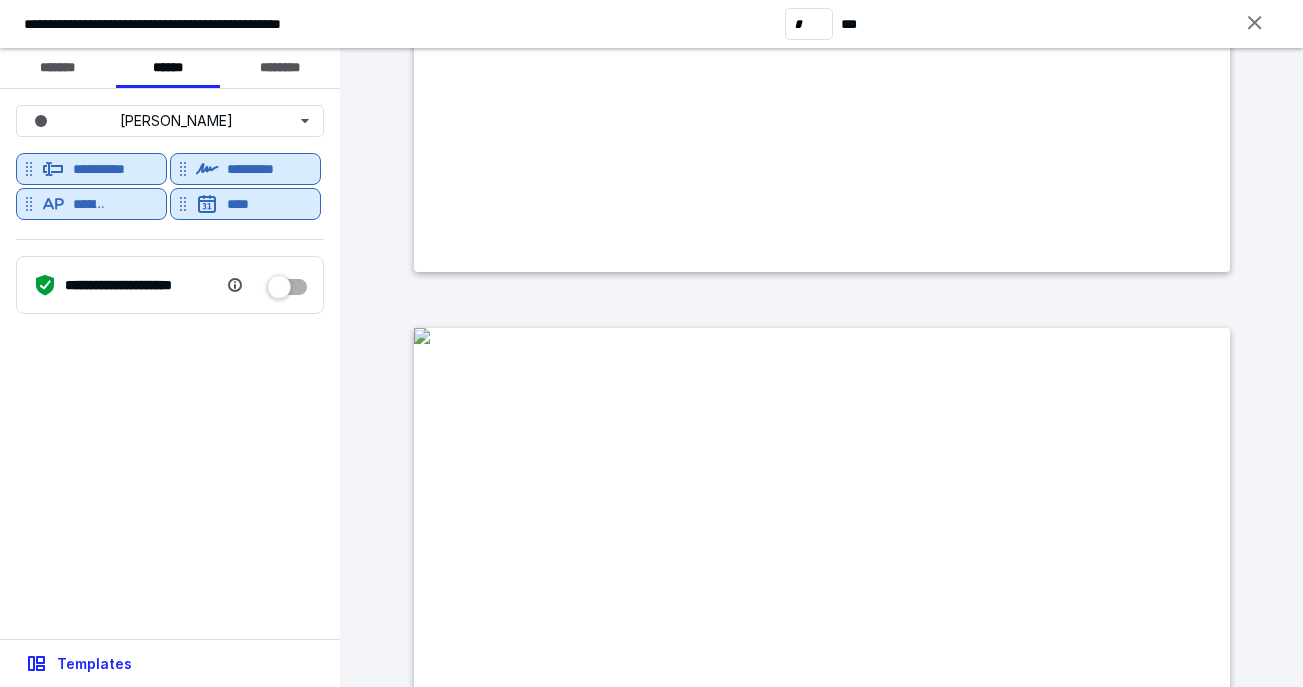 type on "*" 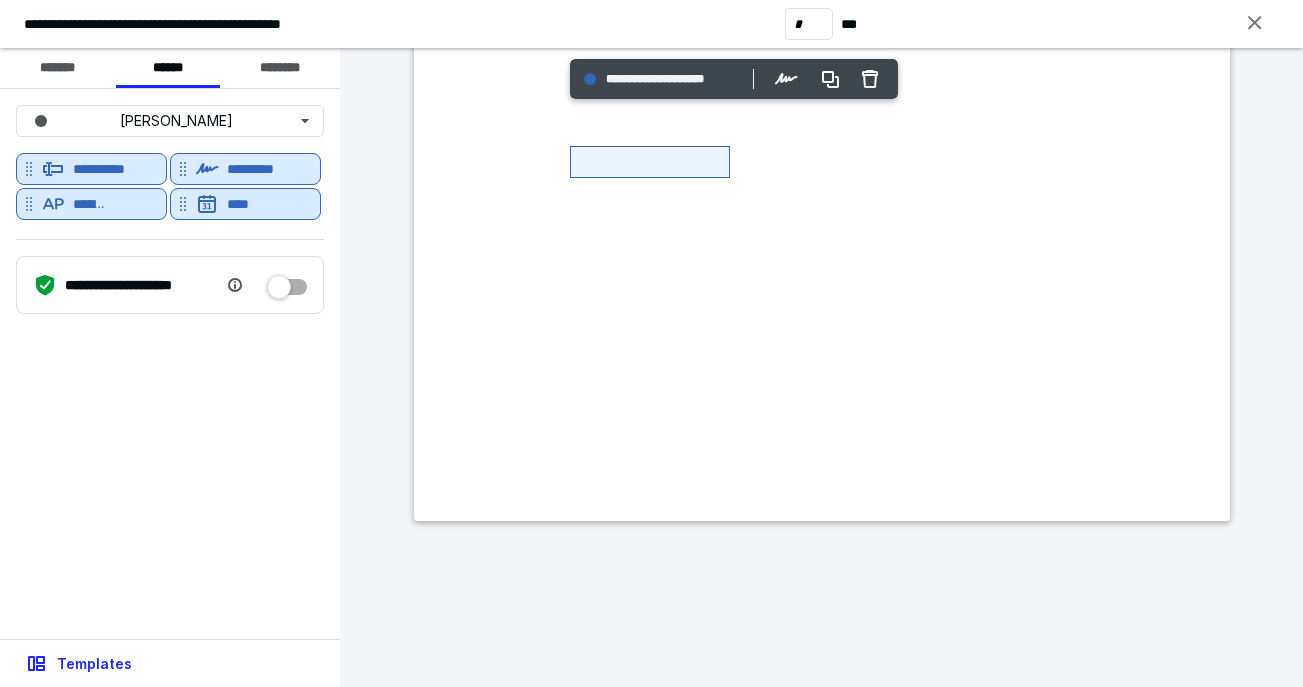 scroll, scrollTop: 2954, scrollLeft: 0, axis: vertical 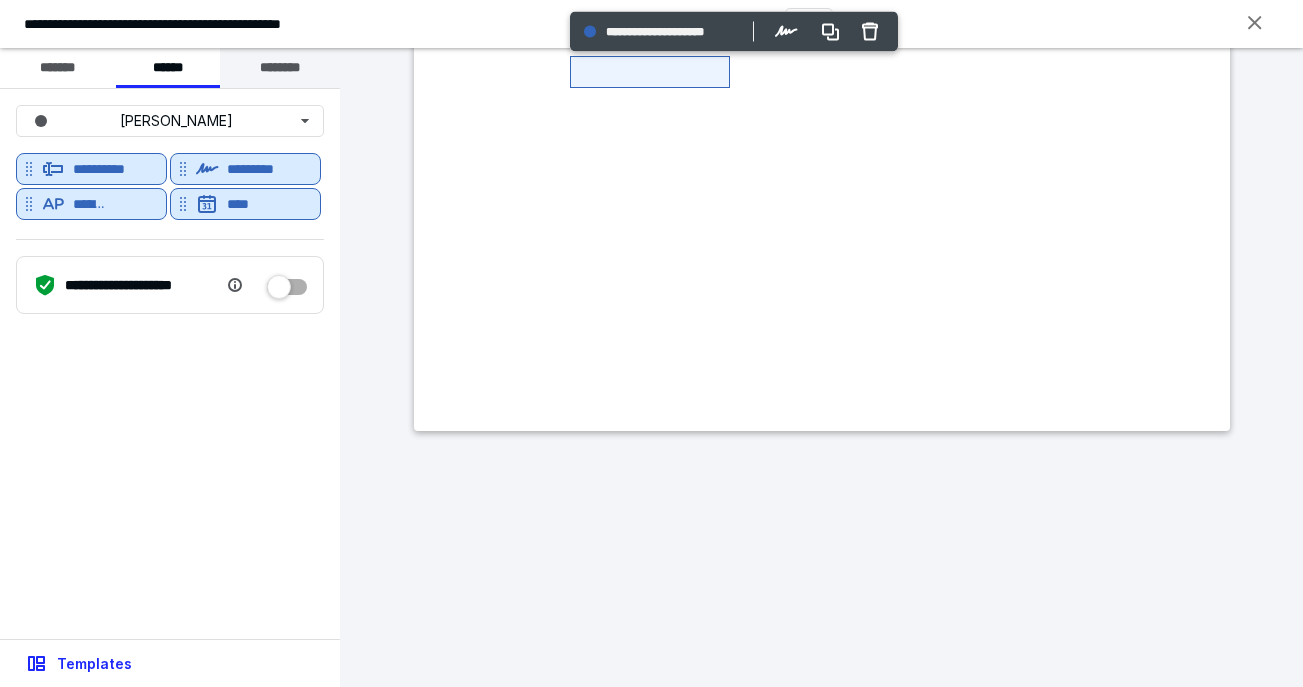 click on "********" at bounding box center (280, 68) 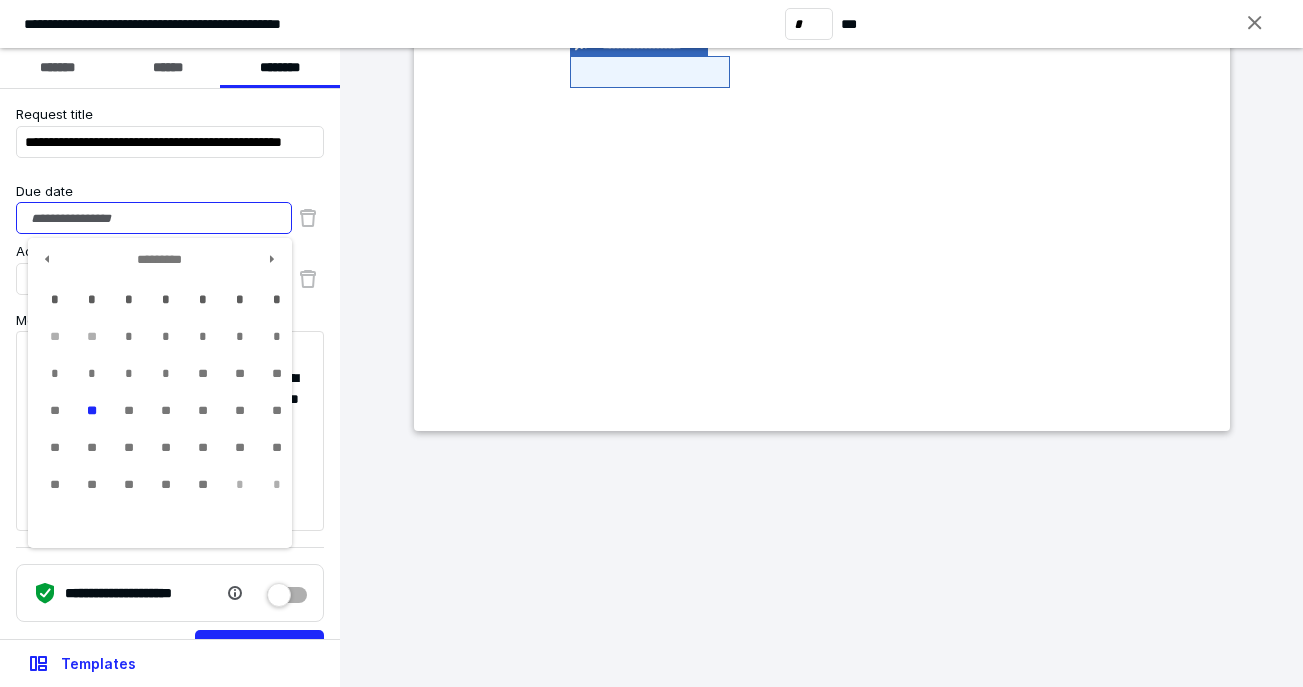 click on "Due date" at bounding box center [154, 218] 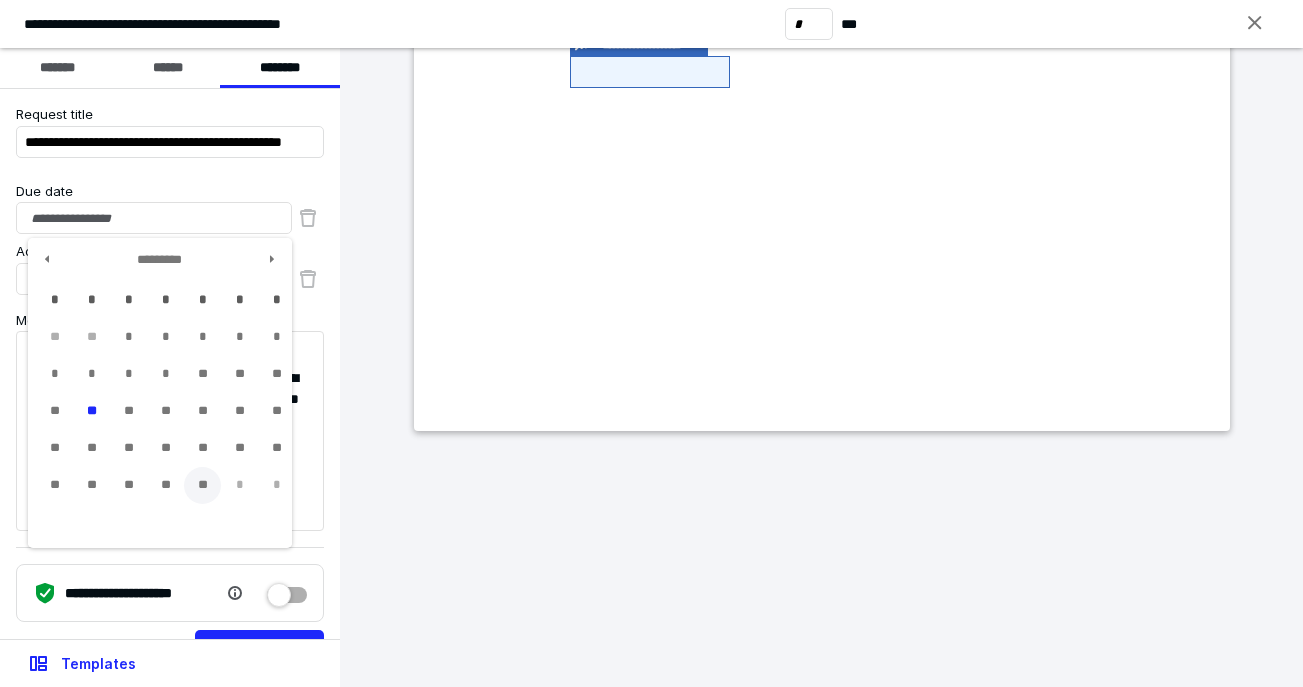 click on "**" at bounding box center [202, 485] 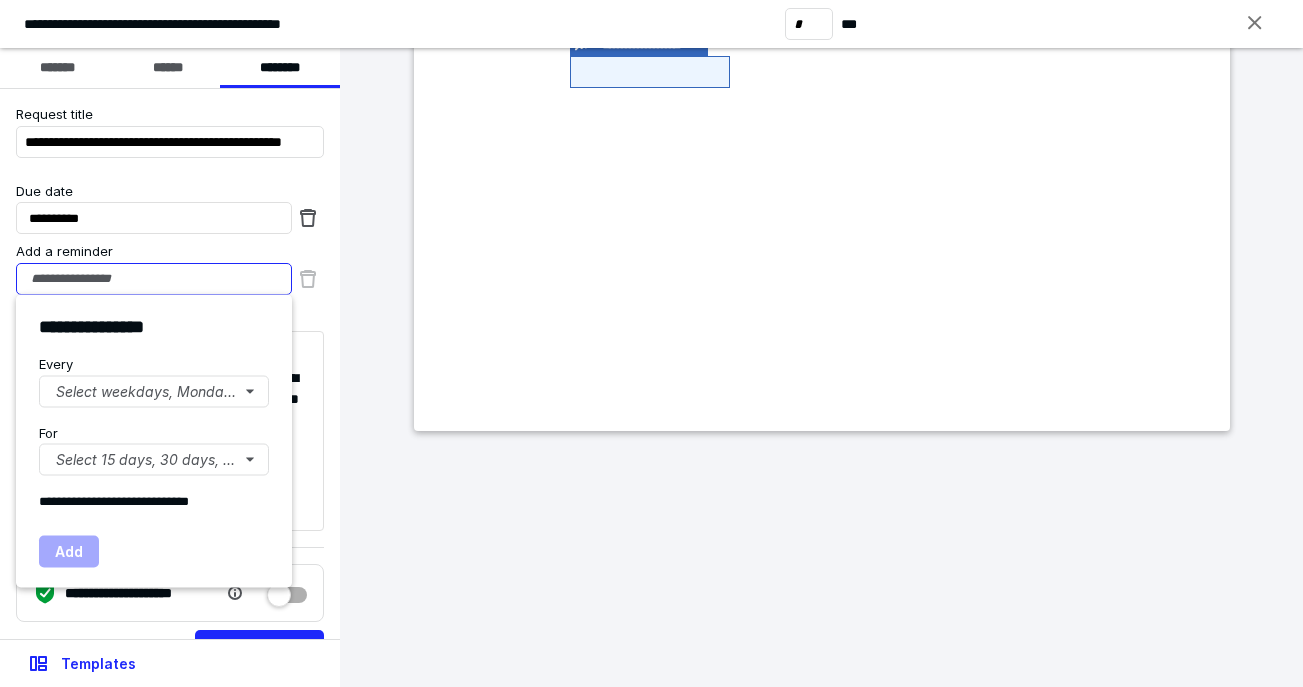 click on "Add a reminder" at bounding box center [154, 279] 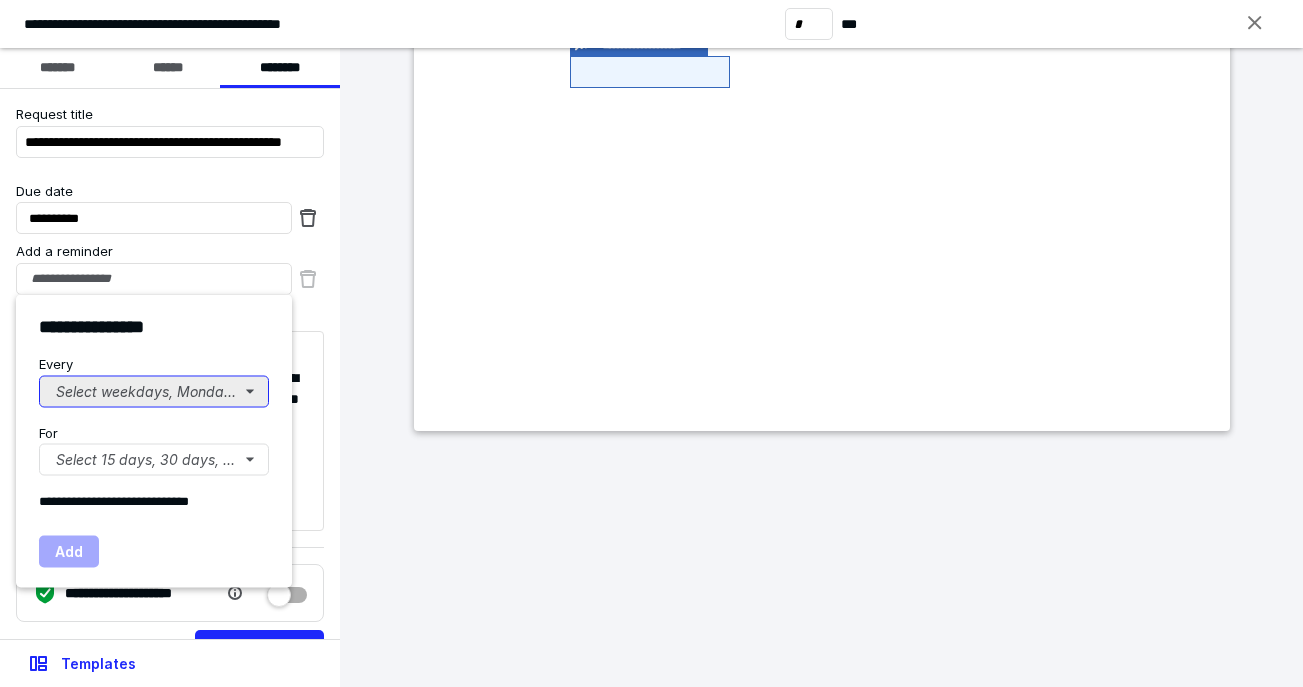 click on "Select weekdays, Mondays, or Tues..." at bounding box center [154, 391] 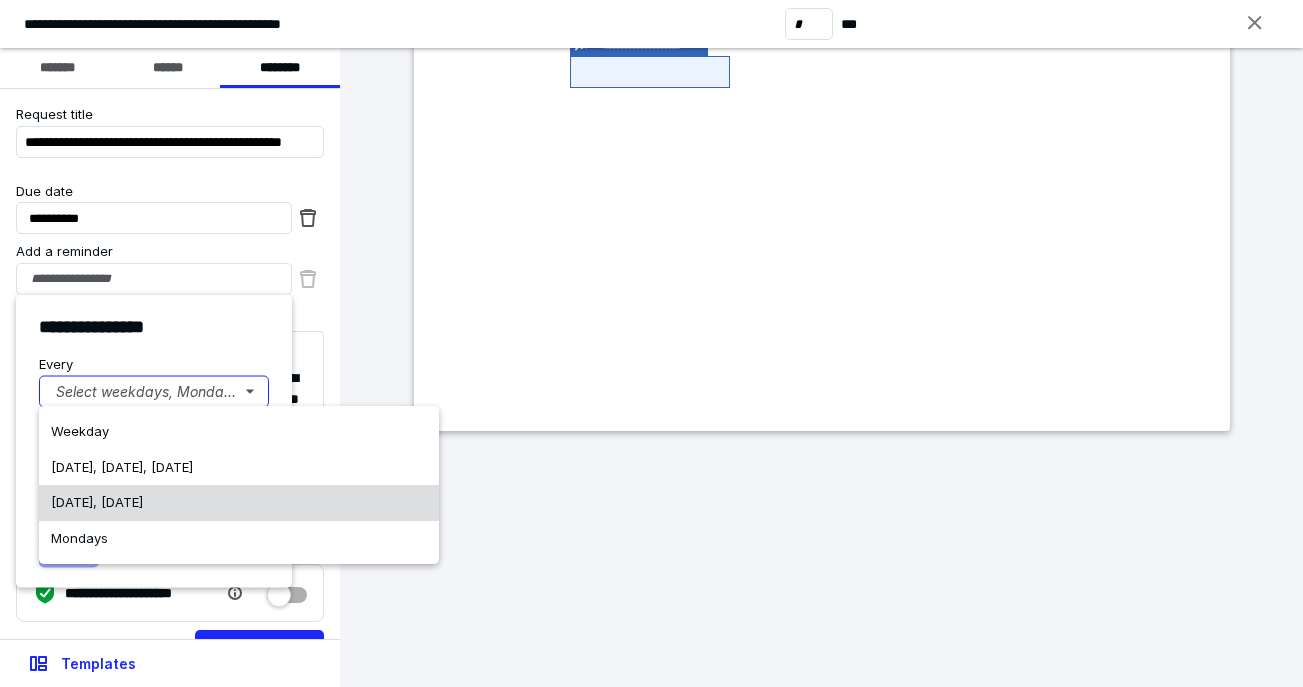 click on "Tuesday, Thursday" at bounding box center (97, 502) 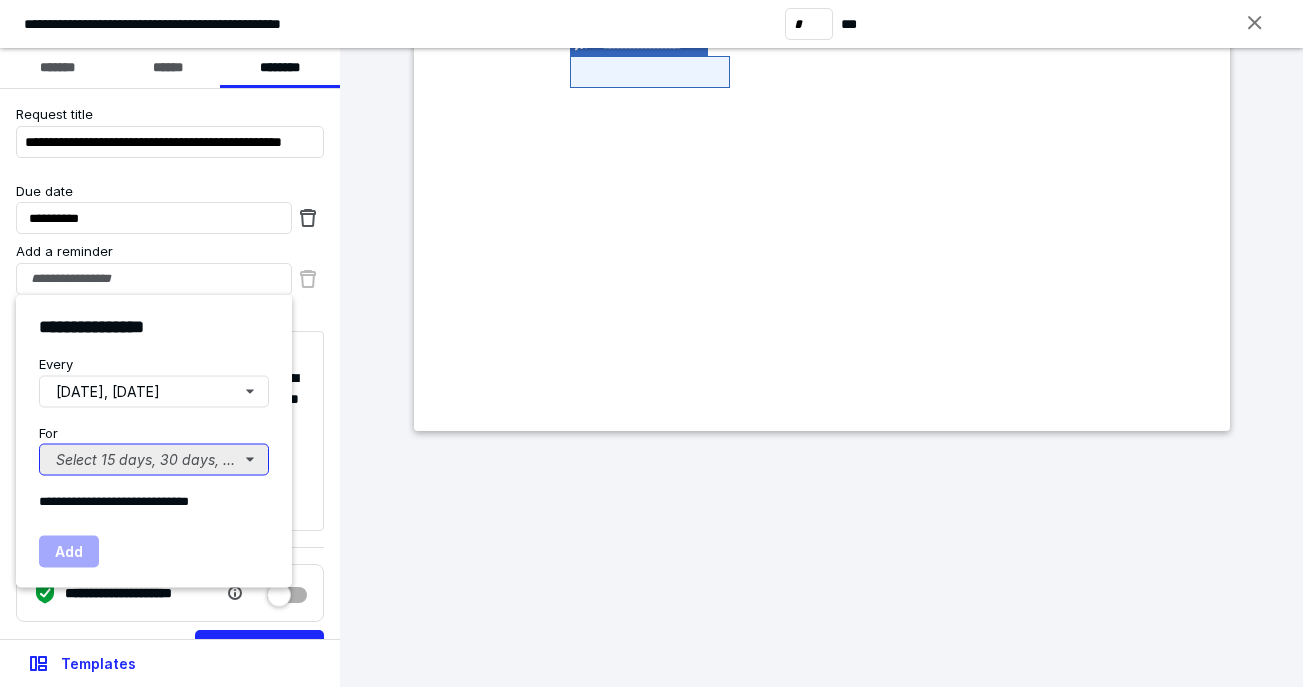 click on "Select 15 days, 30 days, or 45 days..." at bounding box center (154, 460) 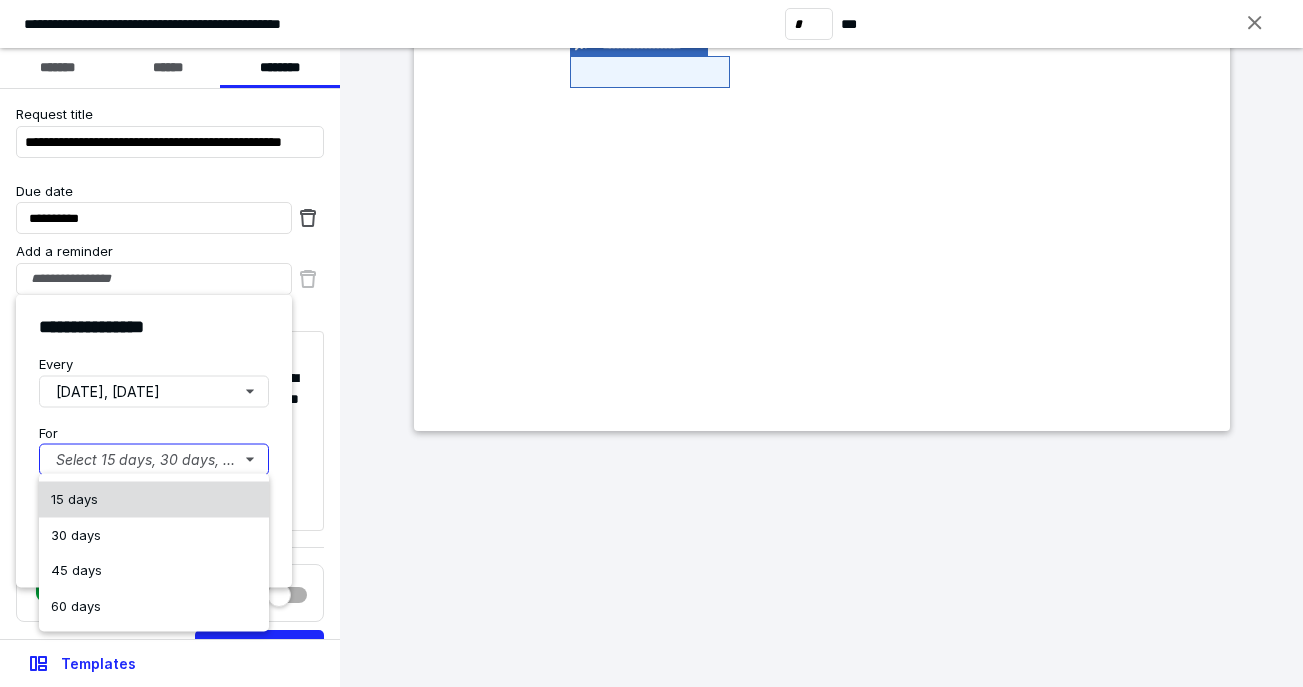 click on "15 days" at bounding box center [154, 500] 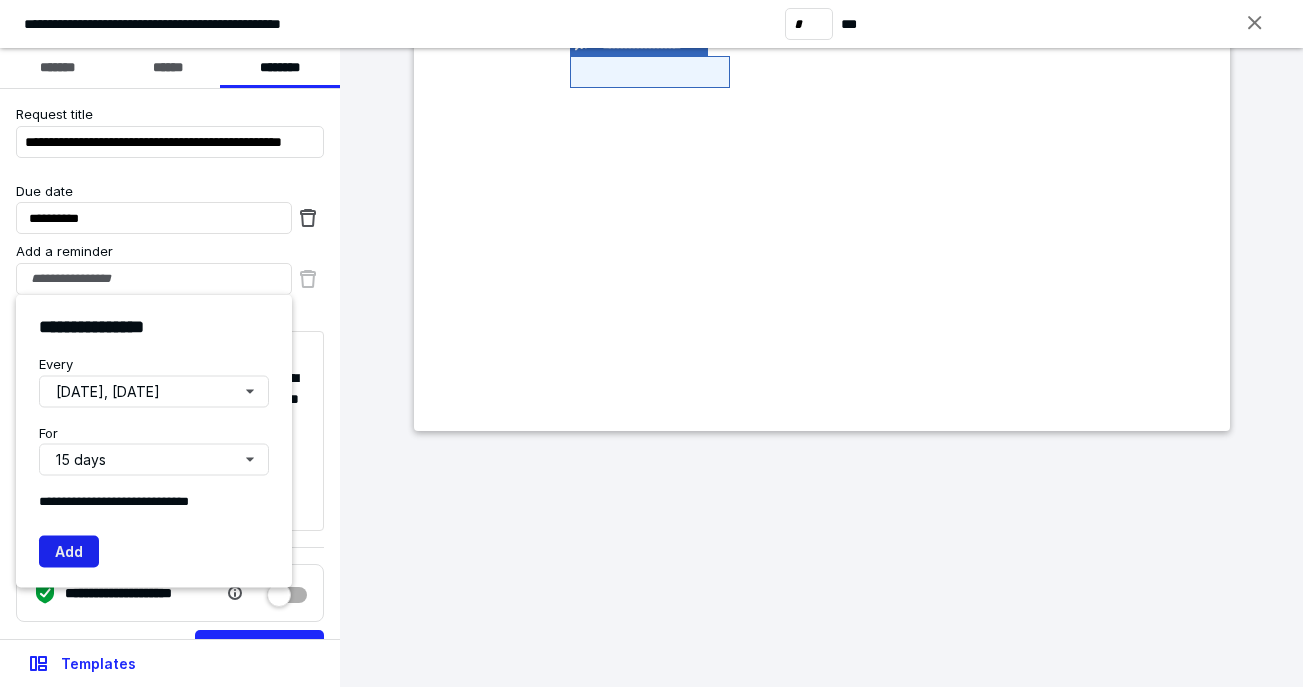 click on "Add" at bounding box center (69, 551) 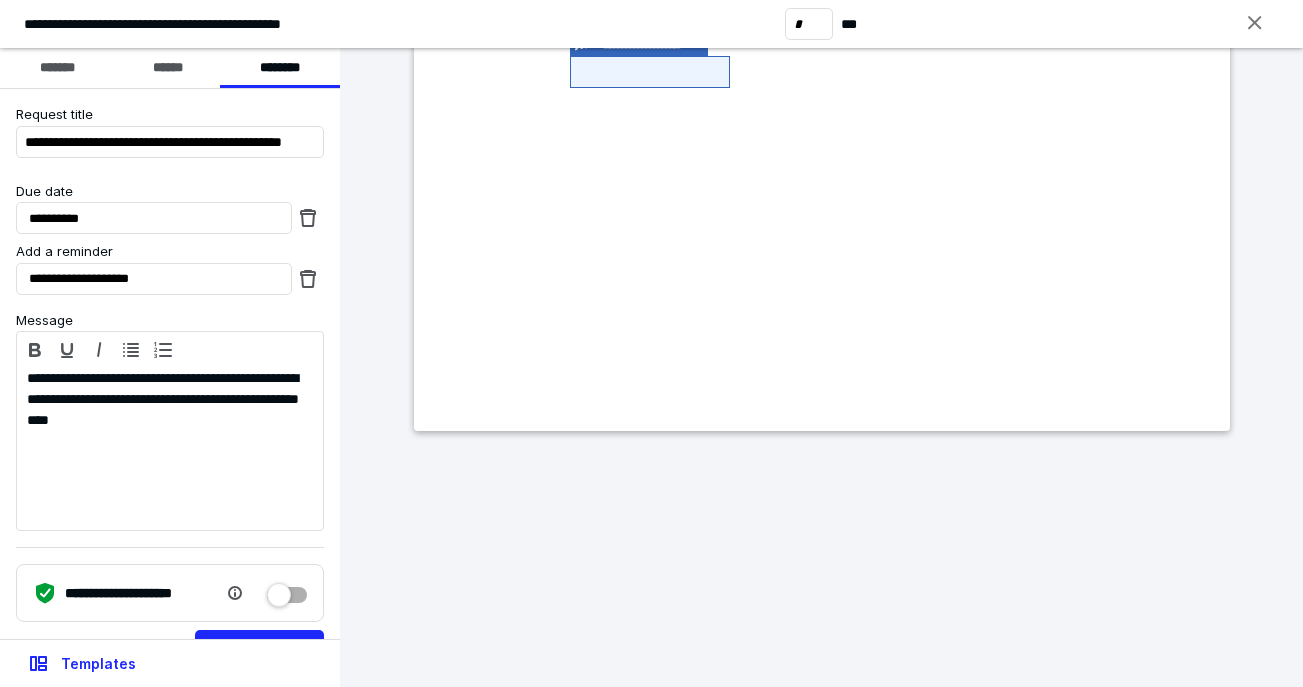 scroll, scrollTop: 40, scrollLeft: 0, axis: vertical 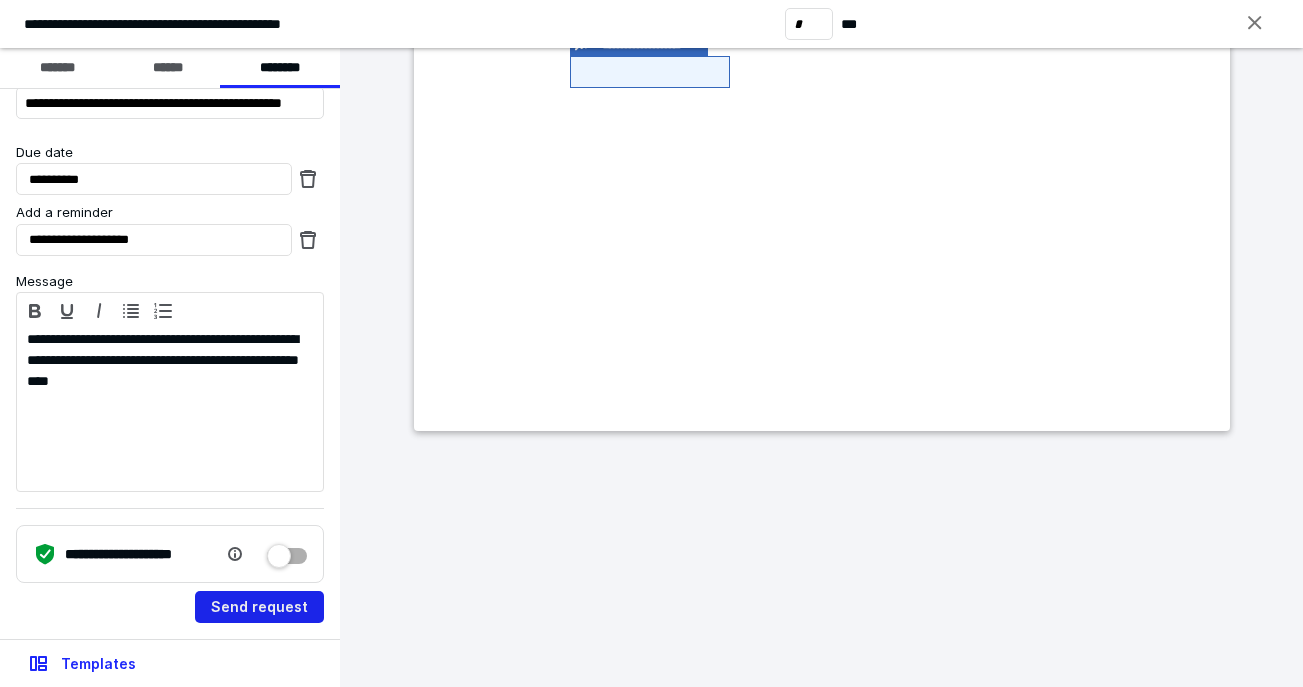 click on "Send request" at bounding box center [259, 607] 